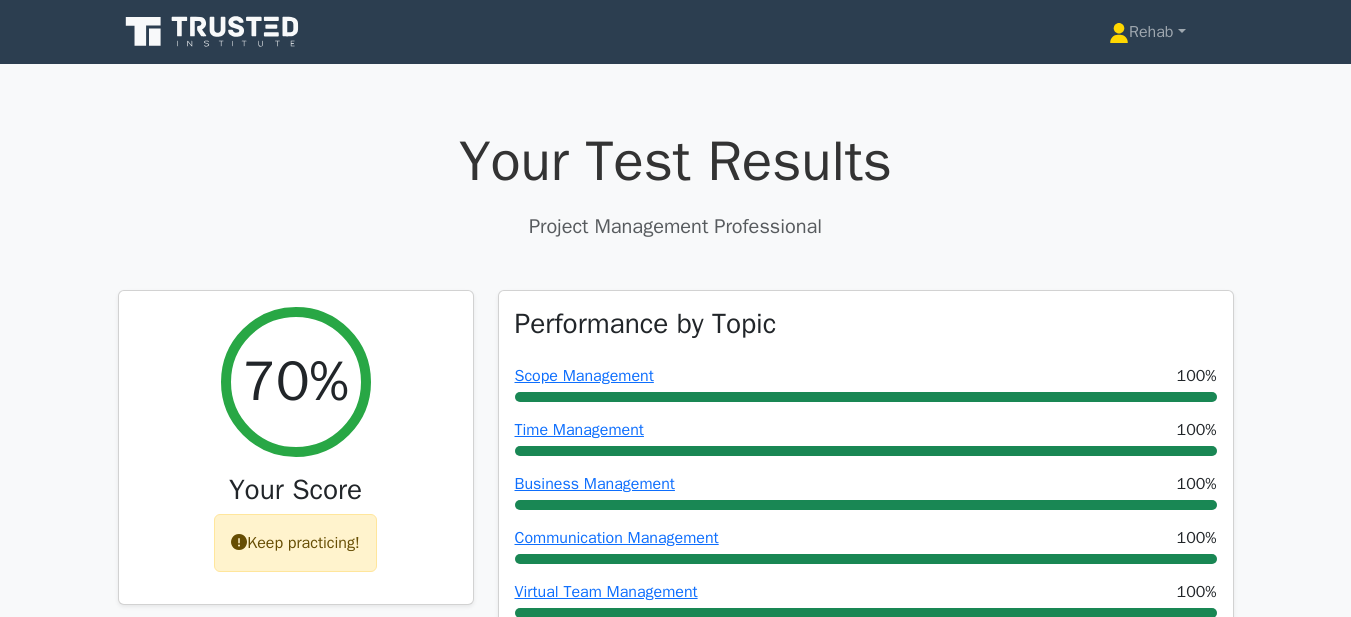 scroll, scrollTop: 0, scrollLeft: 0, axis: both 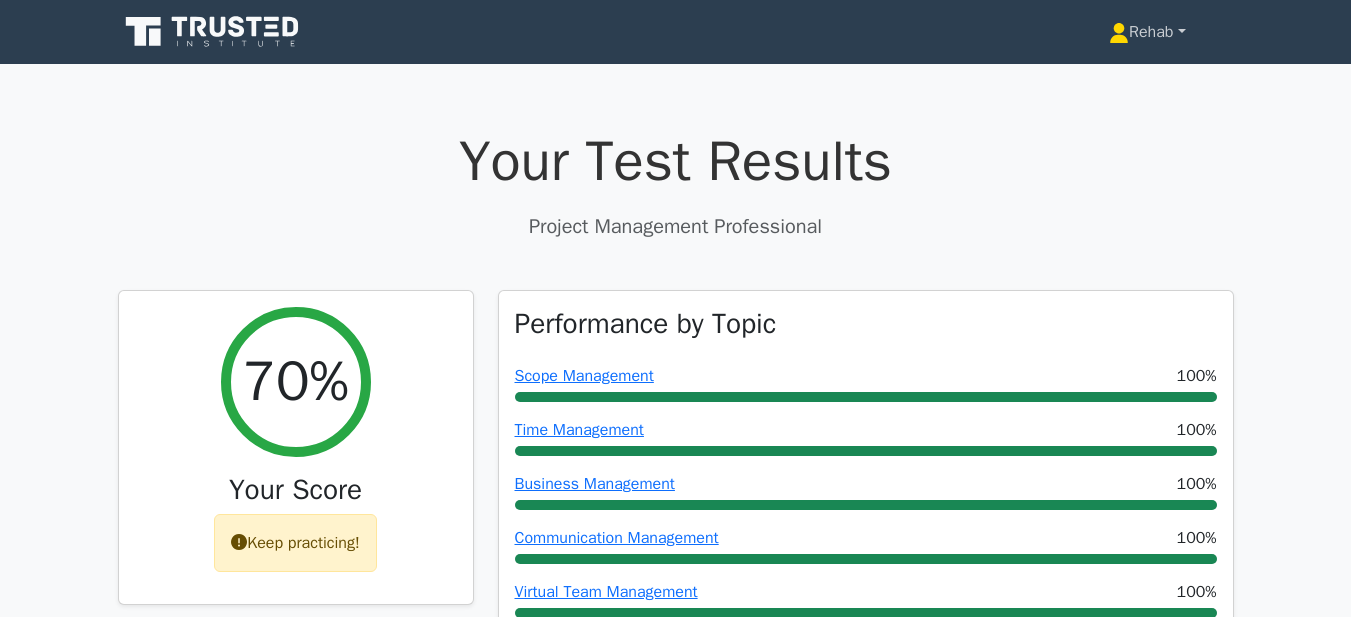 click on "Rehab" at bounding box center (1147, 32) 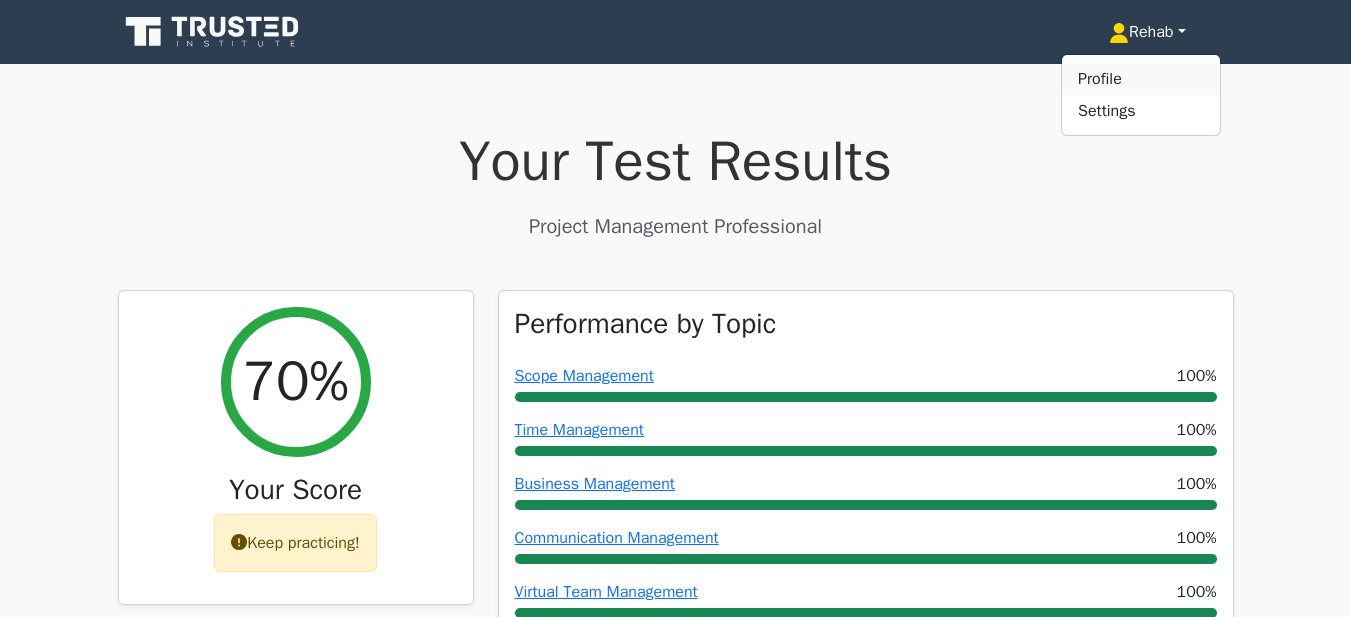 click on "Profile" at bounding box center [1141, 79] 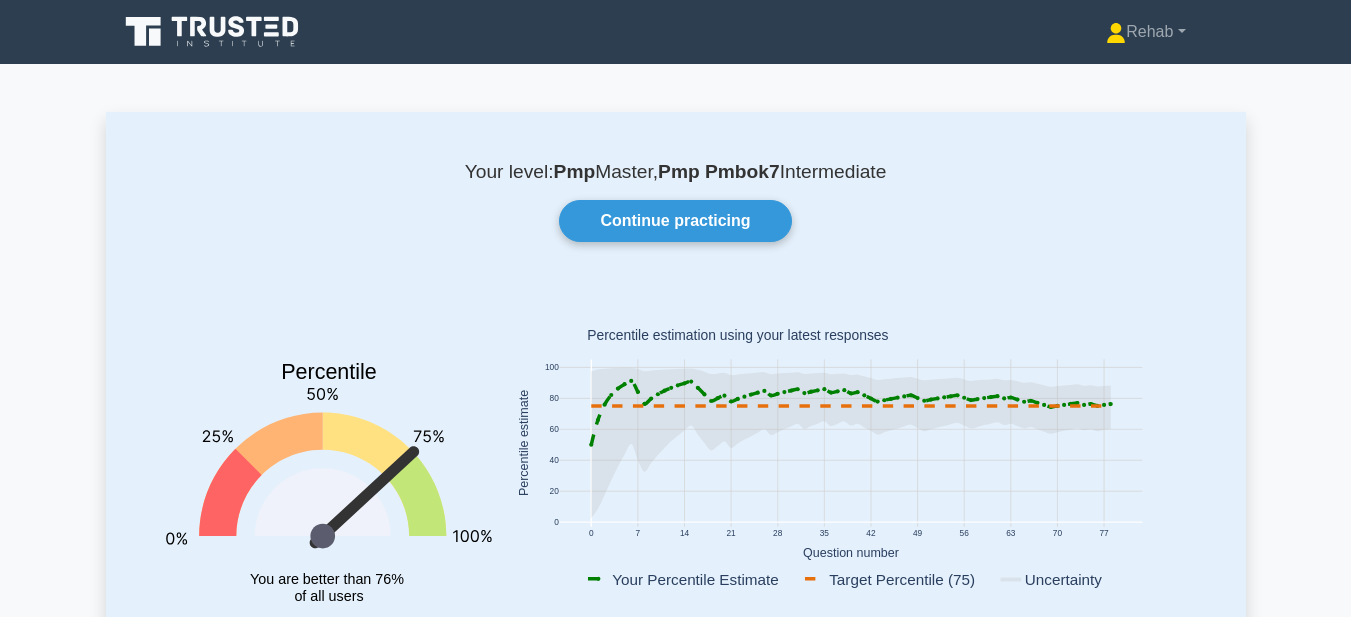 scroll, scrollTop: 0, scrollLeft: 0, axis: both 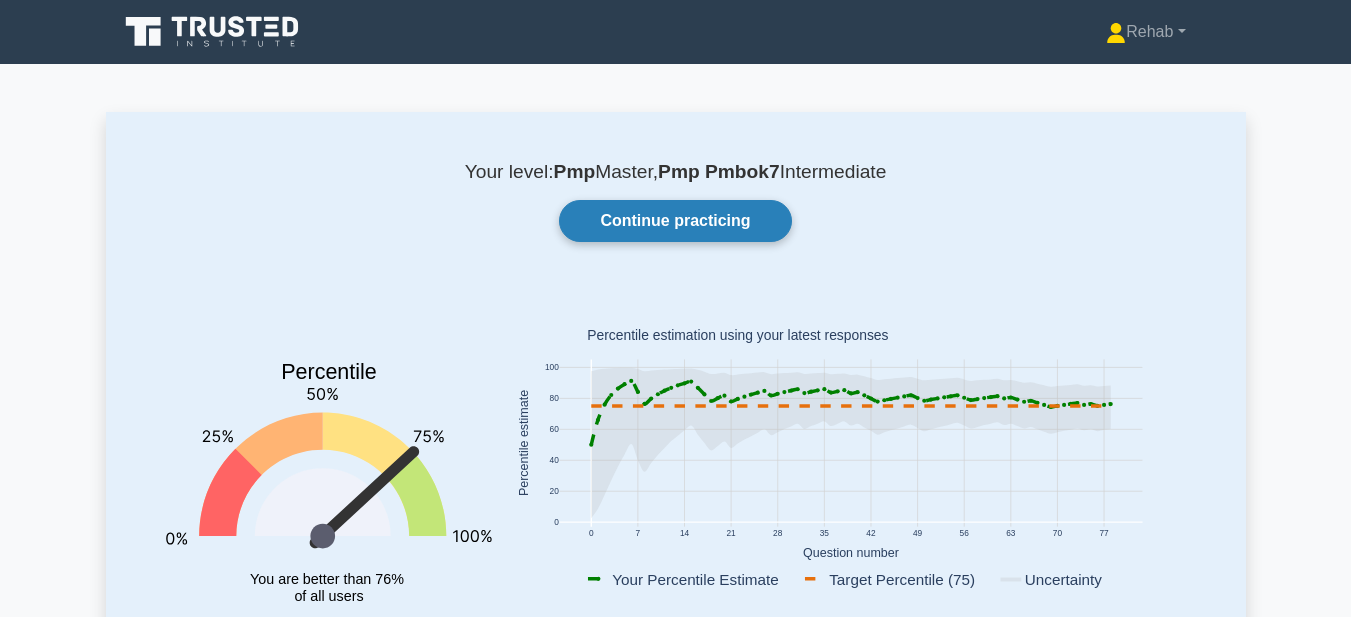 click on "Continue practicing" at bounding box center [675, 221] 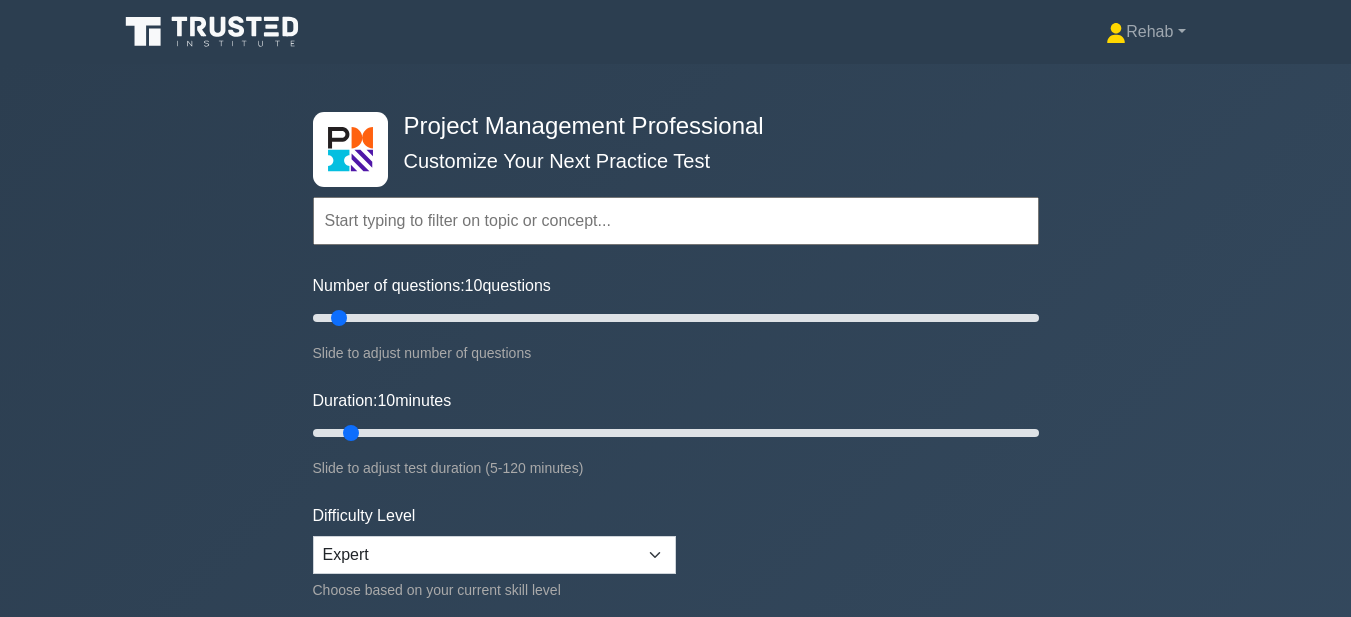 scroll, scrollTop: 0, scrollLeft: 0, axis: both 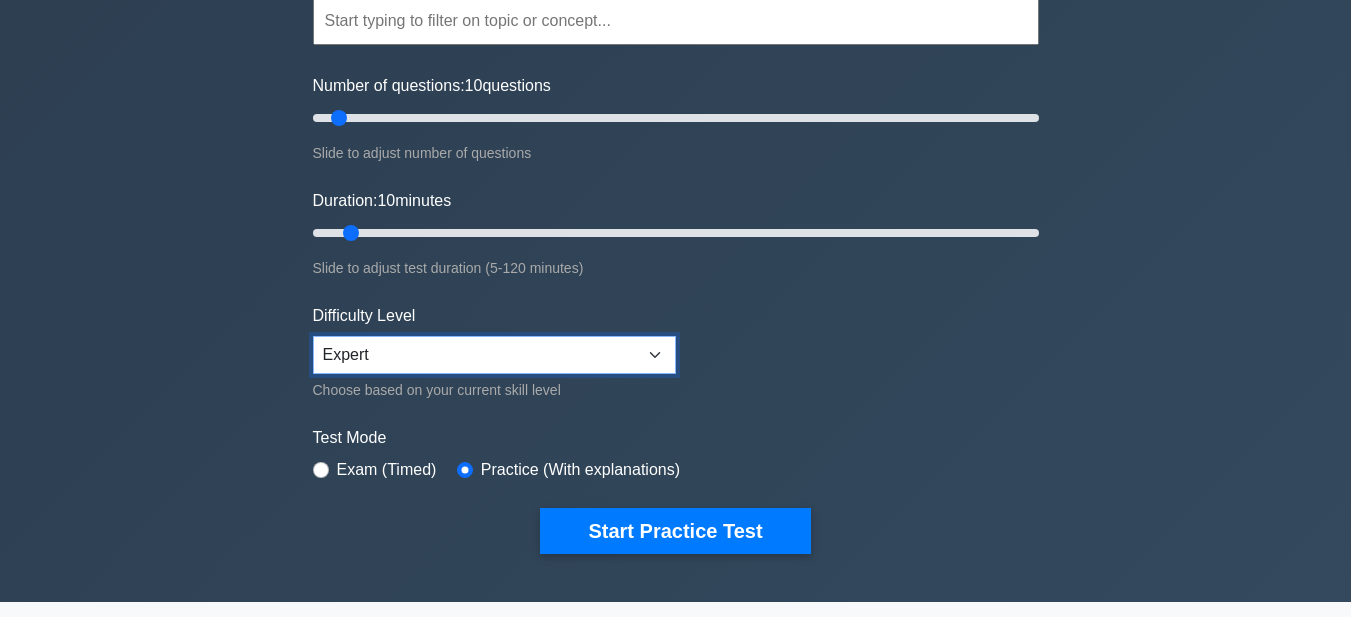 click on "Beginner
Intermediate
Expert" at bounding box center (494, 355) 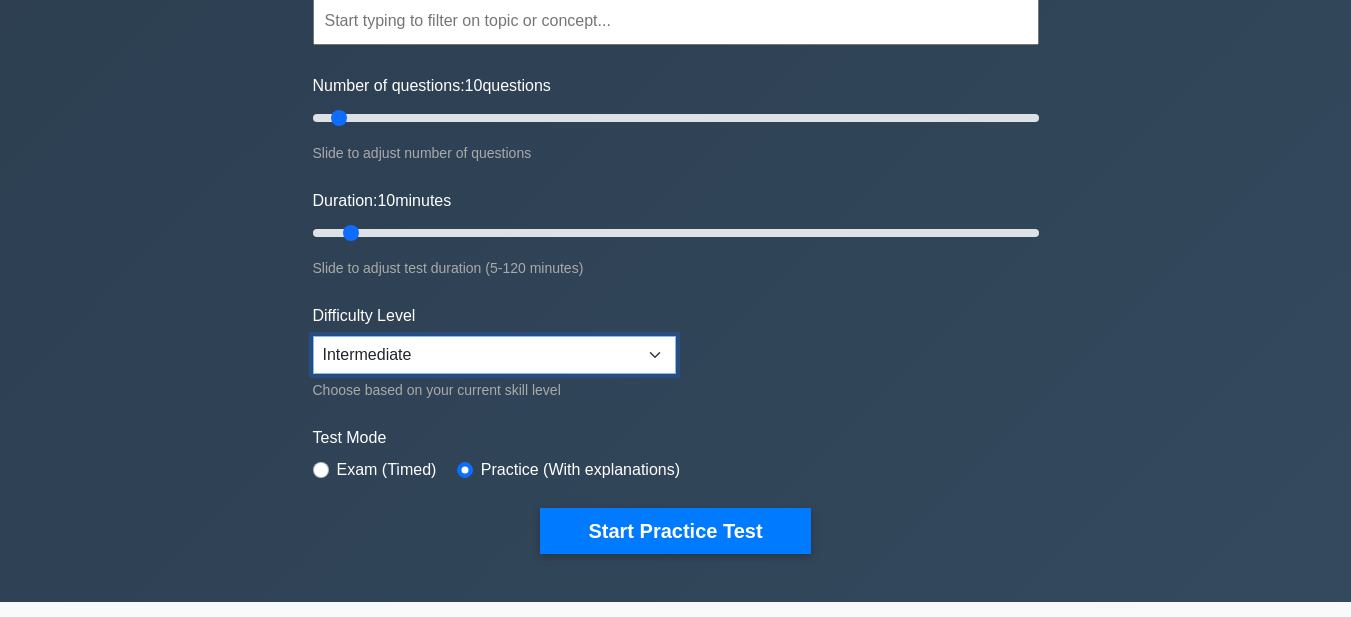 click on "Beginner
Intermediate
Expert" at bounding box center [494, 355] 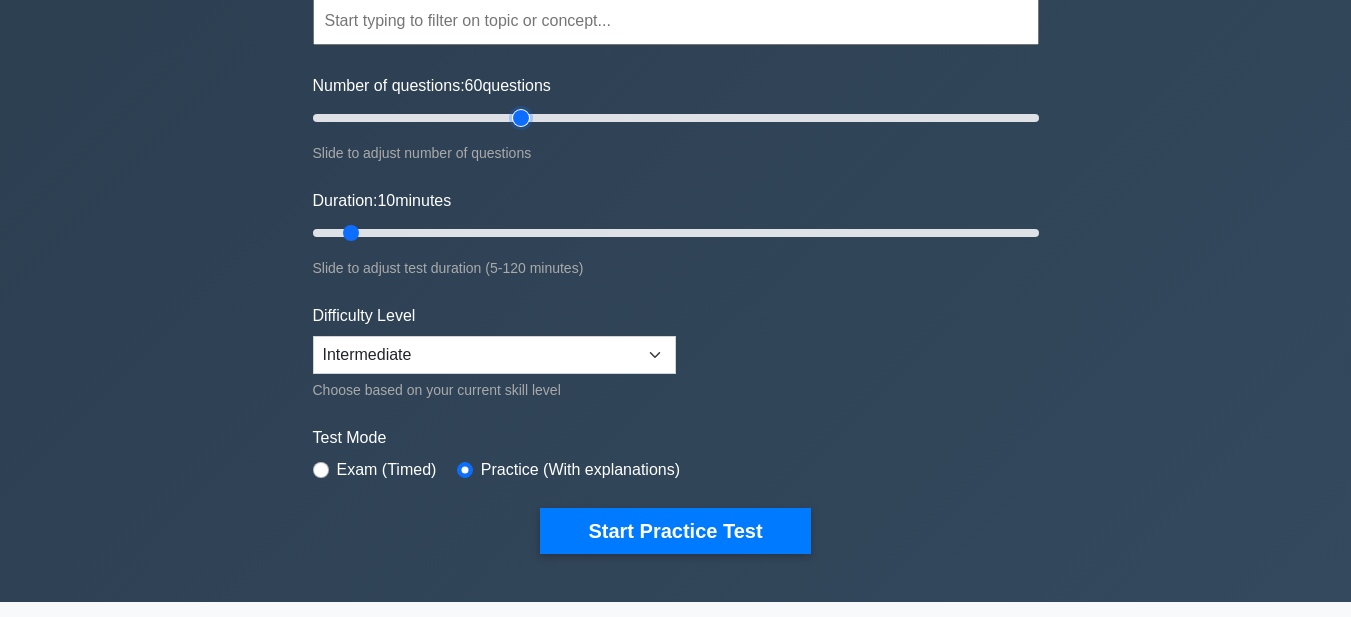 type on "60" 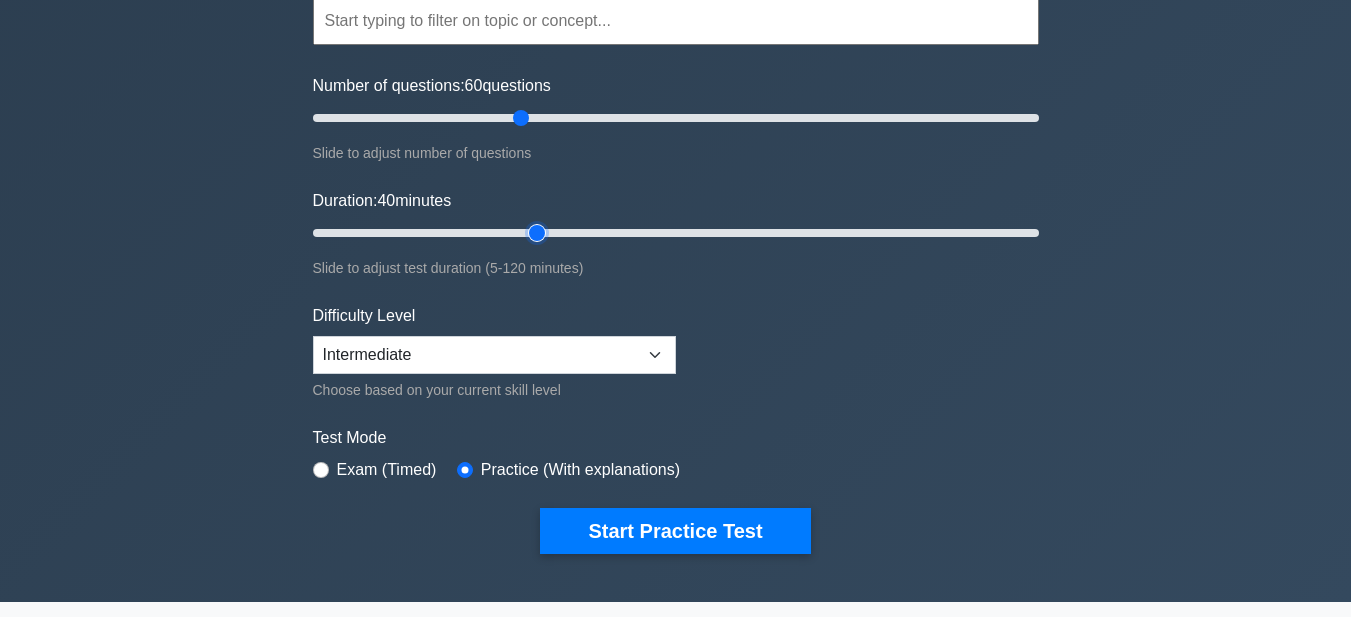 click on "Duration:  40  minutes" at bounding box center [676, 233] 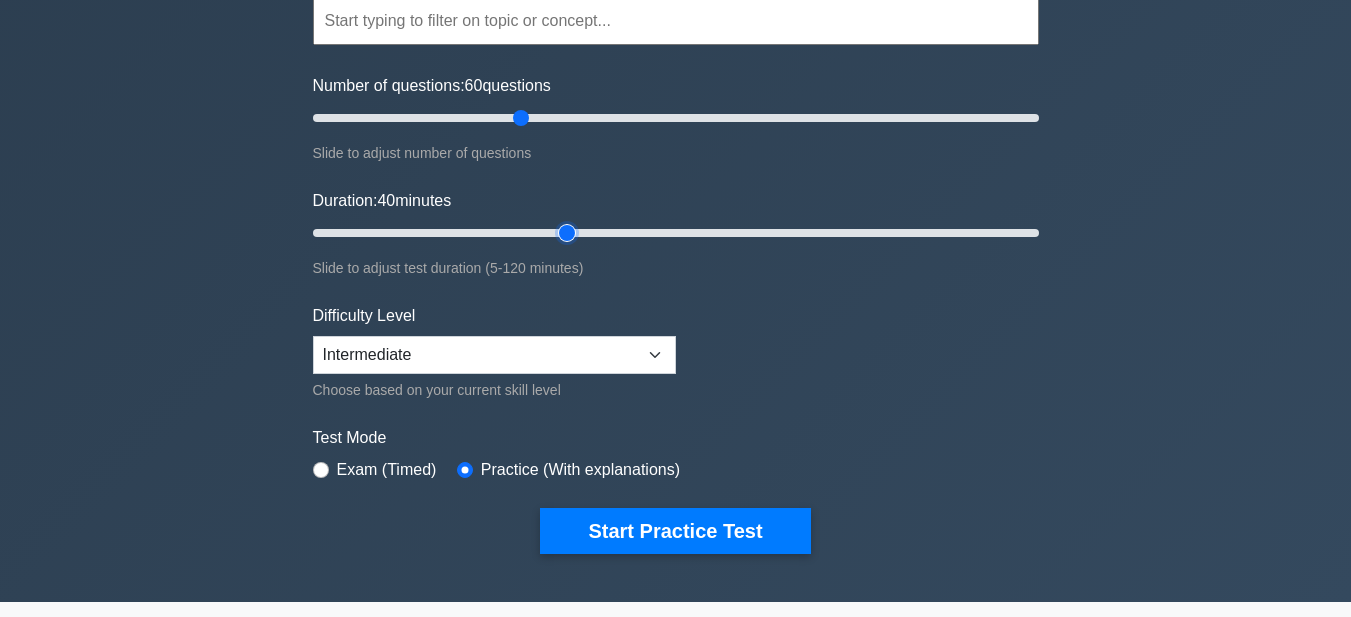 click on "Duration:  40  minutes" at bounding box center [676, 233] 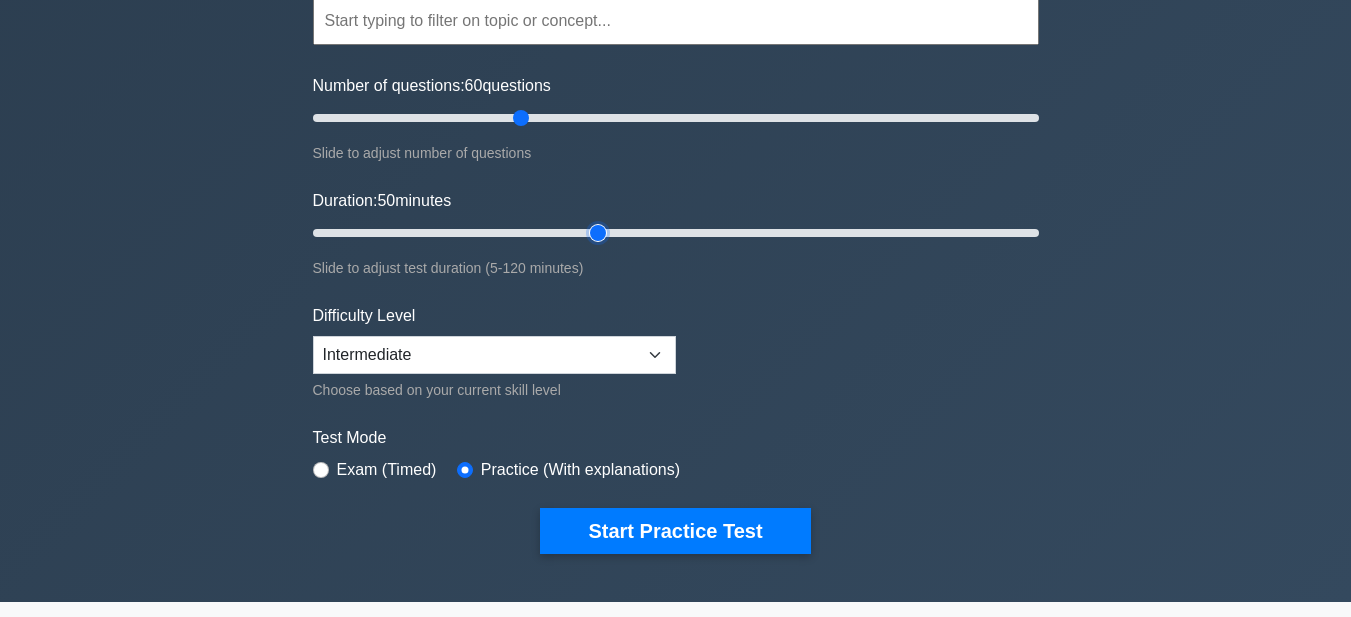 click on "Duration:  50  minutes" at bounding box center (676, 233) 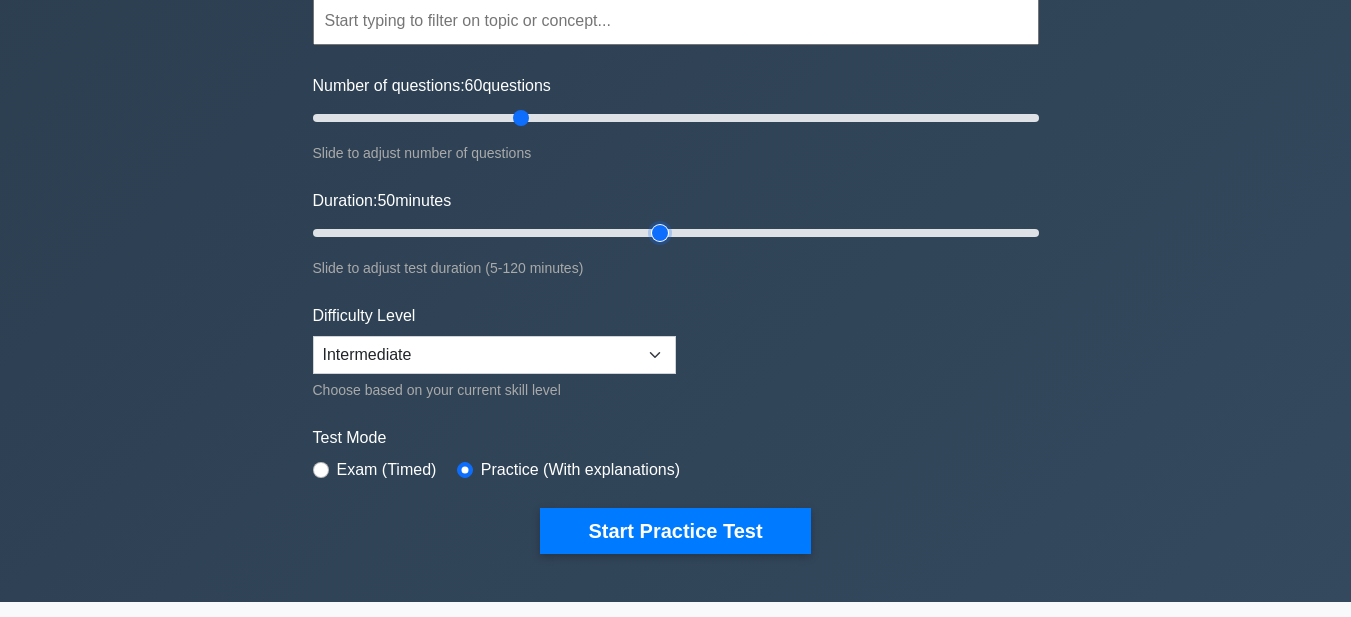 click on "Duration:  50  minutes" at bounding box center [676, 233] 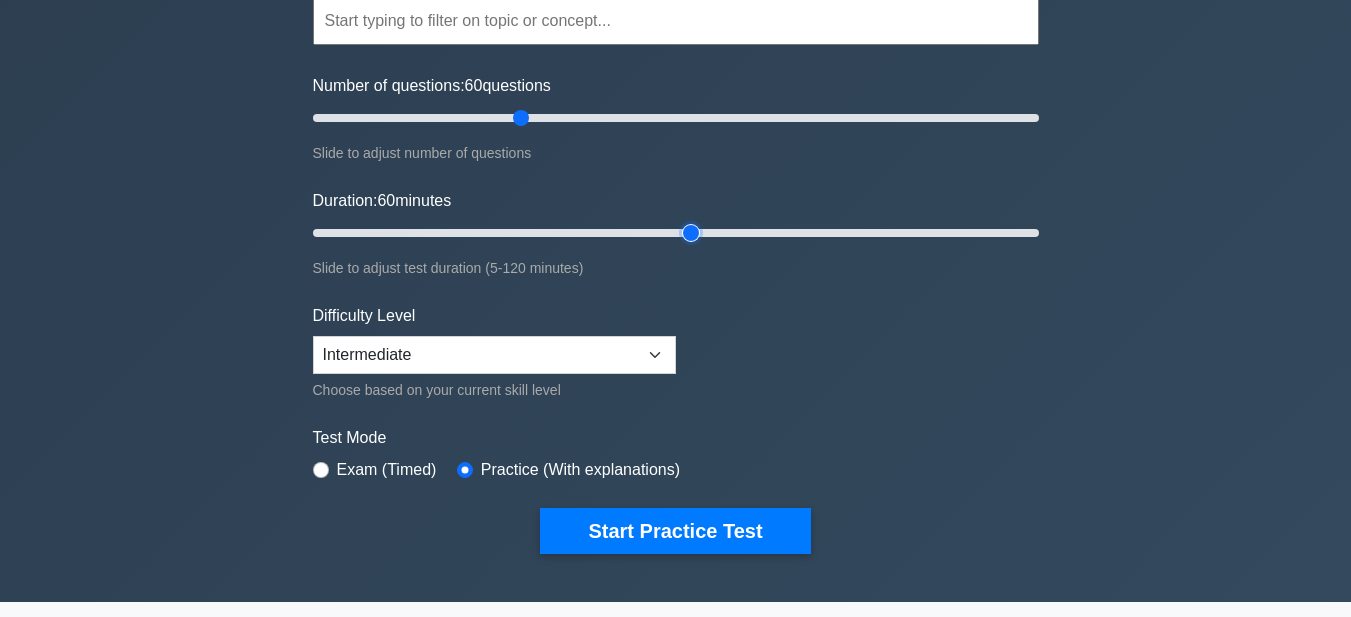 type on "65" 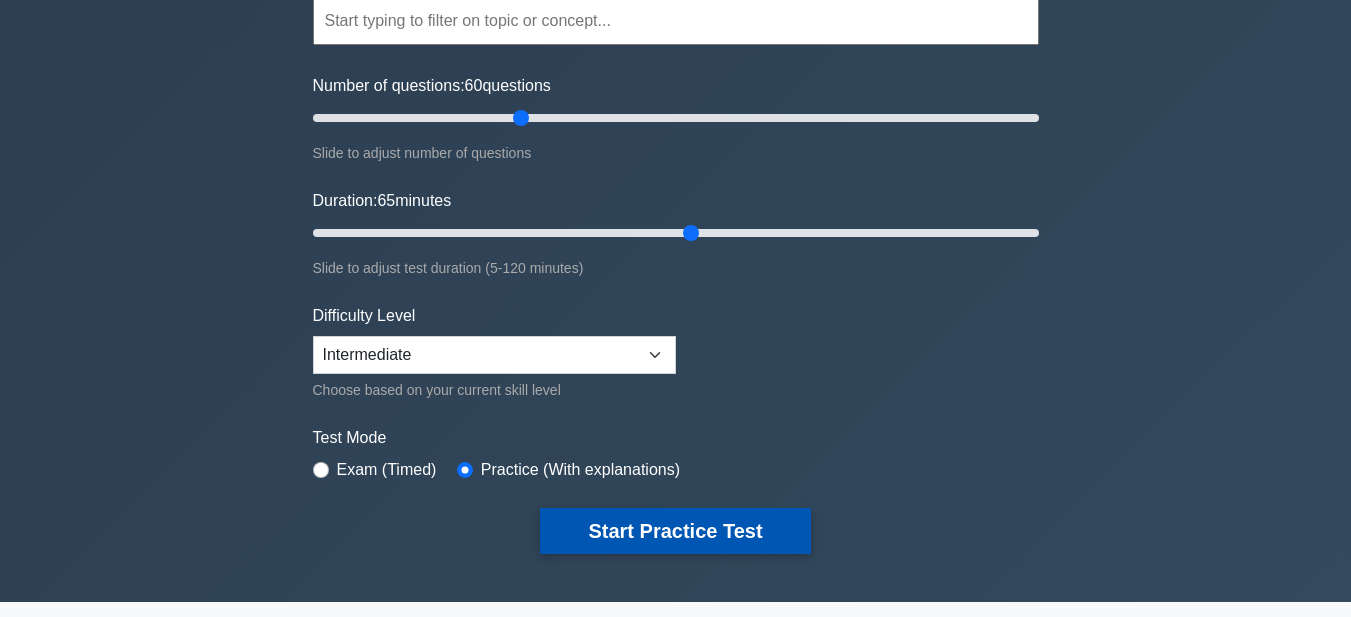 click on "Start Practice Test" at bounding box center (675, 531) 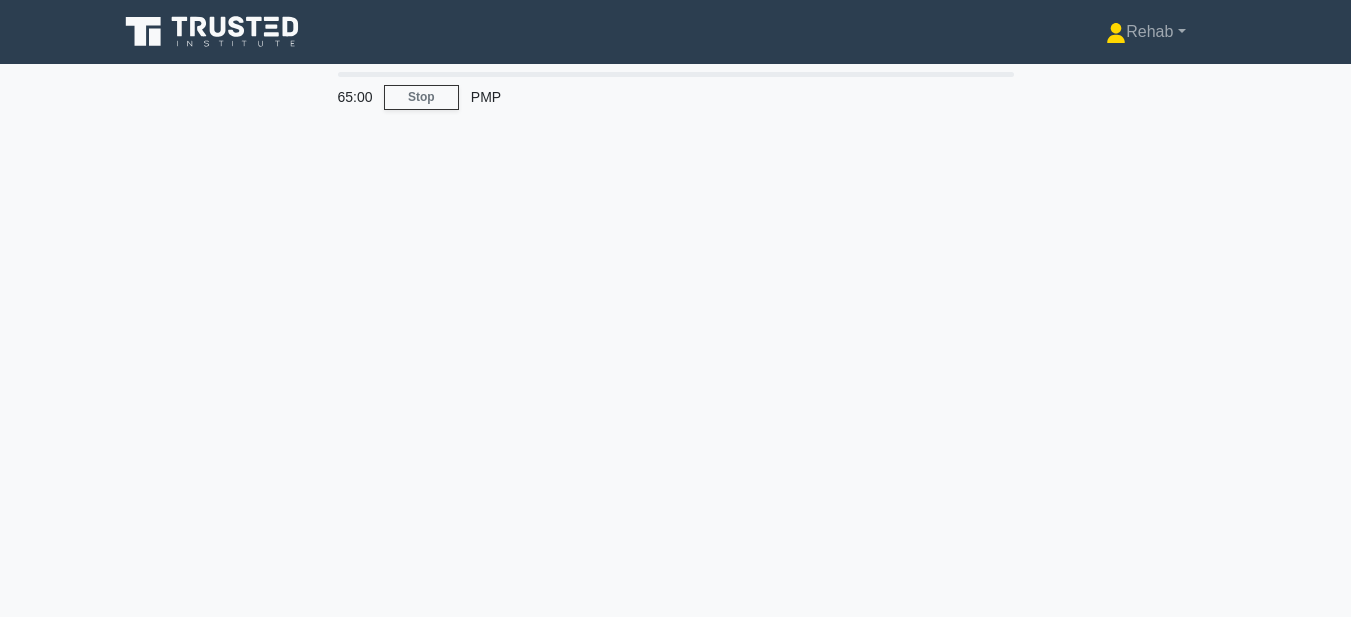 scroll, scrollTop: 0, scrollLeft: 0, axis: both 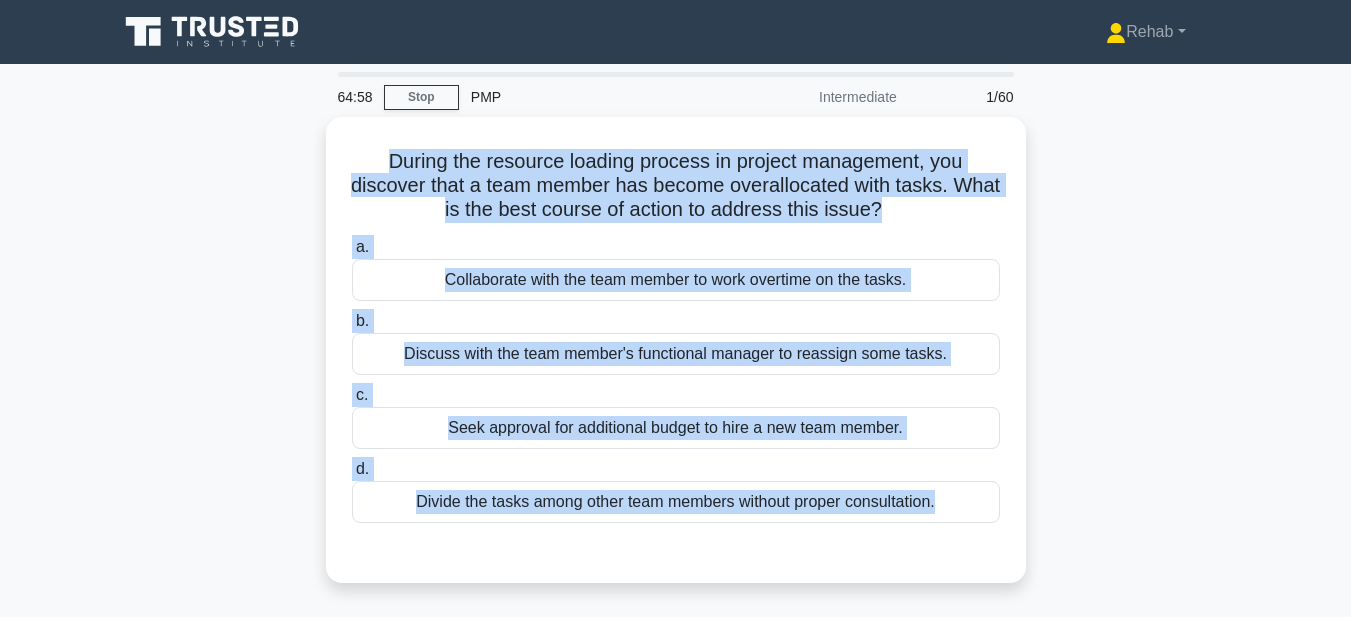drag, startPoint x: 379, startPoint y: 161, endPoint x: 1001, endPoint y: 590, distance: 755.59576 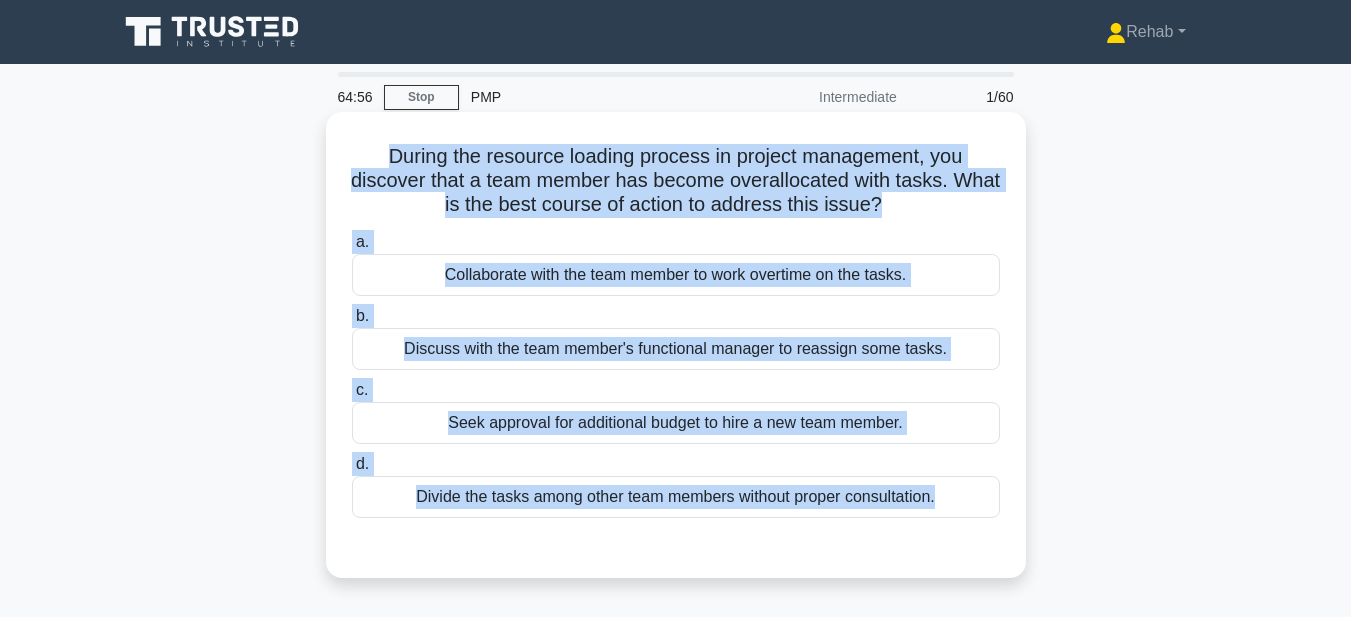 copy on "During the resource loading process in project management, you discover that a team member has become overallocated with tasks. What is the best course of action to address this issue?
.spinner_0XTQ{transform-origin:center;animation:spinner_y6GP .75s linear infinite}@keyframes spinner_y6GP{100%{transform:rotate(360deg)}}
a.
Collaborate with the team member to work overtime on the tasks.
b.
Discuss with the team member's functional manager to reassign some tasks.
c.
Seek approval for additional budget to hire a new team member.
d.
Divide the tasks among other team members without proper consultation." 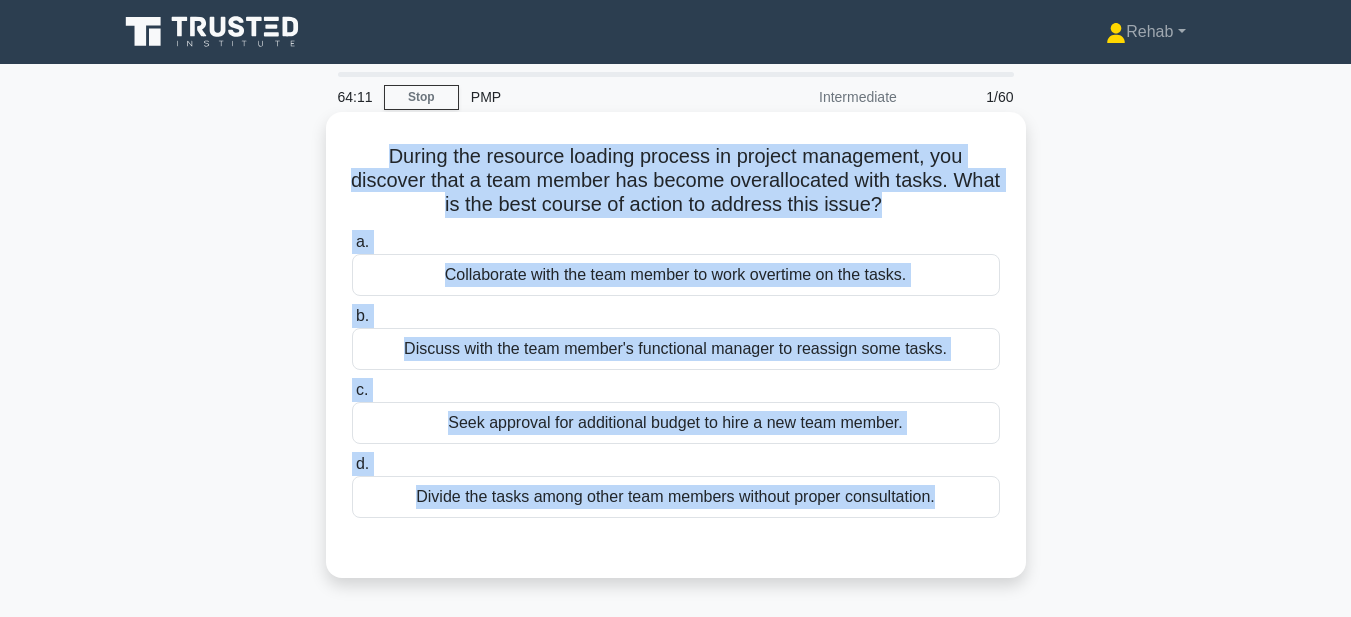 click on "Discuss with the team member's functional manager to reassign some tasks." at bounding box center [676, 349] 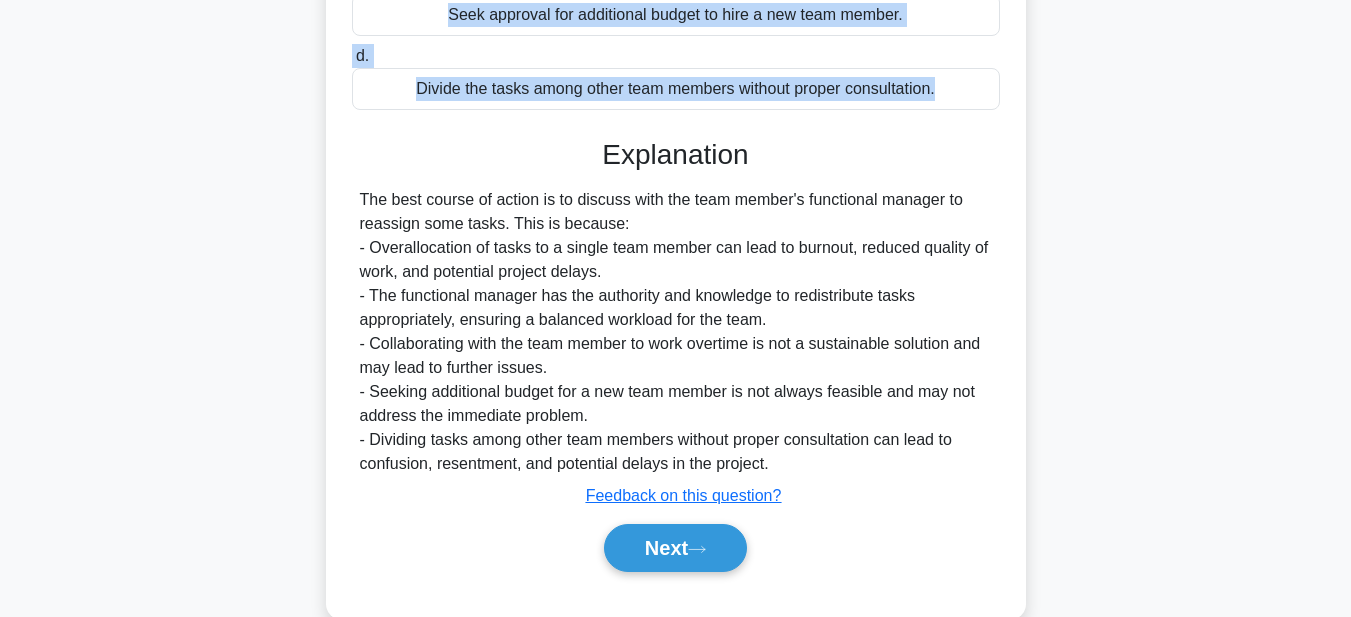 scroll, scrollTop: 463, scrollLeft: 0, axis: vertical 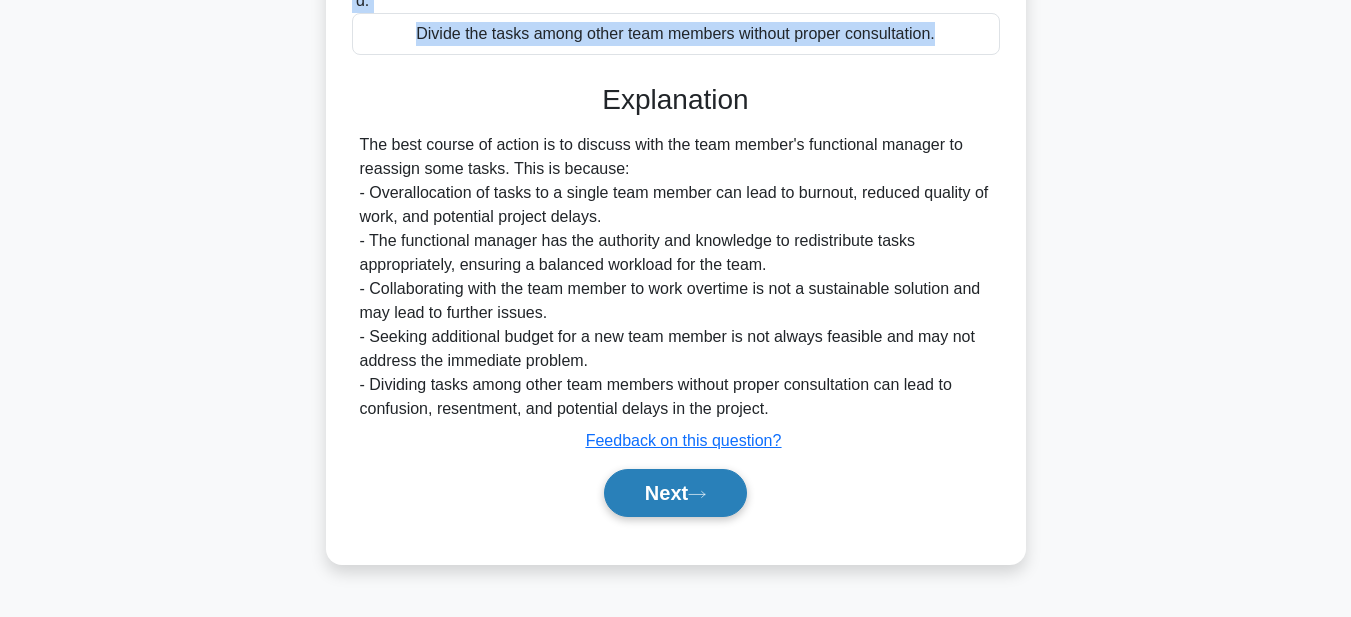 click on "Next" at bounding box center [675, 493] 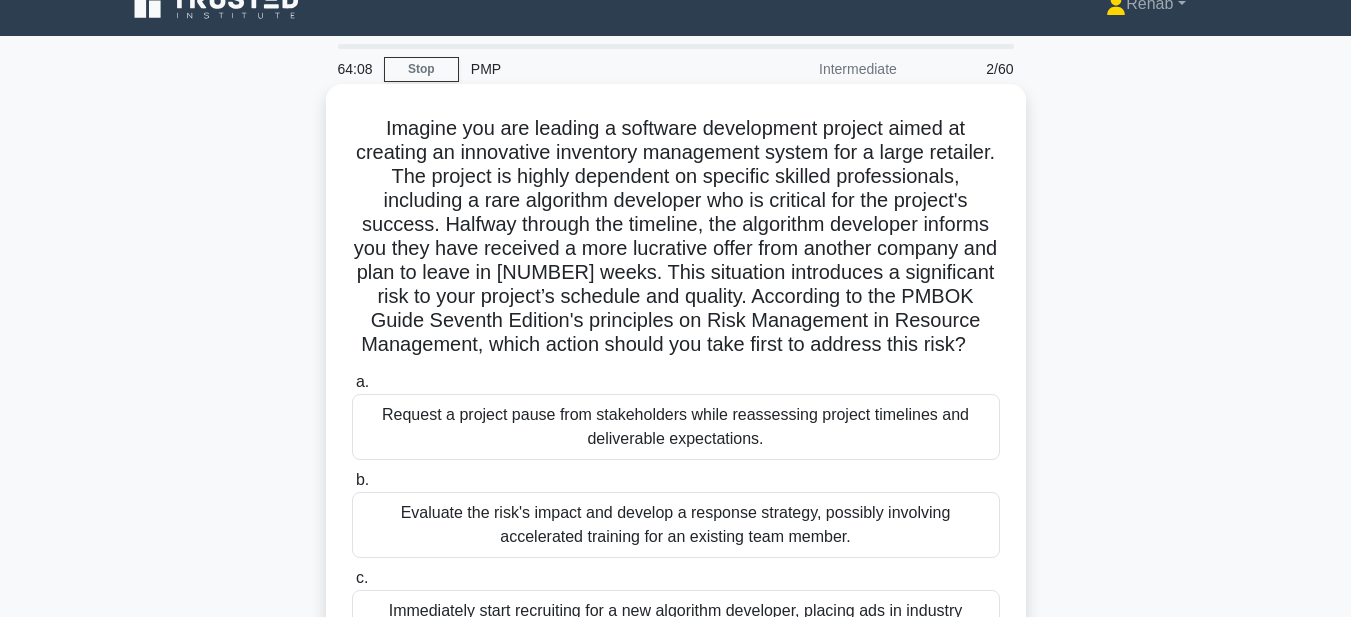 scroll, scrollTop: 0, scrollLeft: 0, axis: both 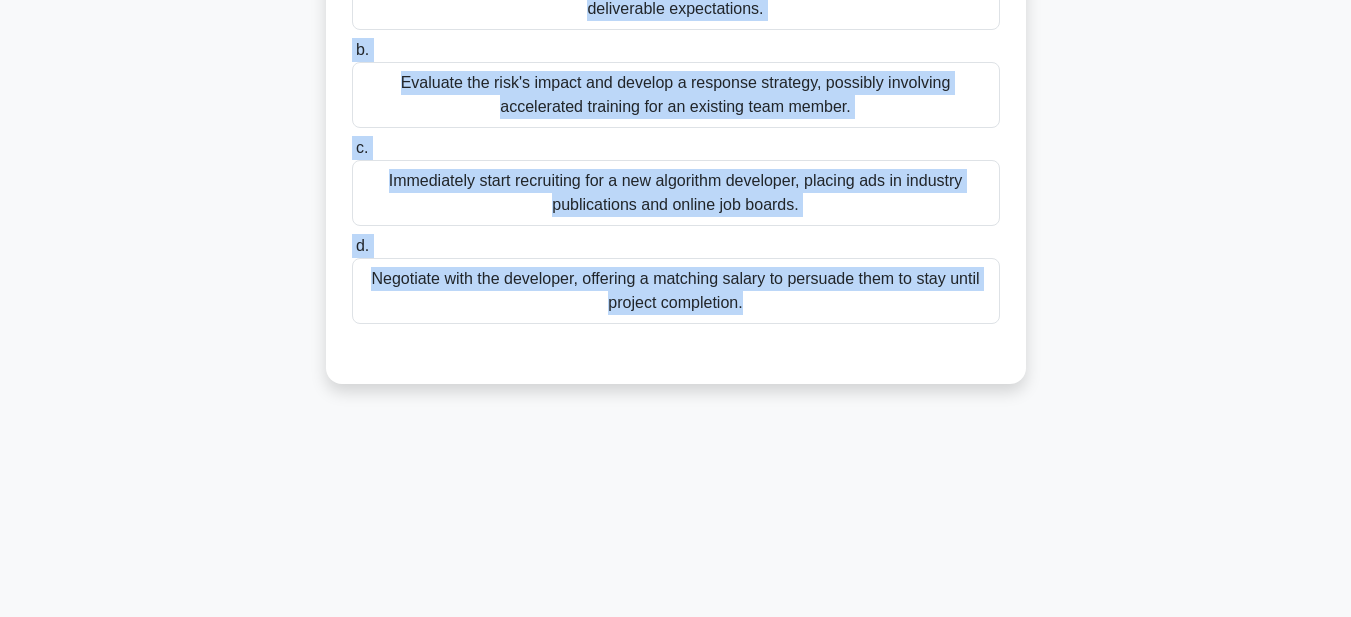 drag, startPoint x: 365, startPoint y: 149, endPoint x: 922, endPoint y: 646, distance: 746.49713 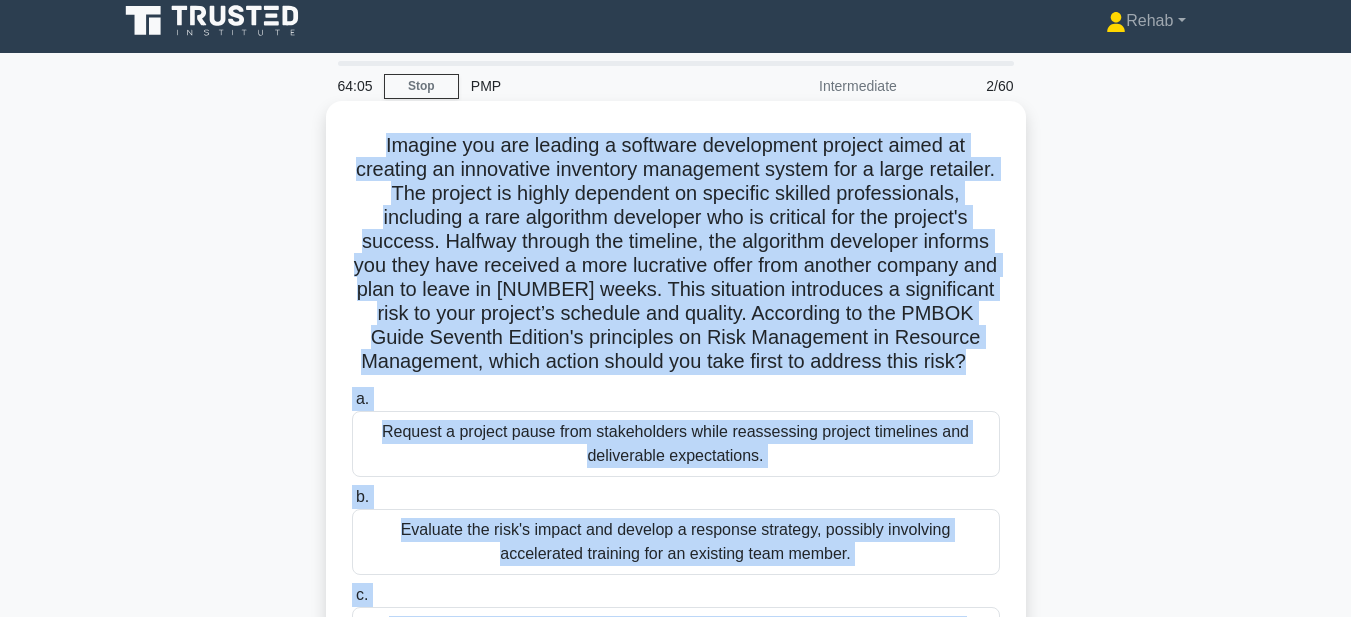 scroll, scrollTop: 0, scrollLeft: 0, axis: both 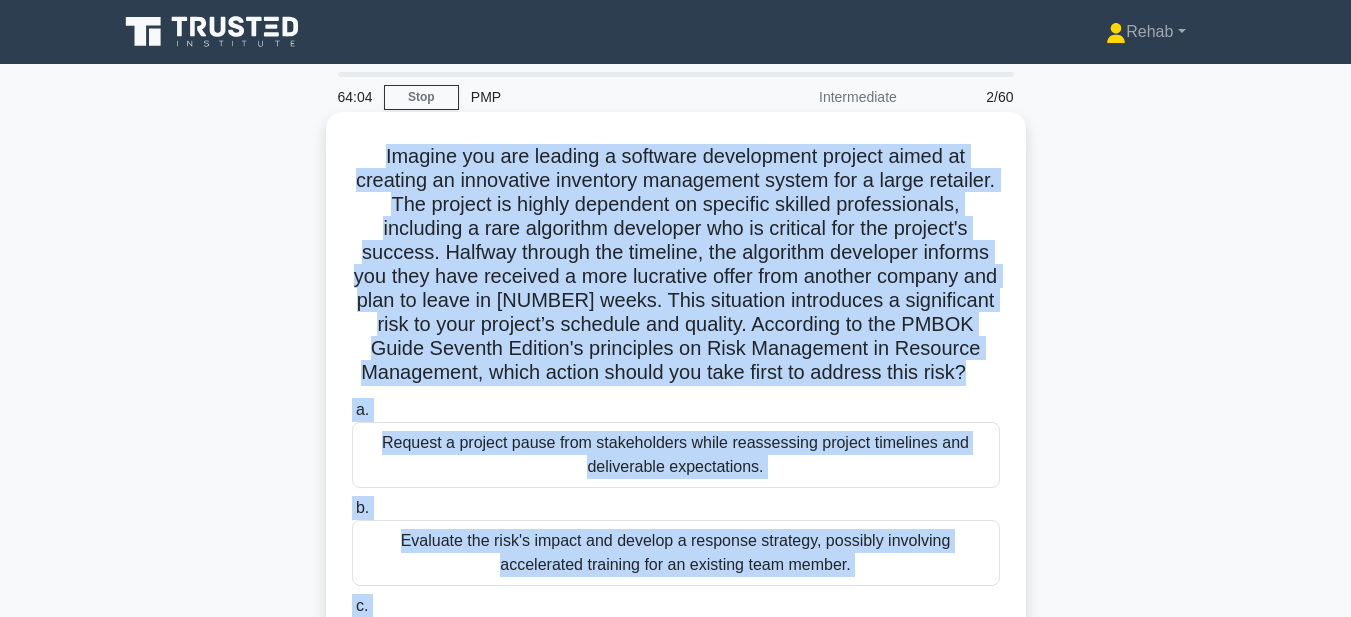 copy on "Imagine you are leading a software development project aimed at creating an innovative inventory management system for a large retailer. The project is highly dependent on specific skilled professionals, including a rare algorithm developer who is critical for the project's success. Halfway through the timeline, the algorithm developer informs you they have received a more lucrative offer from another company and plan to leave in two weeks. This situation introduces a significant risk to your project’s schedule and quality. According to the PMBOK Guide Seventh Edition's principles on Risk Management in Resource Management, which action should you take first to address this risk?
.spinner_0XTQ{transform-origin:center;animation:spinner_y6GP .75s linear infinite}@keyframes spinner_y6GP{100%{transform:rotate(360deg)}}
a.
Request a project pause from stakeholders while reassessing project timelines and deliverable ex..." 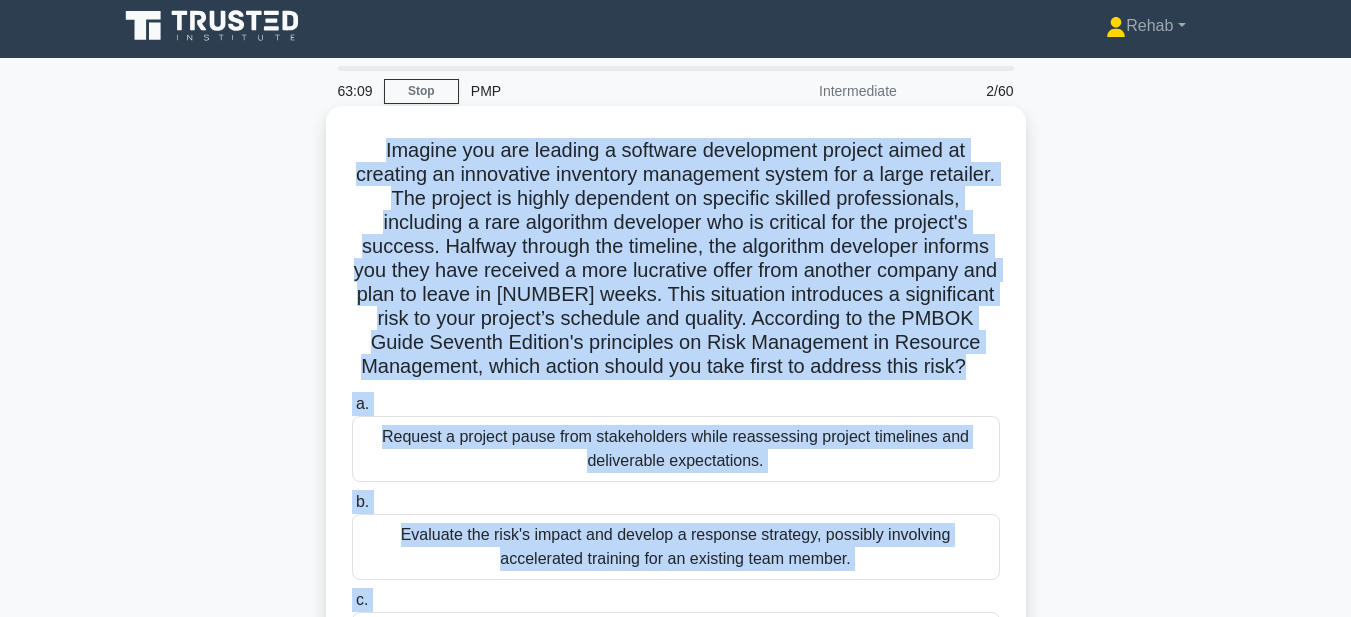 scroll, scrollTop: 200, scrollLeft: 0, axis: vertical 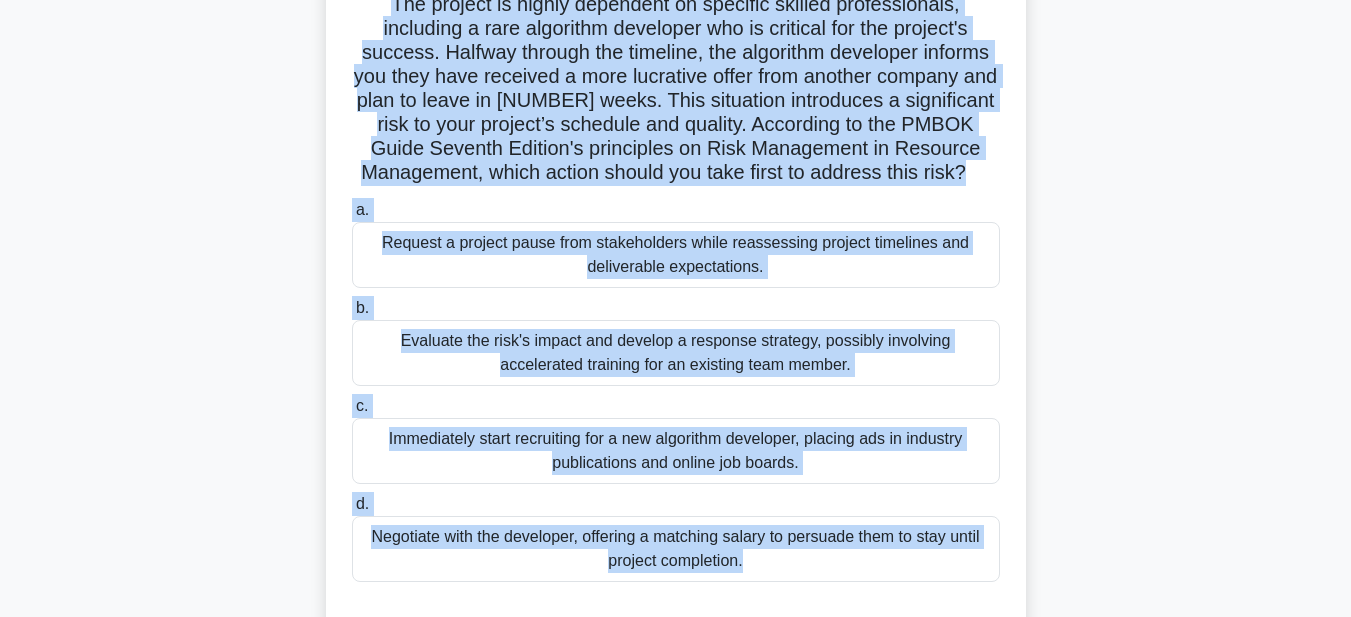 click on "Evaluate the risk's impact and develop a response strategy, possibly involving accelerated training for an existing team member." at bounding box center (676, 353) 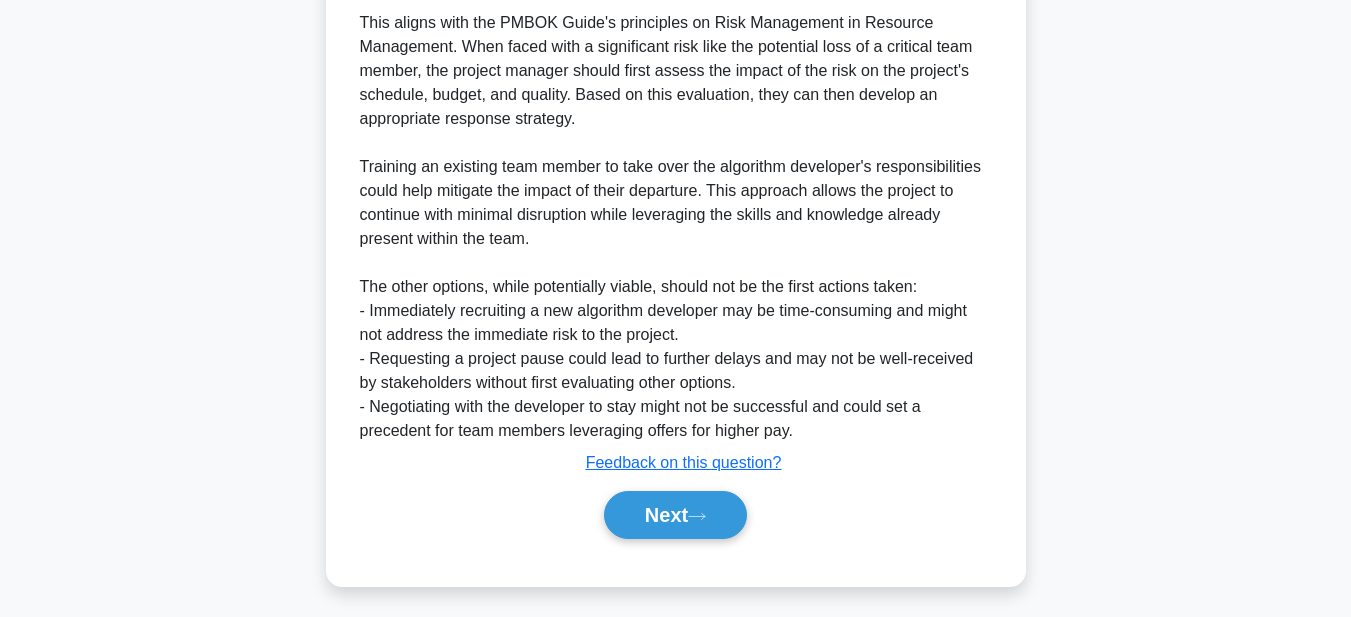 scroll, scrollTop: 953, scrollLeft: 0, axis: vertical 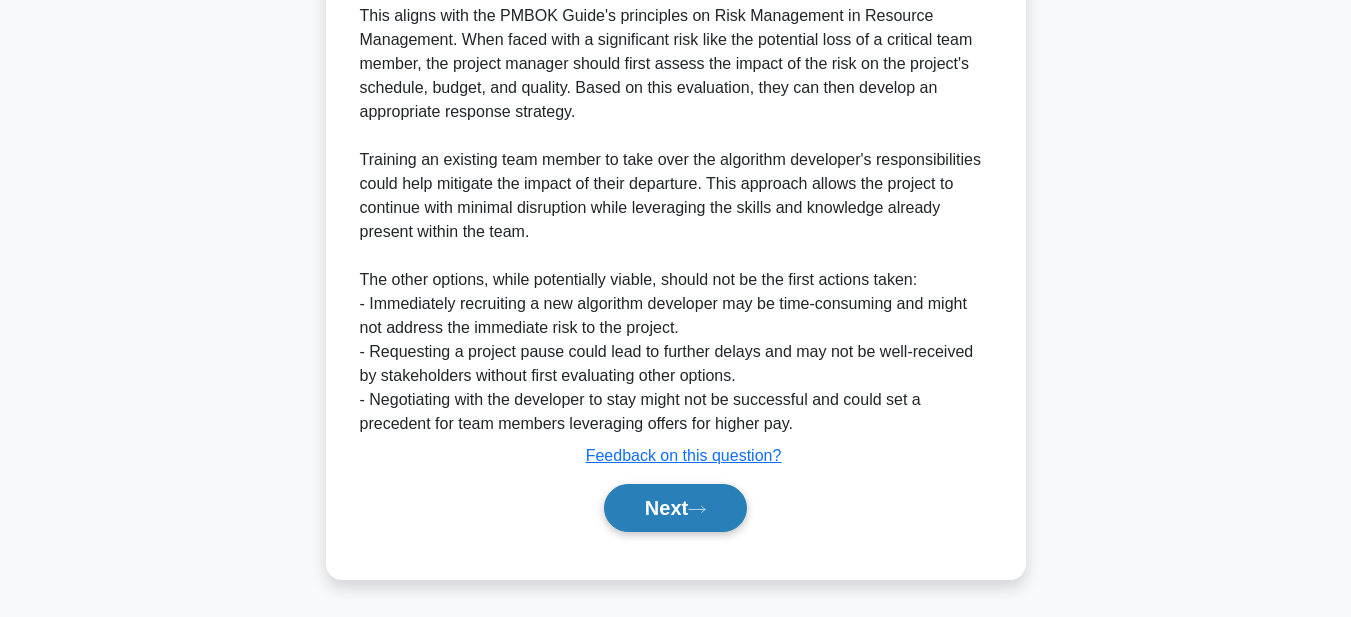 click on "Next" at bounding box center (675, 508) 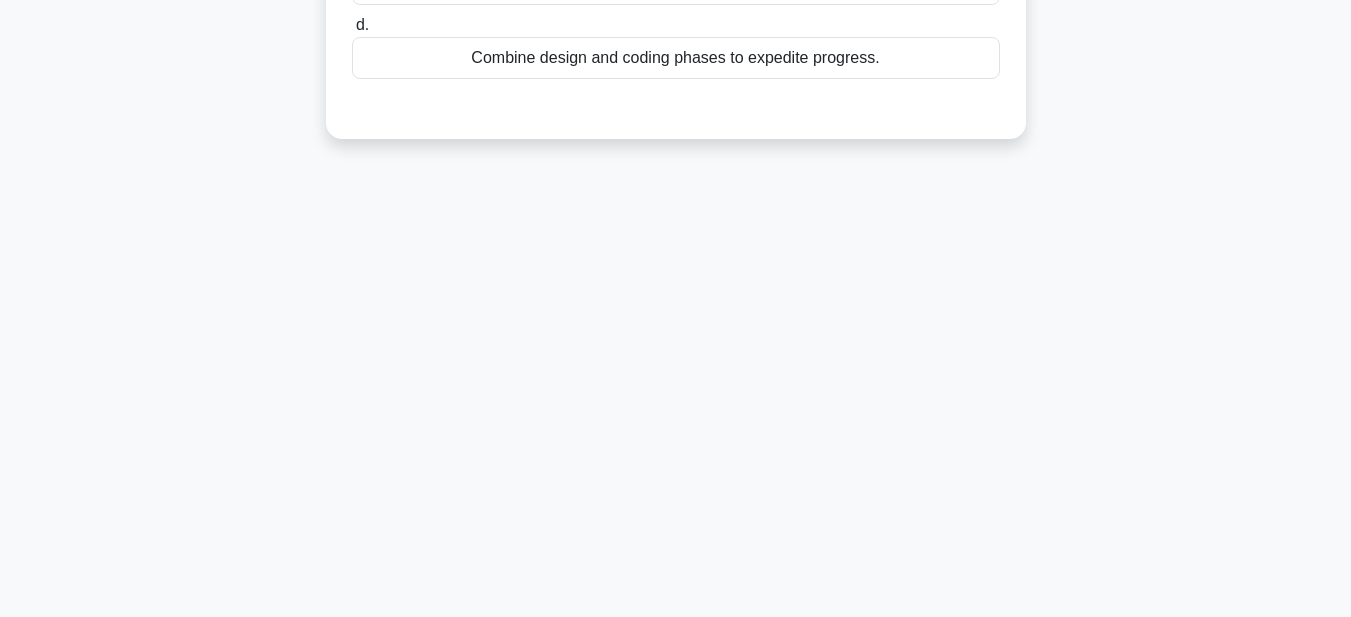 scroll, scrollTop: 63, scrollLeft: 0, axis: vertical 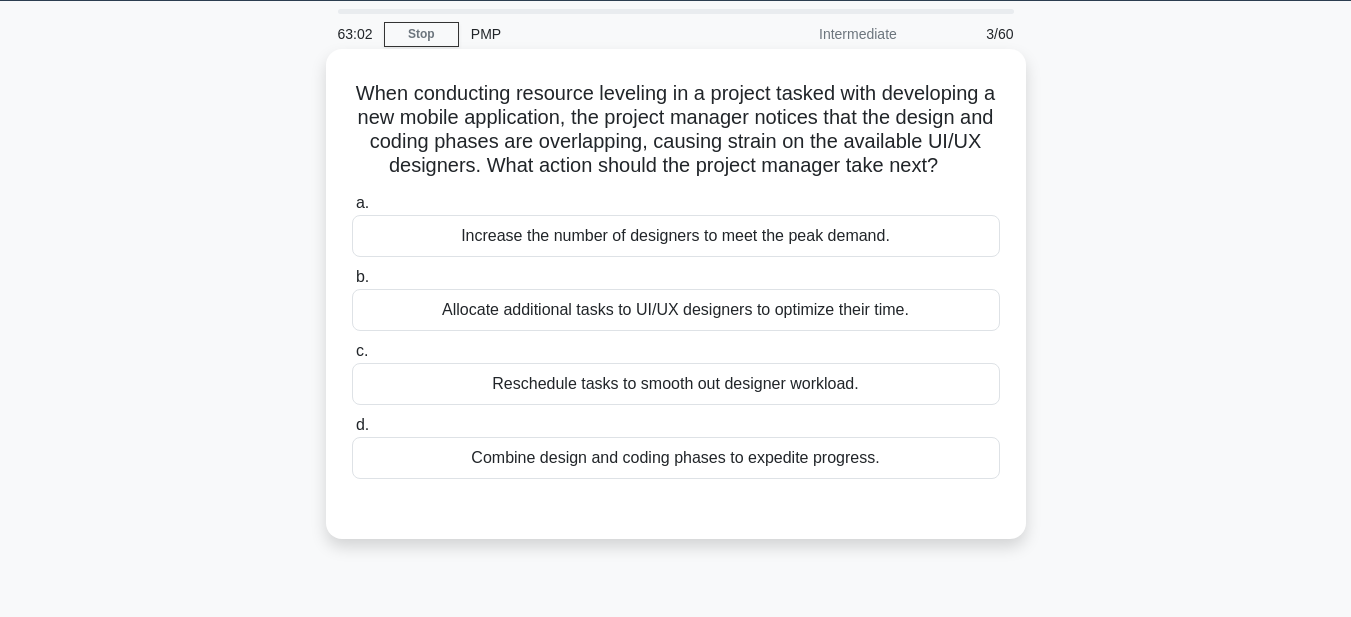 drag, startPoint x: 358, startPoint y: 89, endPoint x: 881, endPoint y: 462, distance: 642.38464 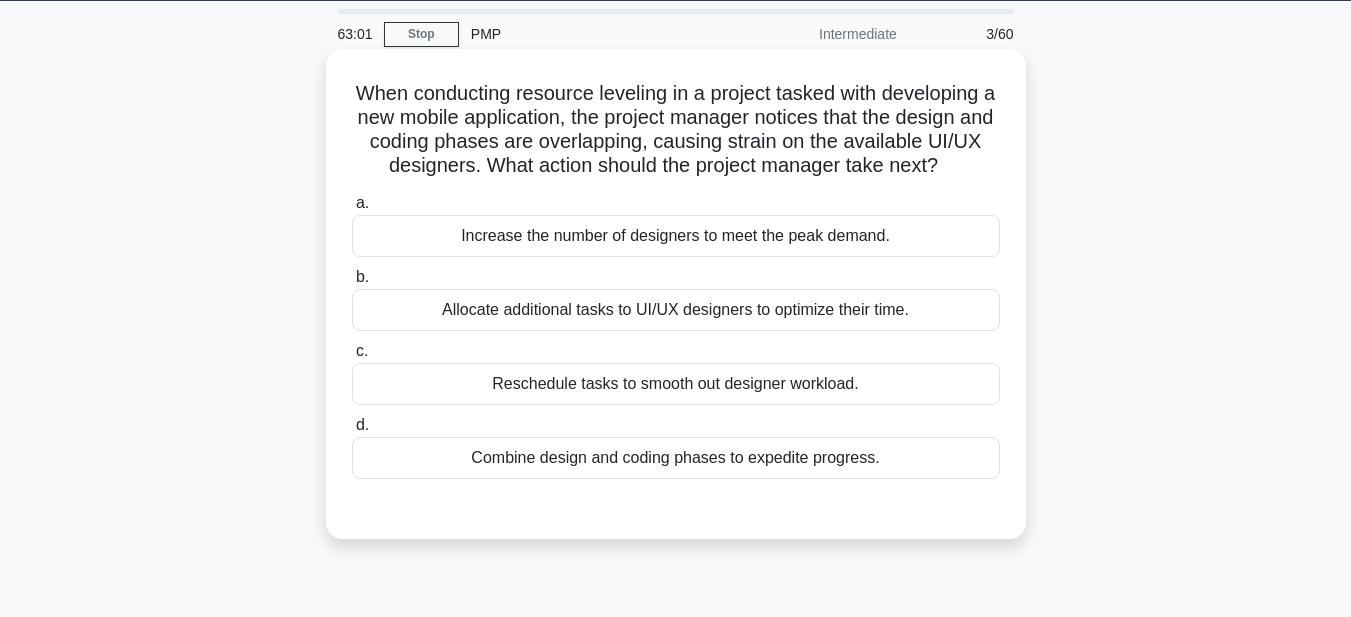 copy on "When conducting resource leveling in a project tasked with developing a new mobile application, the project manager notices that the design and coding phases are overlapping, causing strain on the available UI/UX designers. What action should the project manager take next?
.spinner_0XTQ{transform-origin:center;animation:spinner_y6GP .75s linear infinite}@keyframes spinner_y6GP{100%{transform:rotate(360deg)}}
a.
Increase the number of designers to meet the peak demand.
b.
Allocate additional tasks to UI/UX designers to optimize their time.
c.
Reschedule tasks to smooth out designer workload.
d.
Combine design and coding phases to expedite progress." 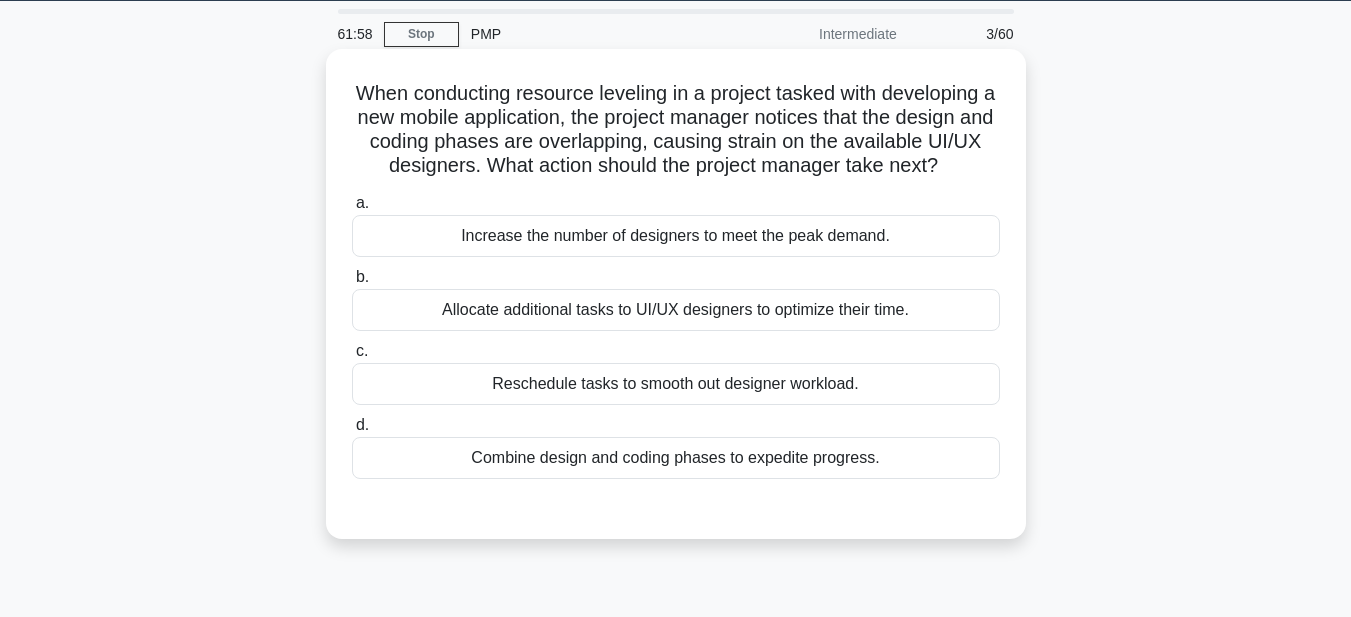 click on "Reschedule tasks to smooth out designer workload." at bounding box center (676, 384) 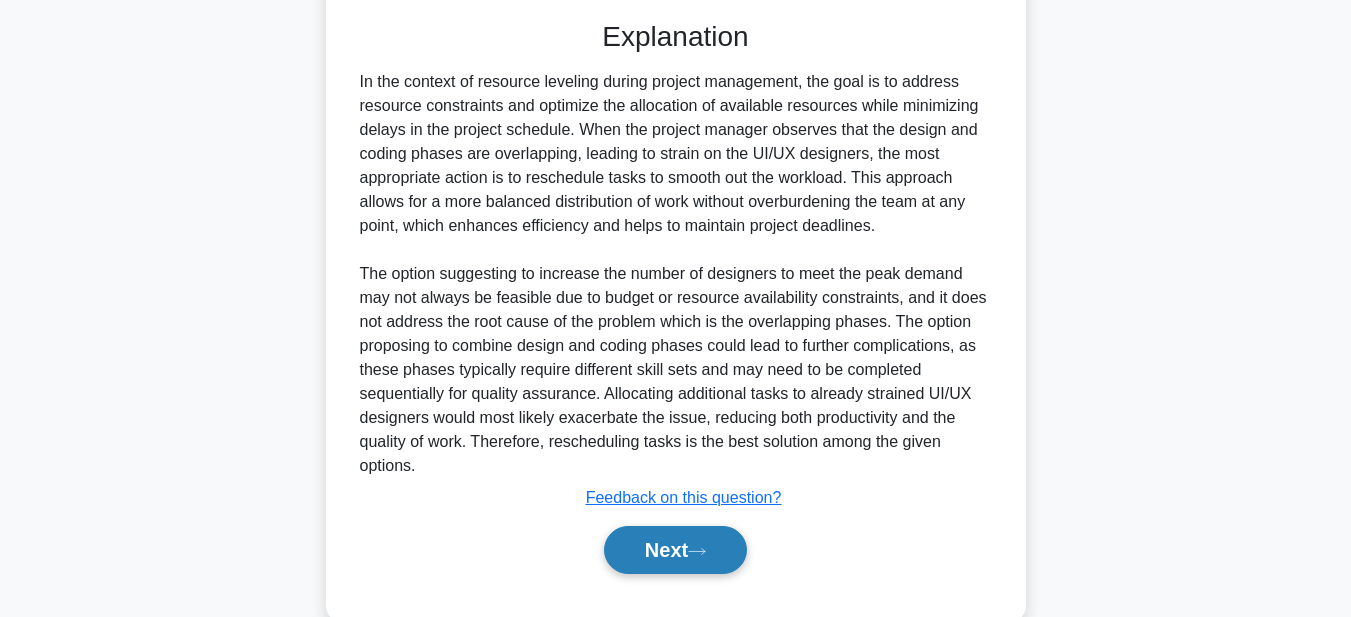 scroll, scrollTop: 563, scrollLeft: 0, axis: vertical 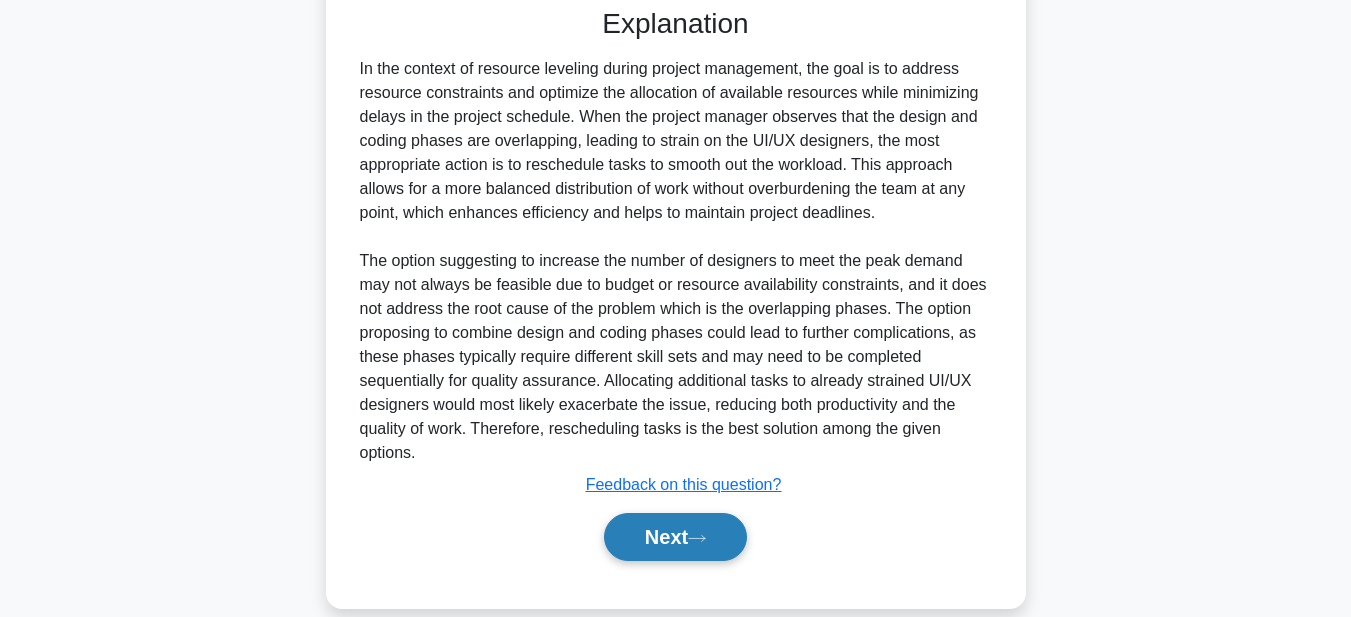 click on "Next" at bounding box center (675, 537) 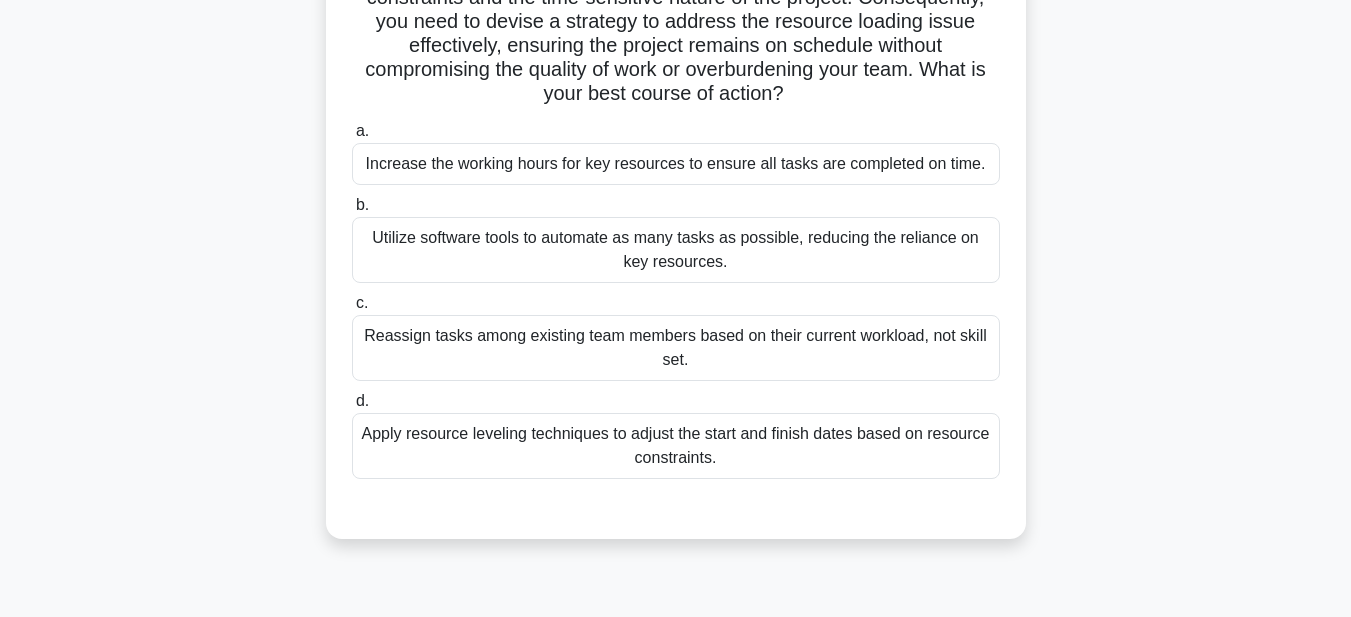 scroll, scrollTop: 63, scrollLeft: 0, axis: vertical 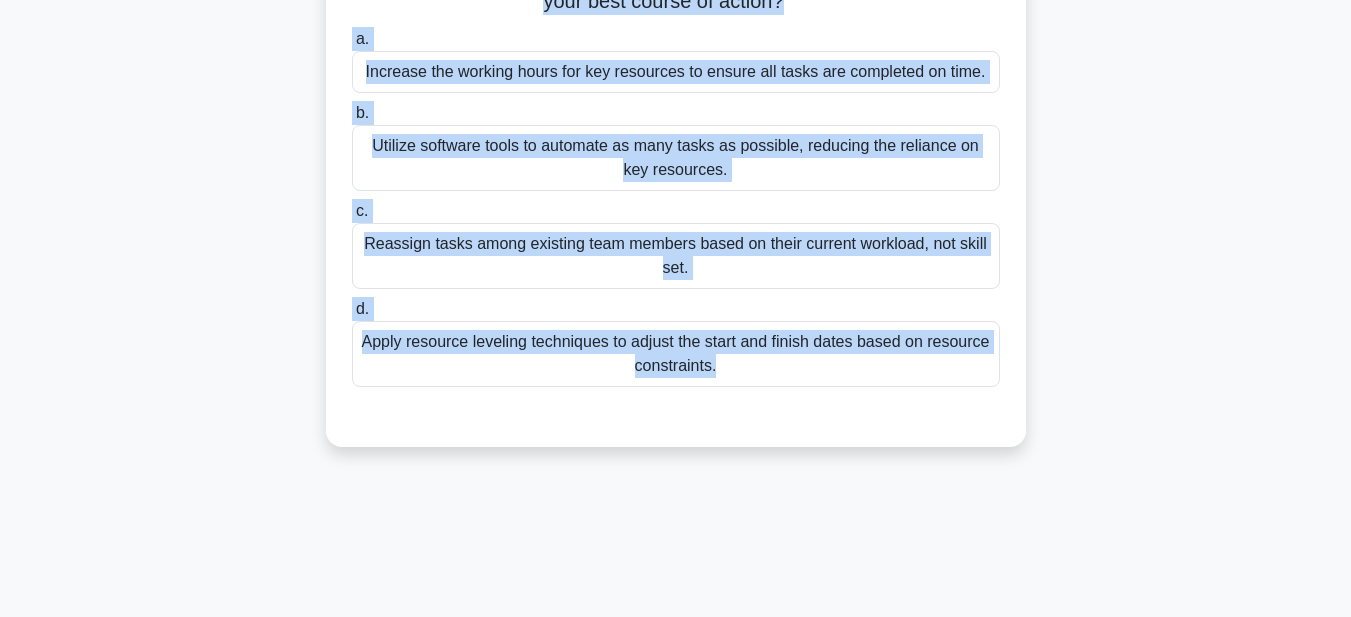 drag, startPoint x: 335, startPoint y: 94, endPoint x: 929, endPoint y: 619, distance: 792.7553 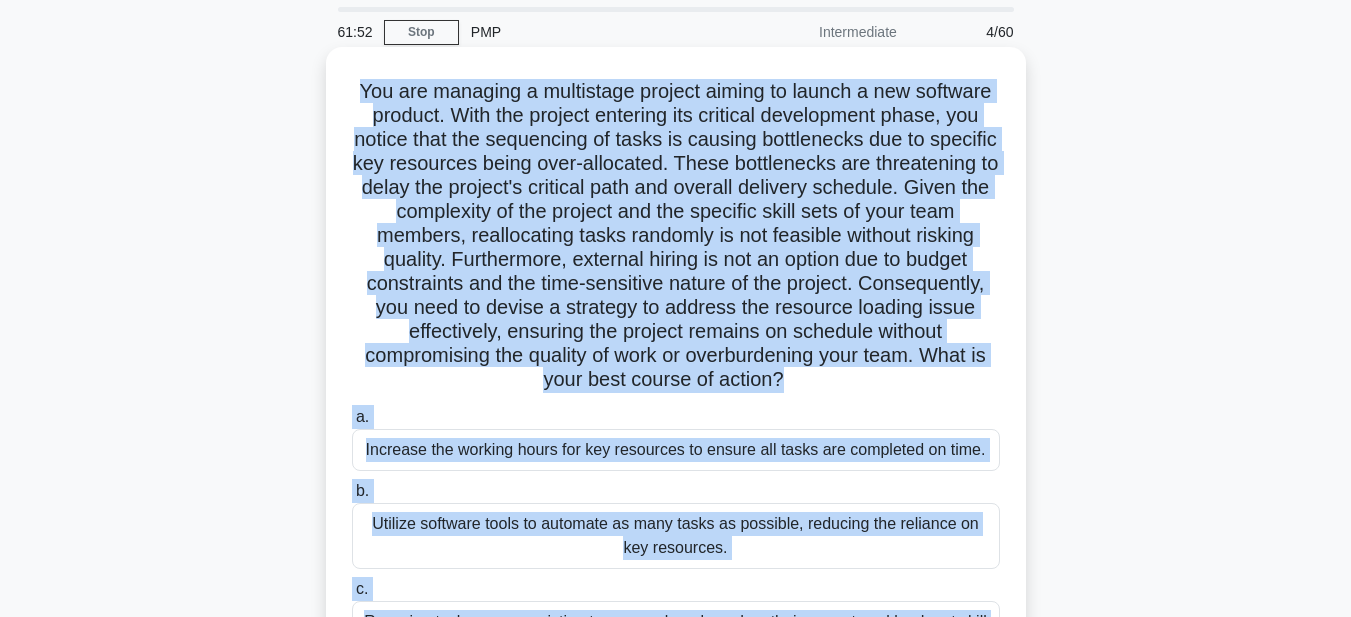 scroll, scrollTop: 63, scrollLeft: 0, axis: vertical 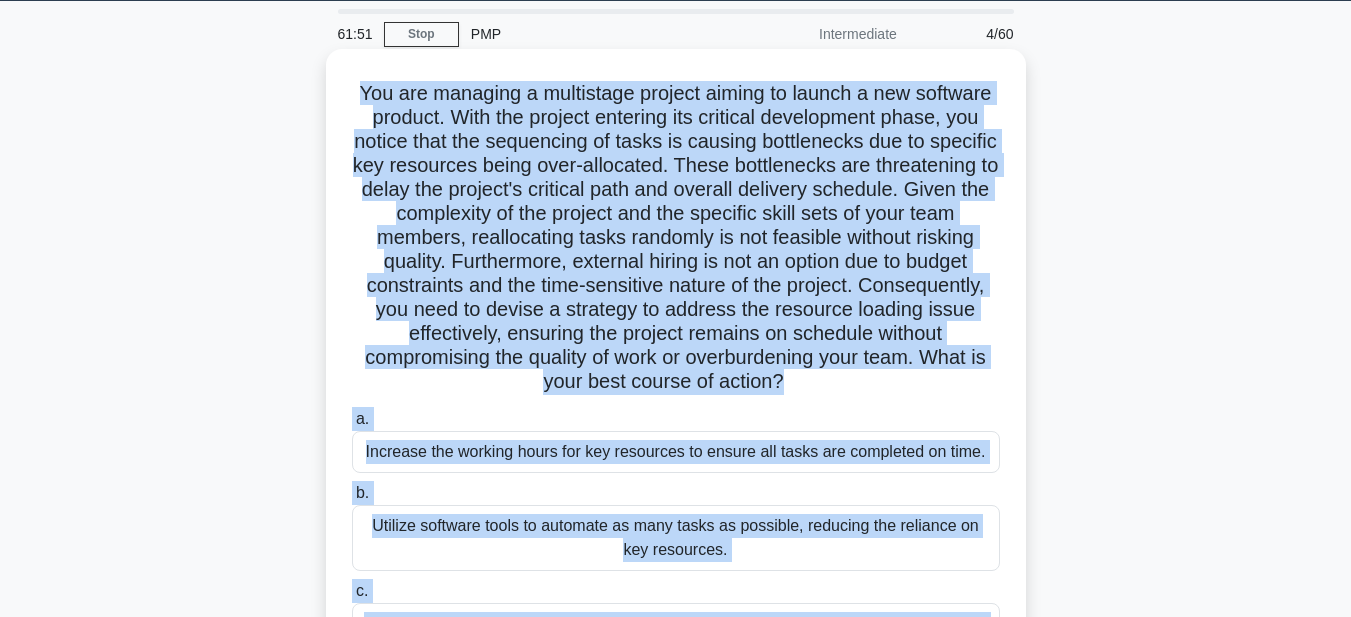 copy on "You are managing a multistage project aiming to launch a new software product. With the project entering its critical development phase, you notice that the sequencing of tasks is causing bottlenecks due to specific key resources being over-allocated. These bottlenecks are threatening to delay the project's critical path and overall delivery schedule. Given the complexity of the project and the specific skill sets of your team members, reallocating tasks randomly is not feasible without risking quality. Furthermore, external hiring is not an option due to budget constraints and the time-sensitive nature of the project. Consequently, you need to devise a strategy to address the resource loading issue effectively, ensuring the project remains on schedule without compromising the quality of work or overburdening your team. What is your best course of action?
.spinner_0XTQ{transform-origin:center;animation:spinner_y6GP .75s linear infinite}@keyframes spinner_y6GP{100%{transform:rotate(..." 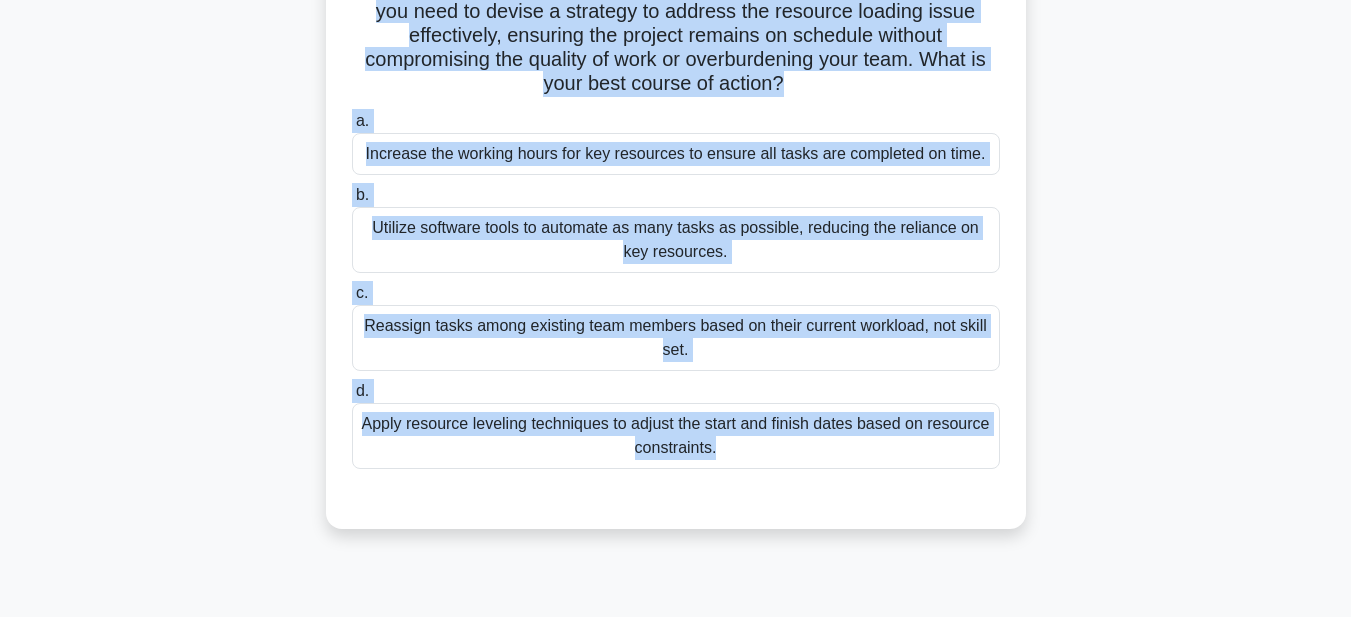 scroll, scrollTop: 363, scrollLeft: 0, axis: vertical 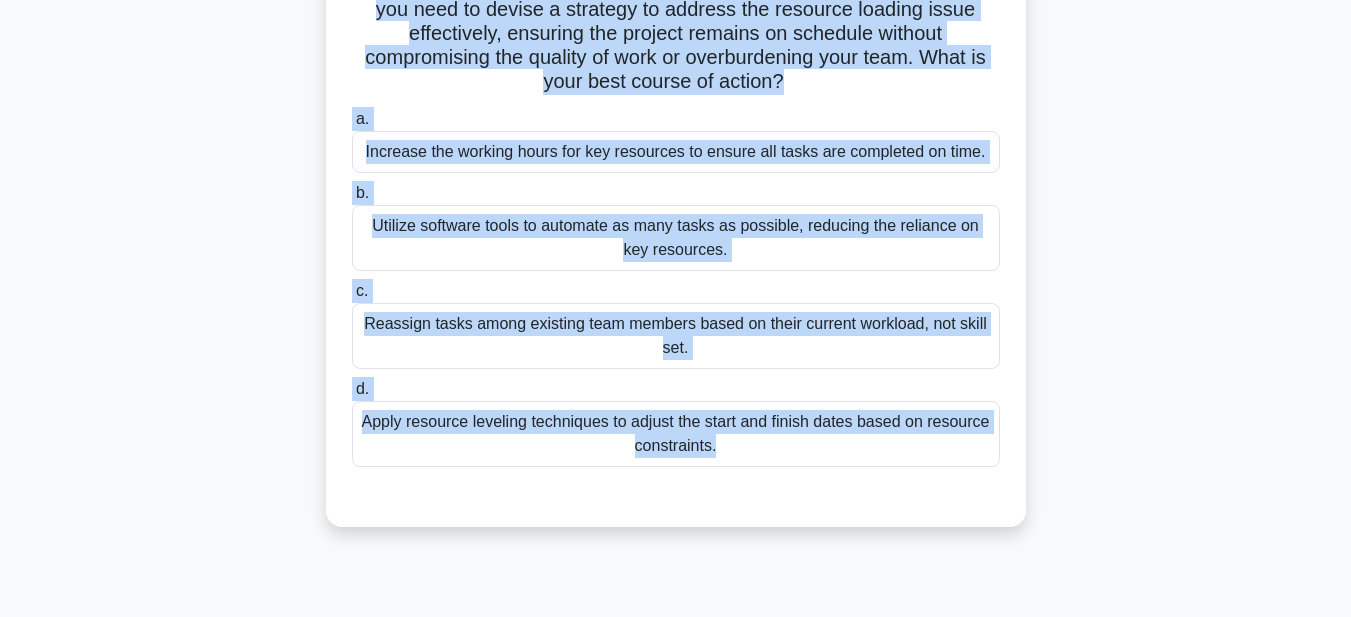 click on "Apply resource leveling techniques to adjust the start and finish dates based on resource constraints." at bounding box center [676, 434] 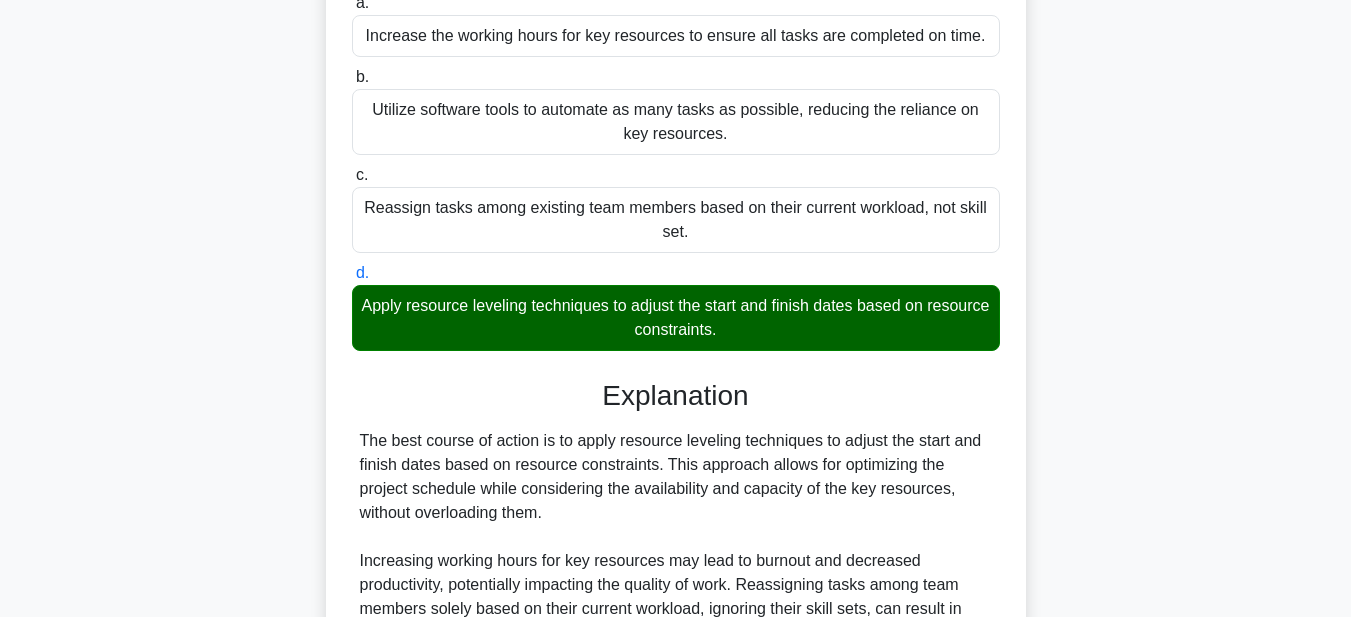 scroll, scrollTop: 761, scrollLeft: 0, axis: vertical 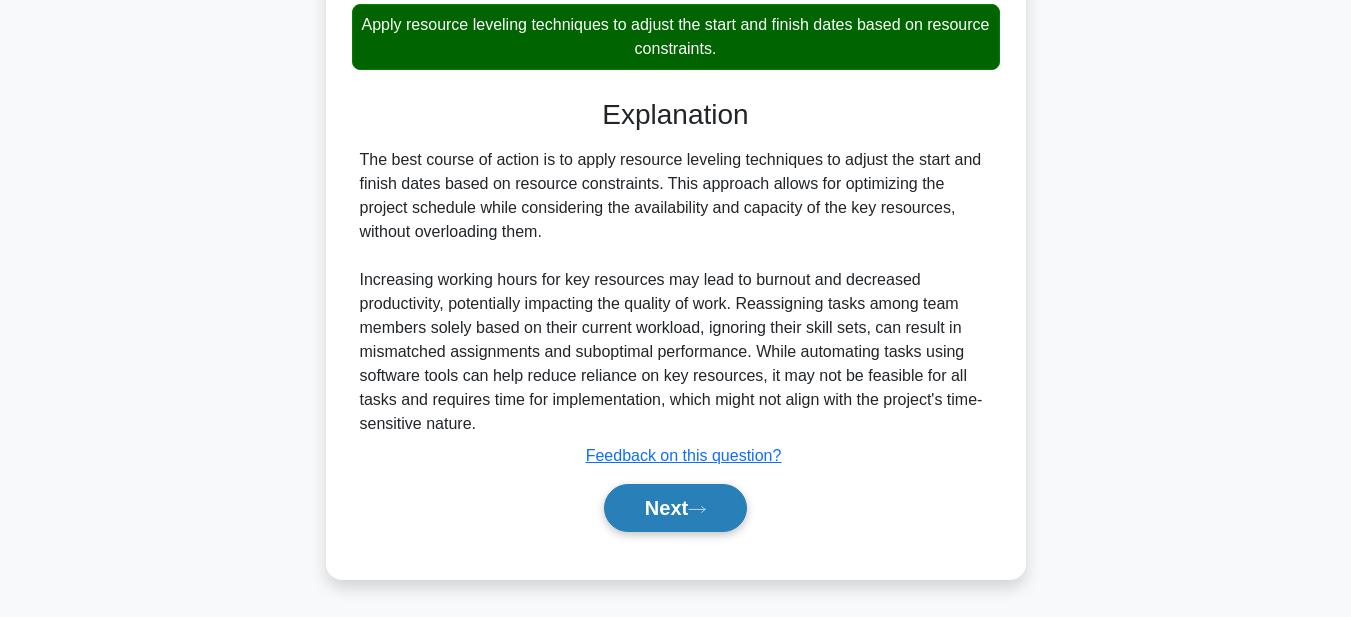 click on "Next" at bounding box center (675, 508) 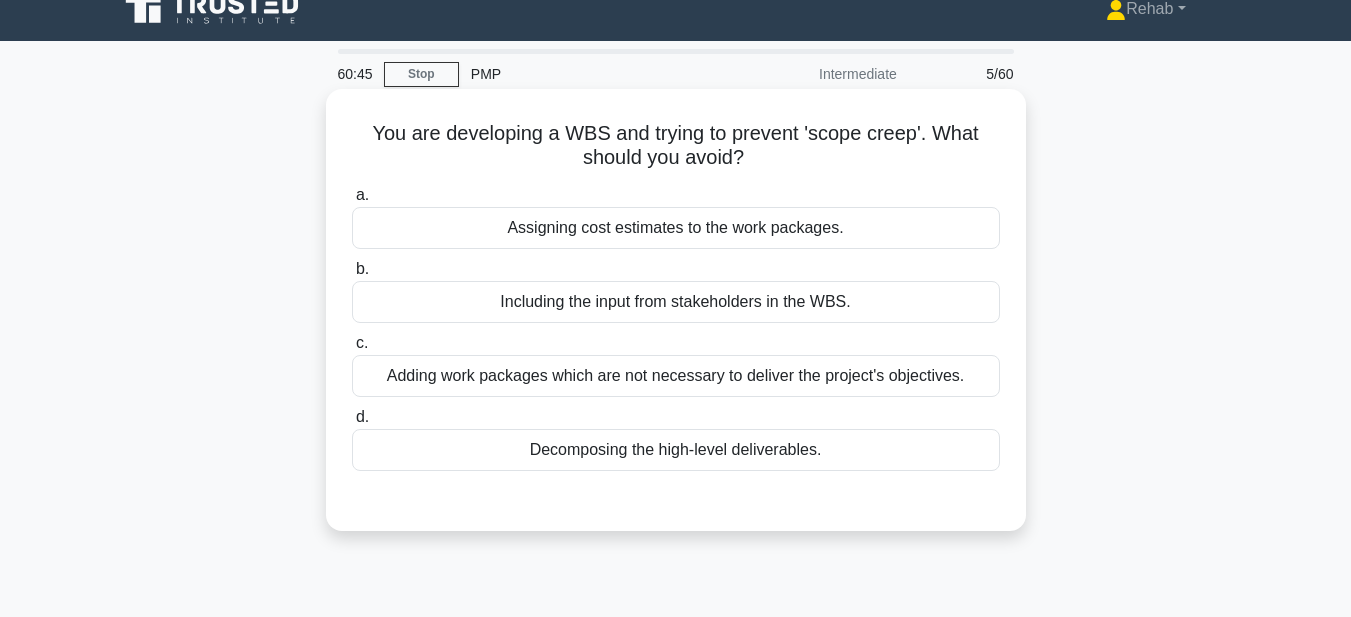 scroll, scrollTop: 0, scrollLeft: 0, axis: both 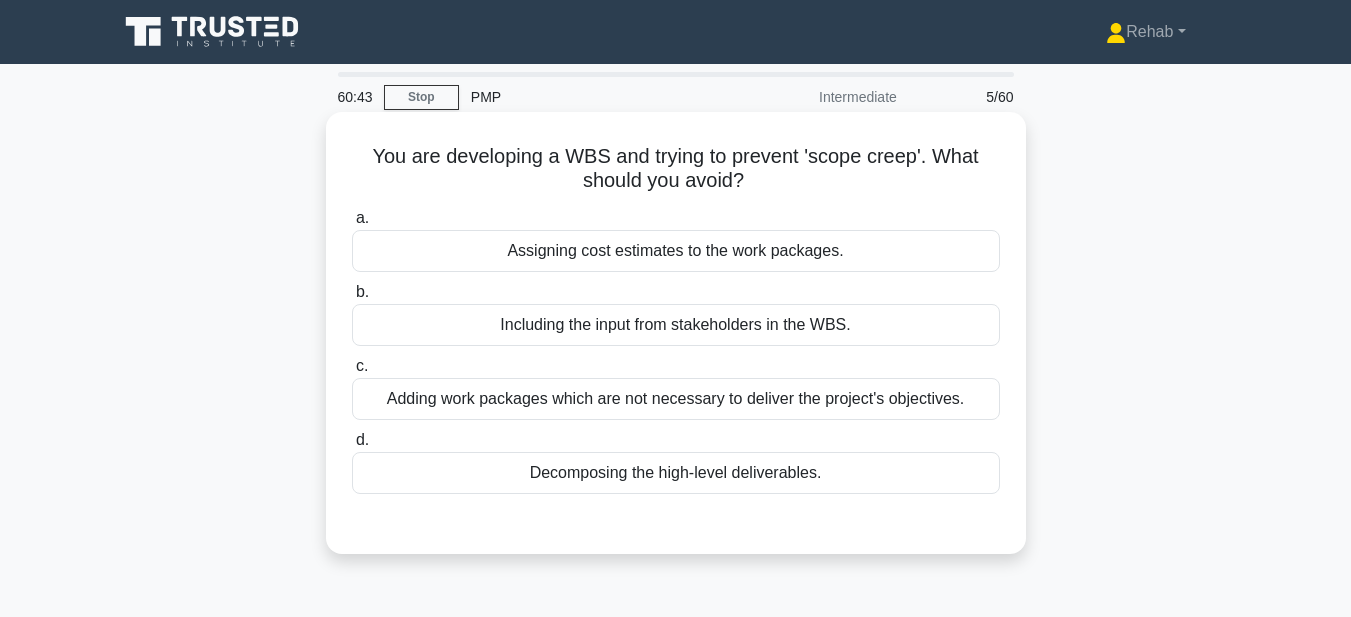 drag, startPoint x: 338, startPoint y: 151, endPoint x: 845, endPoint y: 475, distance: 601.6851 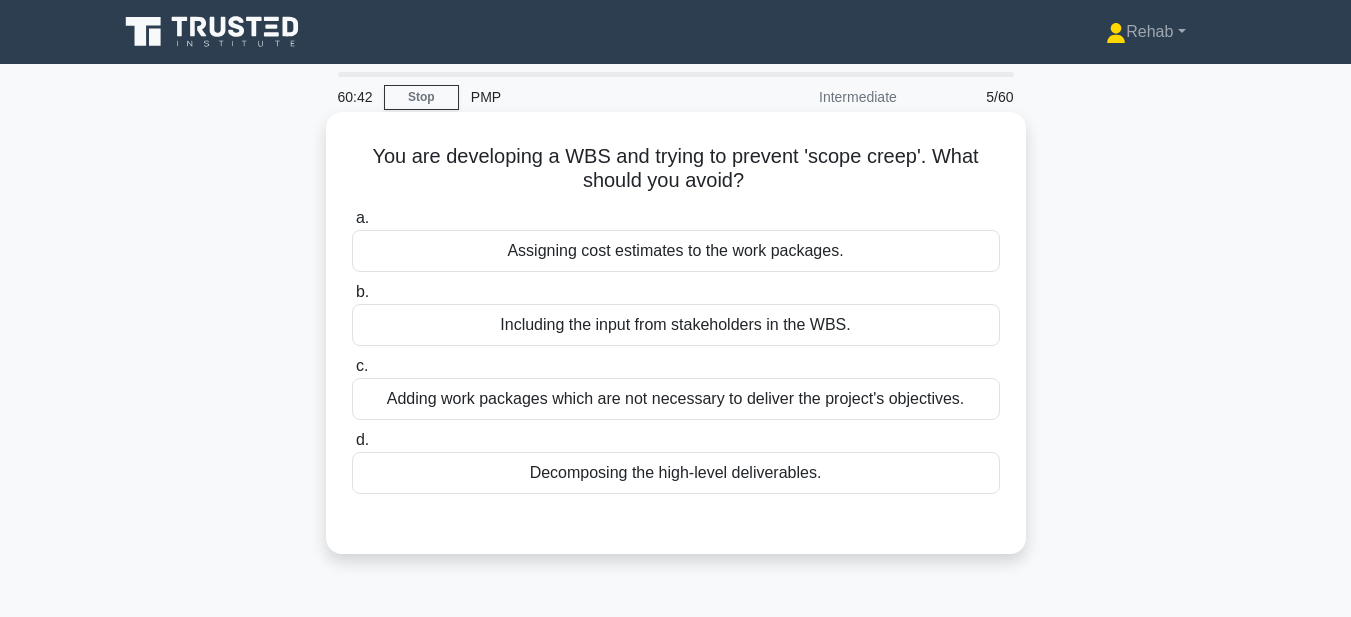 copy on "You are developing a WBS and trying to prevent 'scope creep'. What should you avoid?
.spinner_0XTQ{transform-origin:center;animation:spinner_y6GP .75s linear infinite}@keyframes spinner_y6GP{100%{transform:rotate(360deg)}}
a.
Assigning cost estimates to the work packages.
b.
Including the input from stakeholders in the WBS.
c.
Adding work packages which are not necessary to deliver the project's objectives.
d.
Decomposing the high-level deliverables." 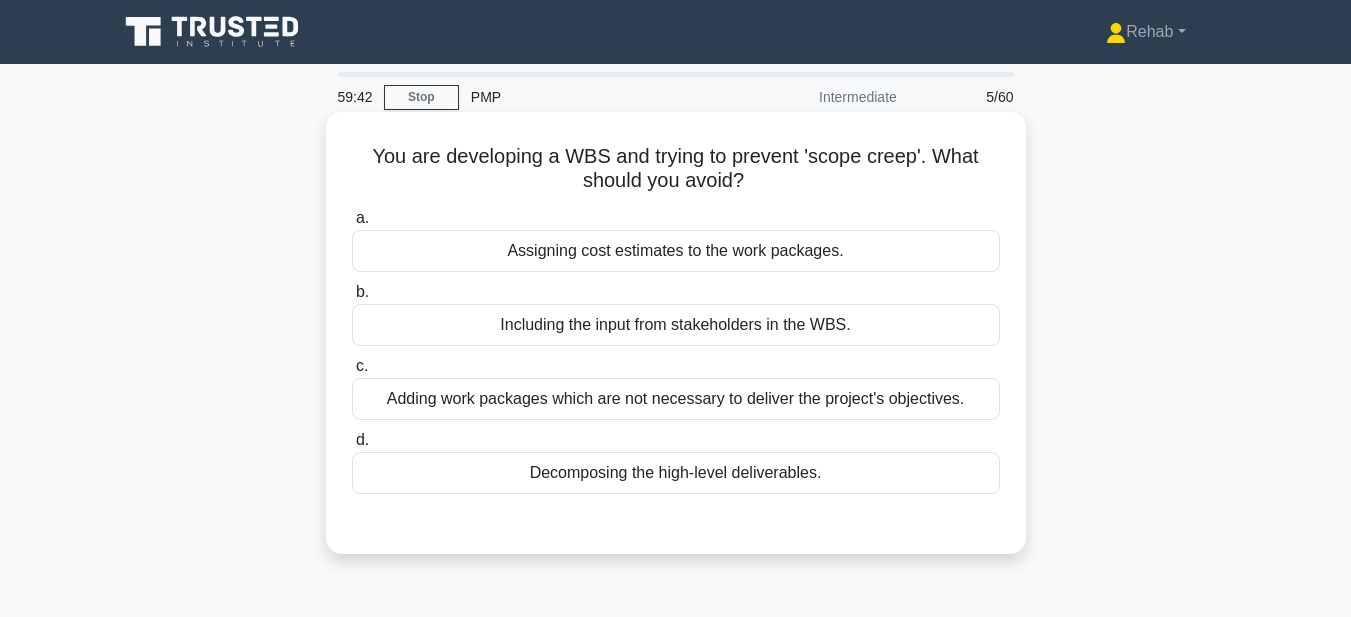 click on "Assigning cost estimates to the work packages." at bounding box center (676, 251) 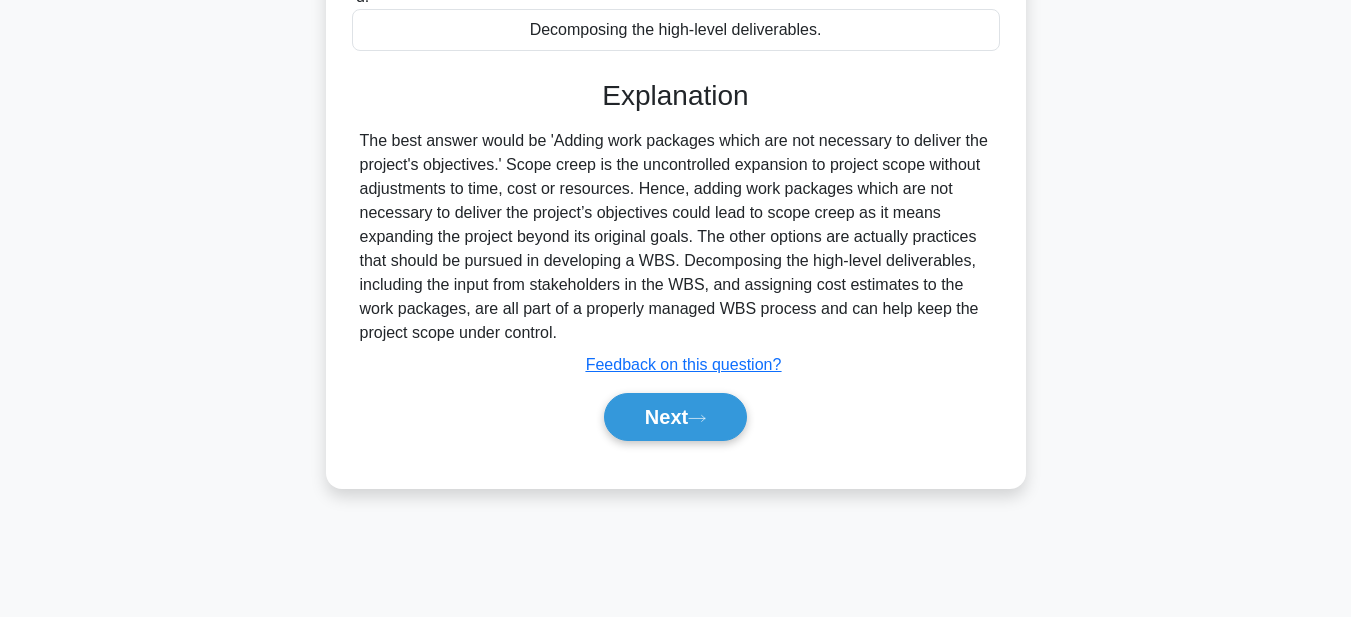 scroll, scrollTop: 463, scrollLeft: 0, axis: vertical 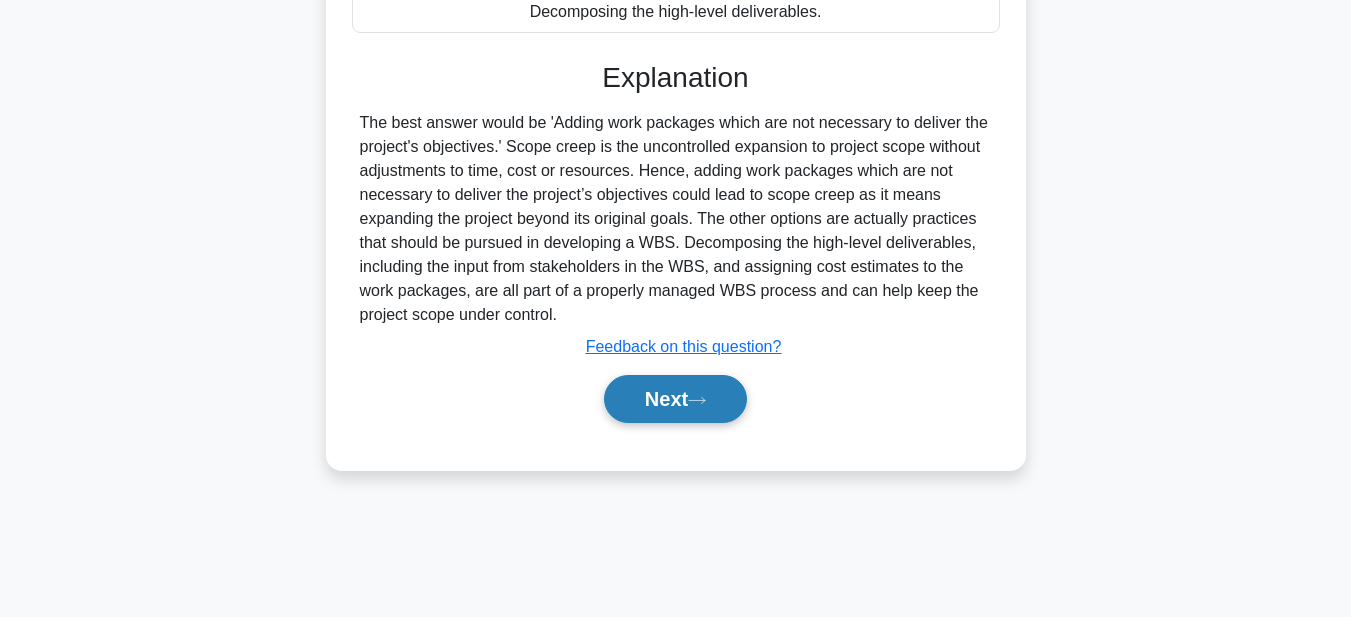 click on "Next" at bounding box center (675, 399) 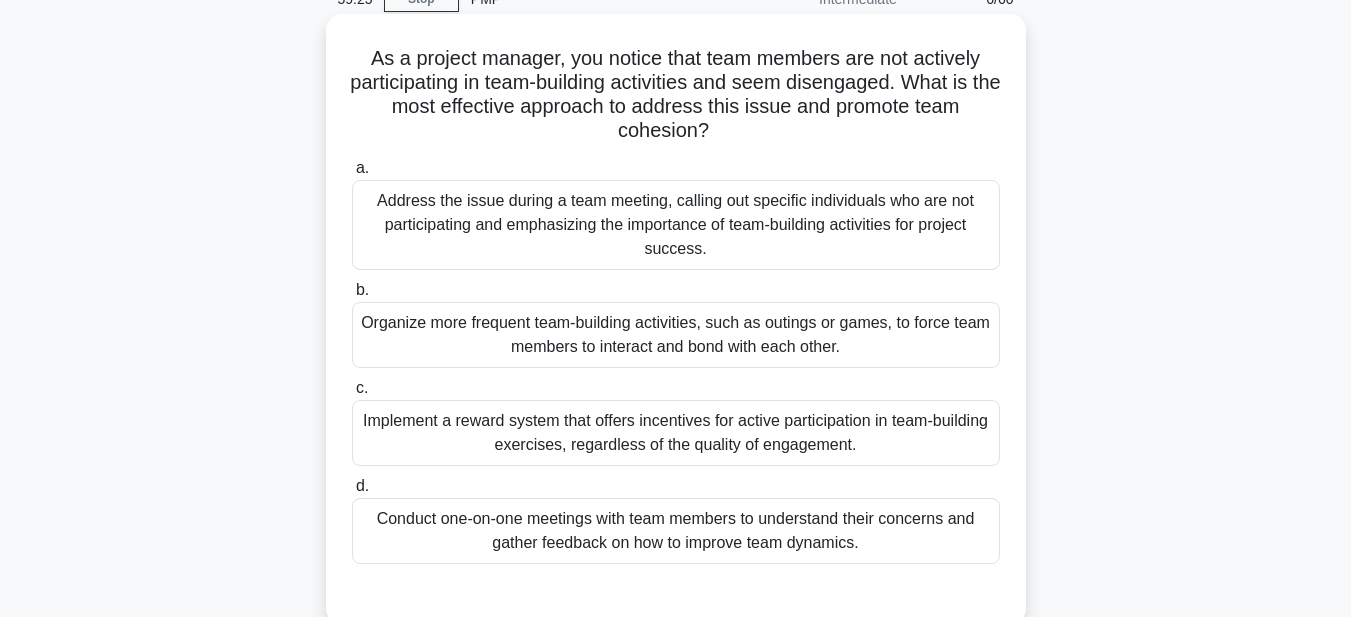 scroll, scrollTop: 63, scrollLeft: 0, axis: vertical 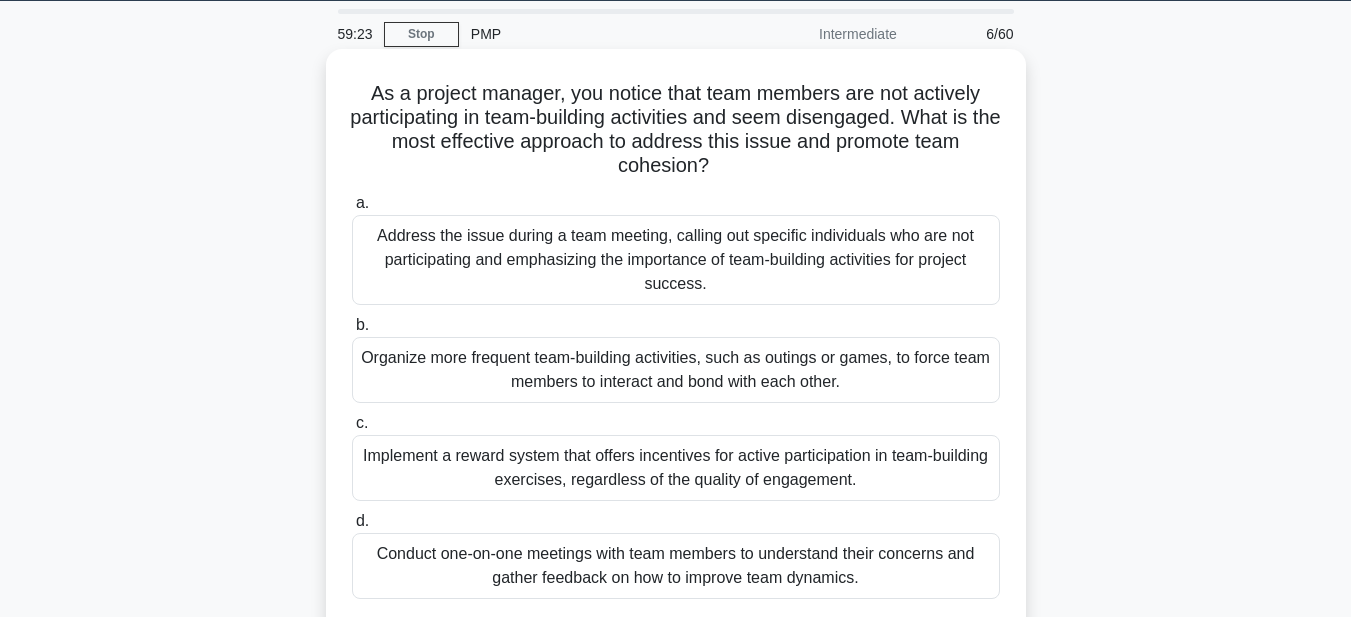 drag, startPoint x: 364, startPoint y: 101, endPoint x: 922, endPoint y: 592, distance: 743.2664 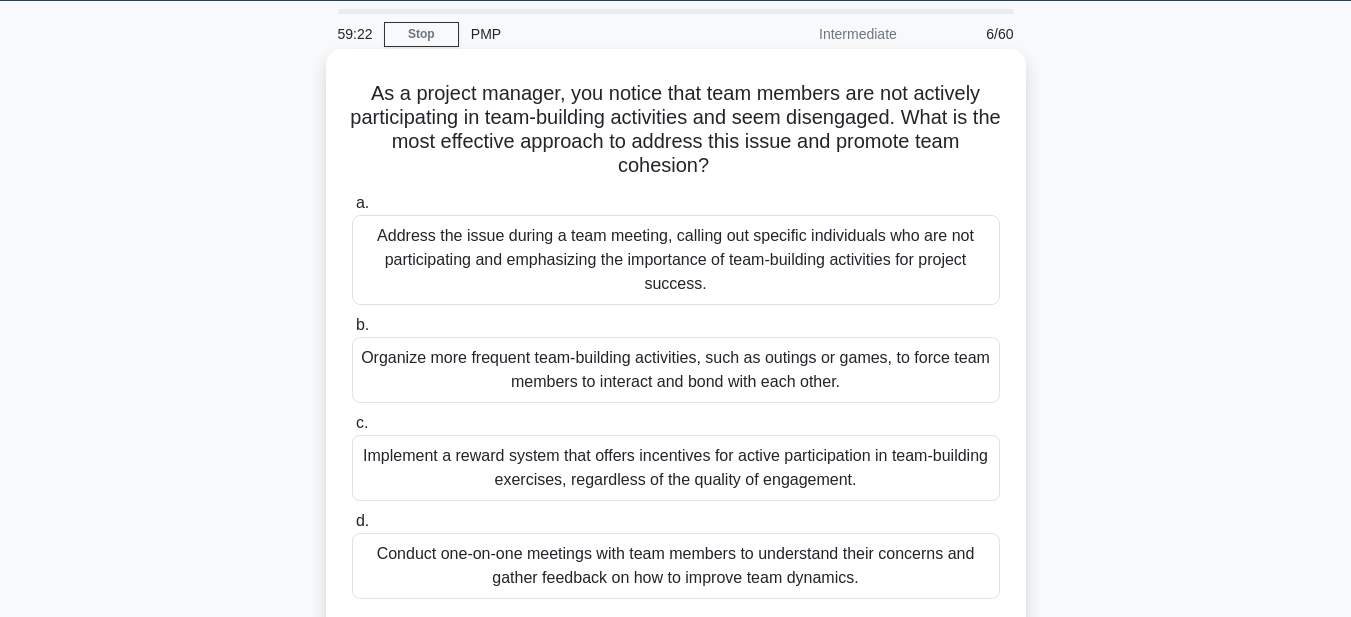 copy on "As a project manager, you notice that team members are not actively participating in team-building activities and seem disengaged. What is the most effective approach to address this issue and promote team cohesion?
.spinner_0XTQ{transform-origin:center;animation:spinner_y6GP .75s linear infinite}@keyframes spinner_y6GP{100%{transform:rotate(360deg)}}
a.
Address the issue during a team meeting, calling out specific individuals who are not participating and emphasizing the importance of team-building activities for project success.
b.
Organize more frequent team-building activities, such as outings or games, to force team members to interact and bond with each other.
c.
Implement a reward system that offers incentives for active participation in team-building exercises, regar..." 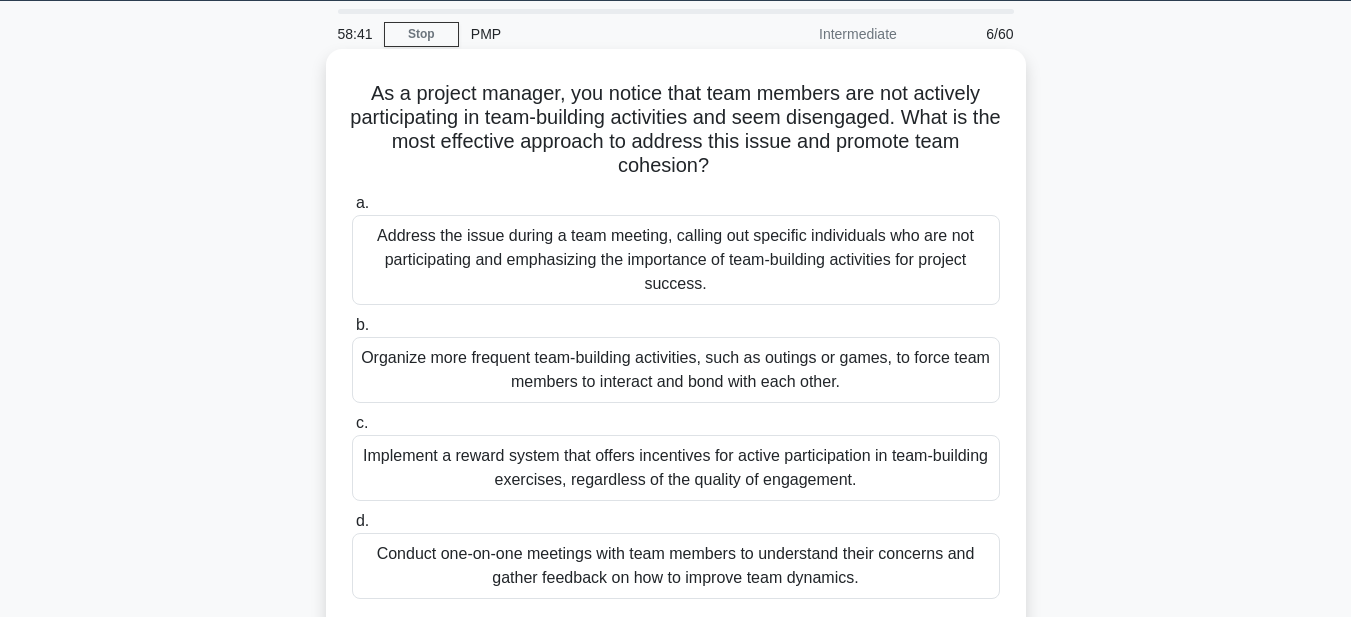 click on "Organize more frequent team-building activities, such as outings or games, to force team members to interact and bond with each other." at bounding box center (676, 370) 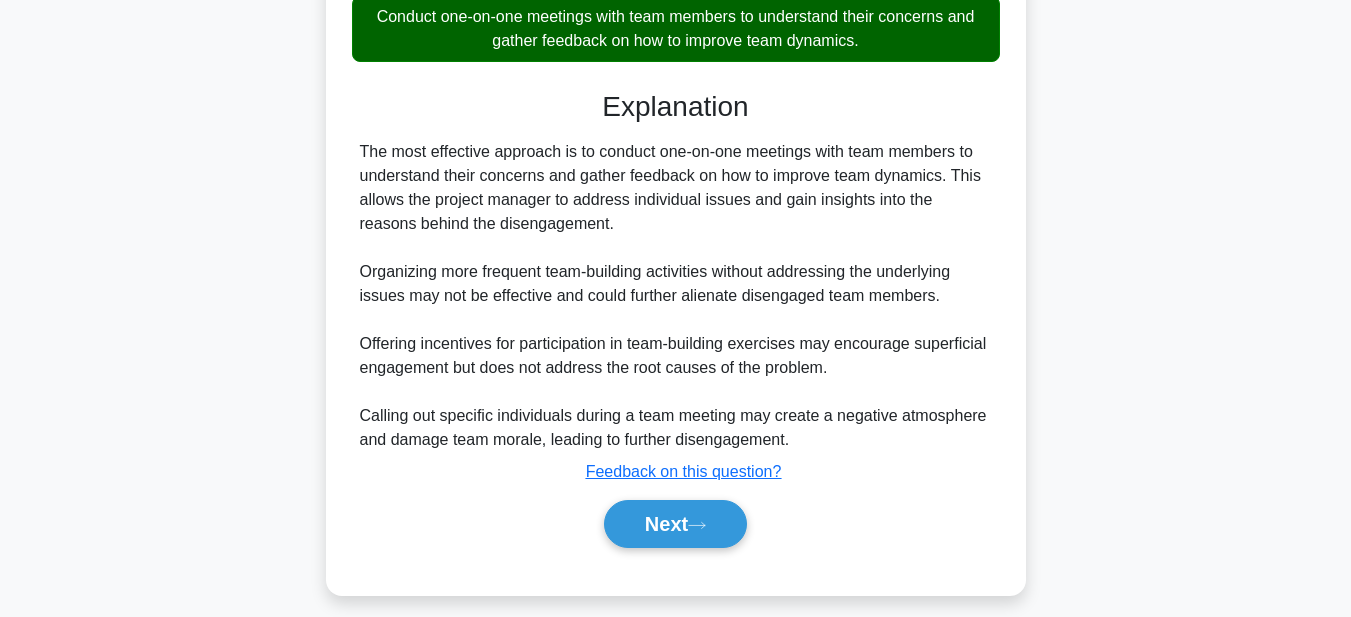 scroll, scrollTop: 619, scrollLeft: 0, axis: vertical 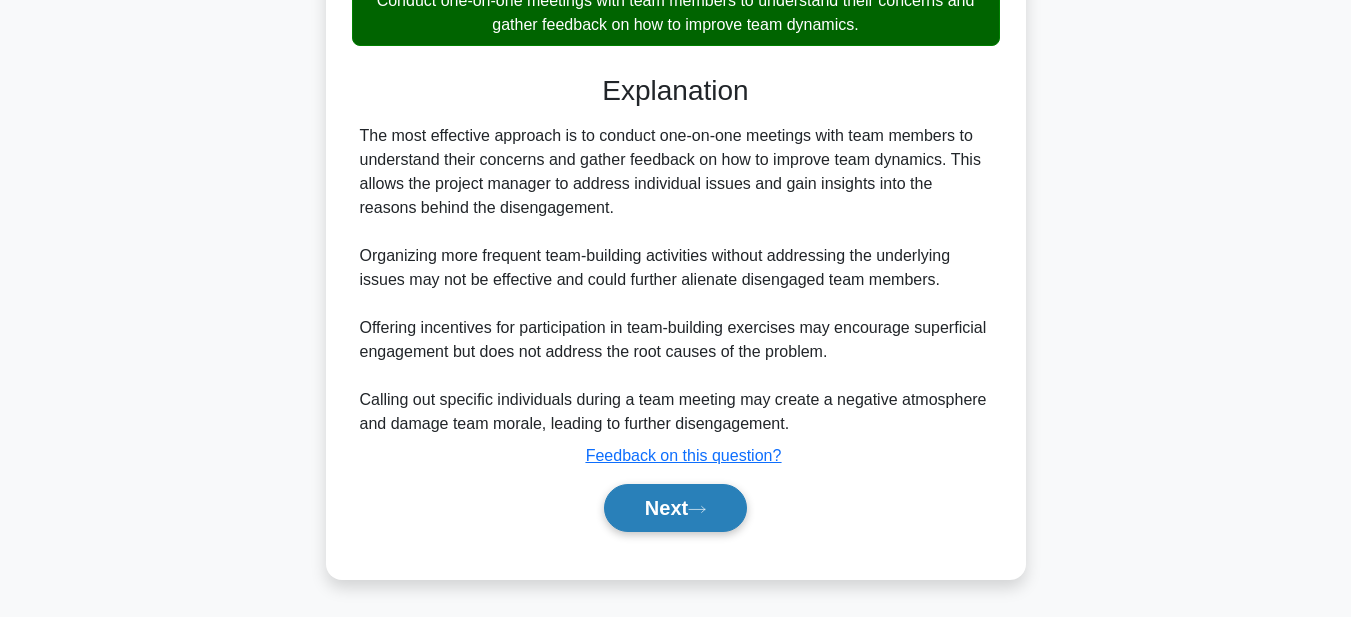 click on "Next" at bounding box center (675, 508) 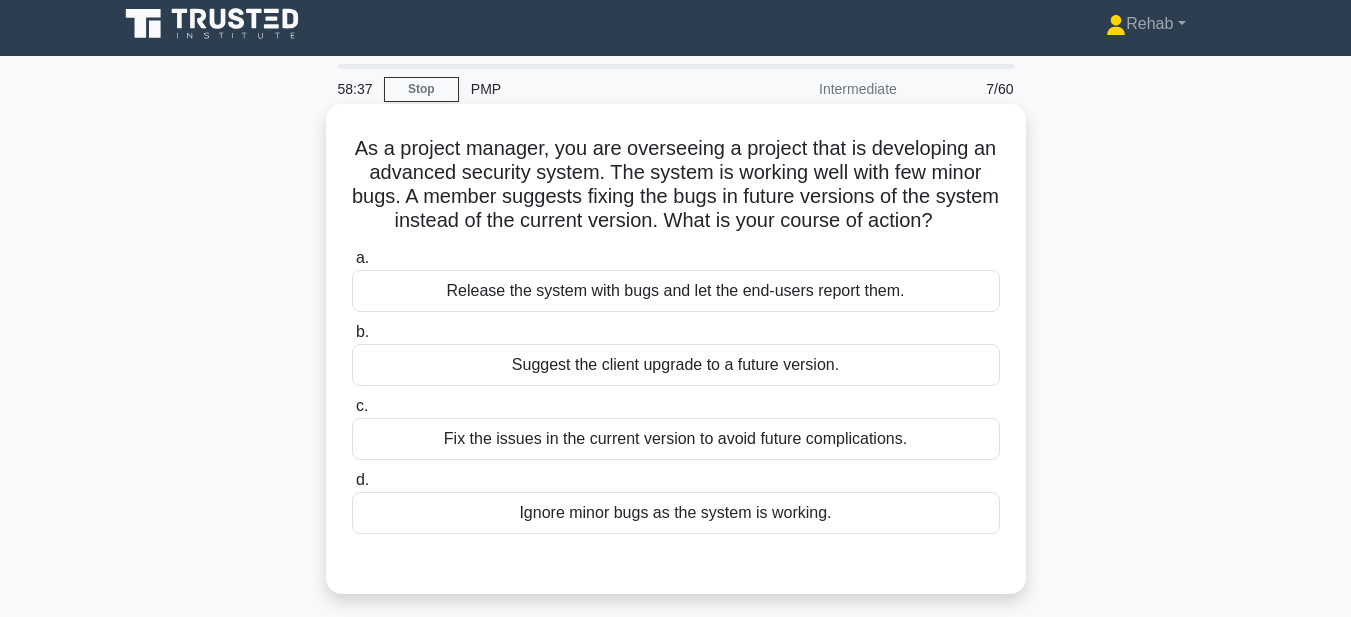 scroll, scrollTop: 0, scrollLeft: 0, axis: both 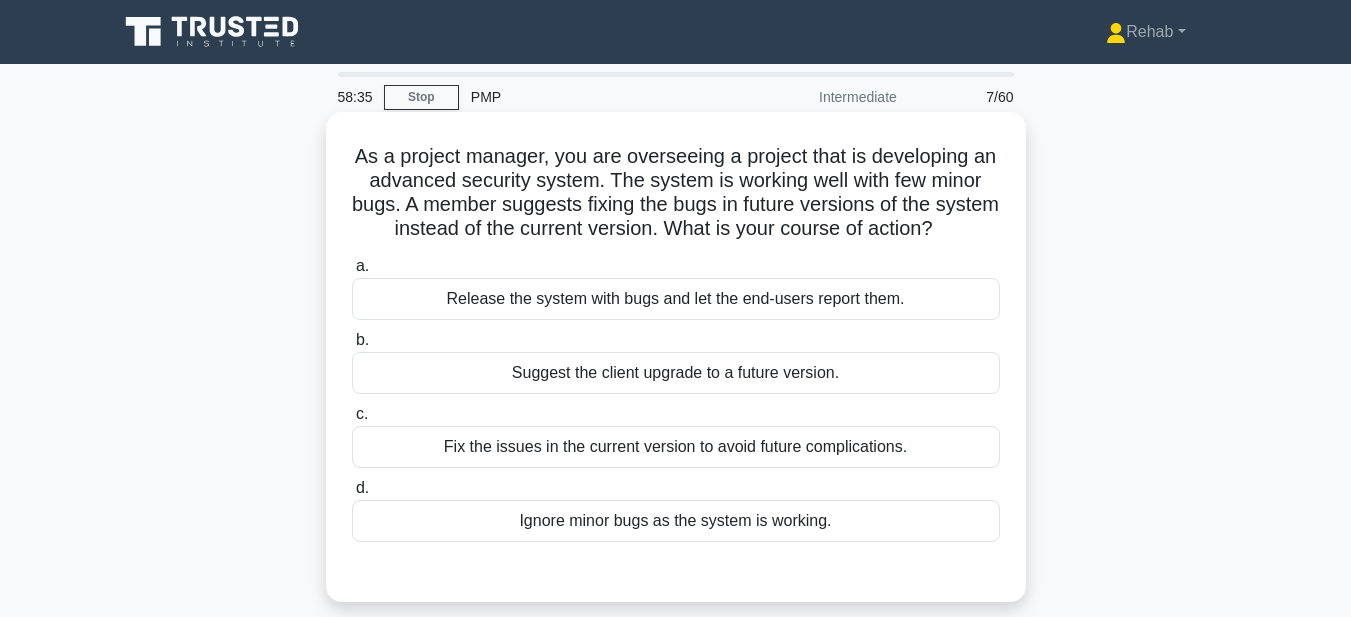 drag, startPoint x: 349, startPoint y: 144, endPoint x: 889, endPoint y: 404, distance: 599.33295 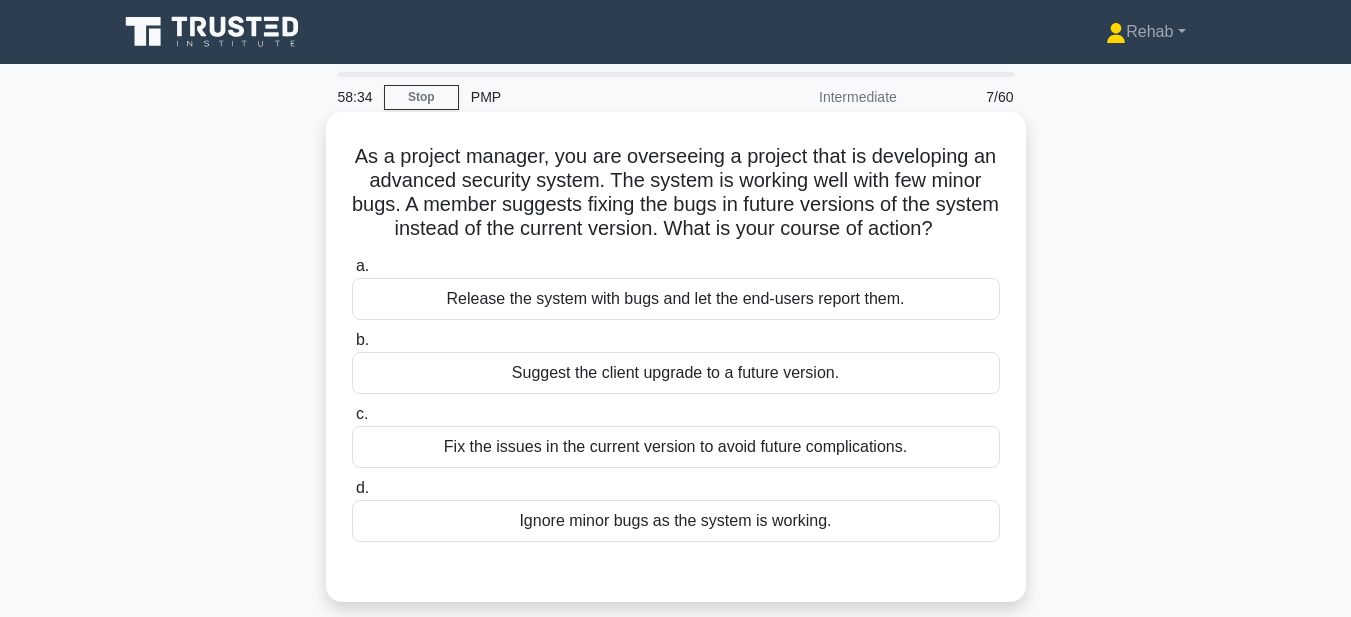 copy on "As a project manager, you are overseeing a project that is developing an advanced security system. The system is working well with few minor bugs. A member suggests fixing the bugs in future versions of the system instead of the current version. What is your course of action?
.spinner_0XTQ{transform-origin:center;animation:spinner_y6GP .75s linear infinite}@keyframes spinner_y6GP{100%{transform:rotate(360deg)}}
a.
Release the system with bugs and let the end-users report them.
b.
Suggest the client upgrade to a future version.
c.
Fix the issues in the current version to avoid future complications.
d.
Ignore minor bugs as the system is working." 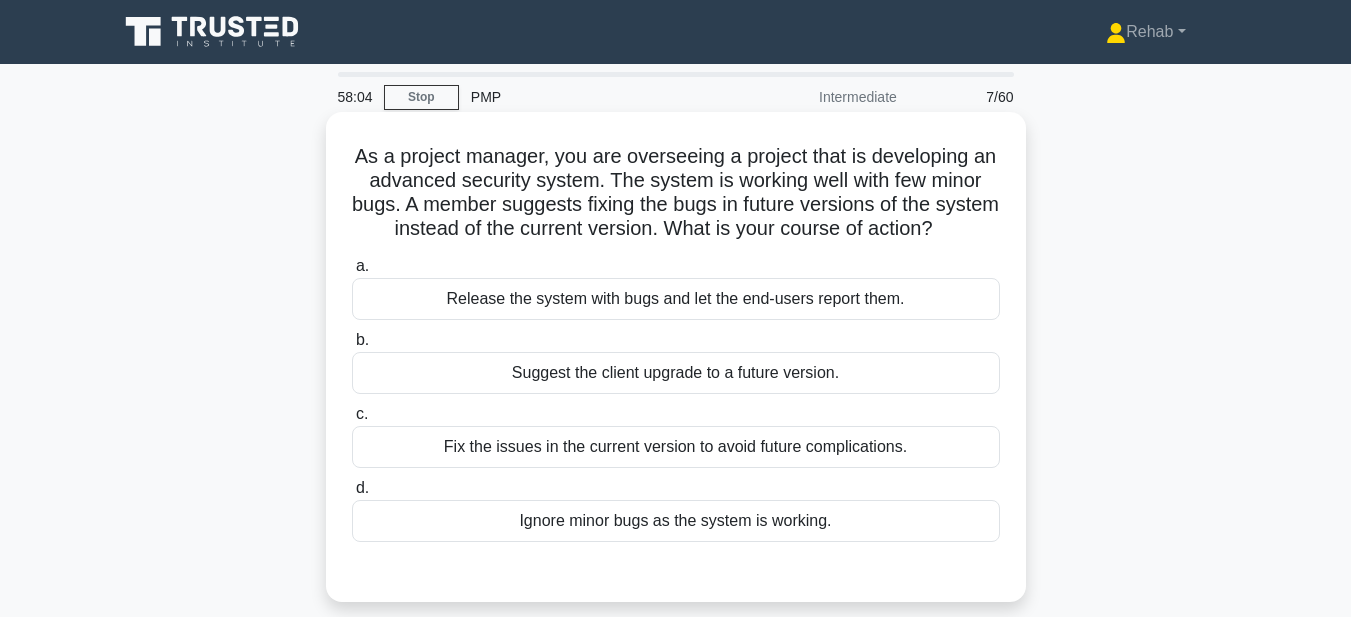 click on "Fix the issues in the current version to avoid future complications." at bounding box center (676, 447) 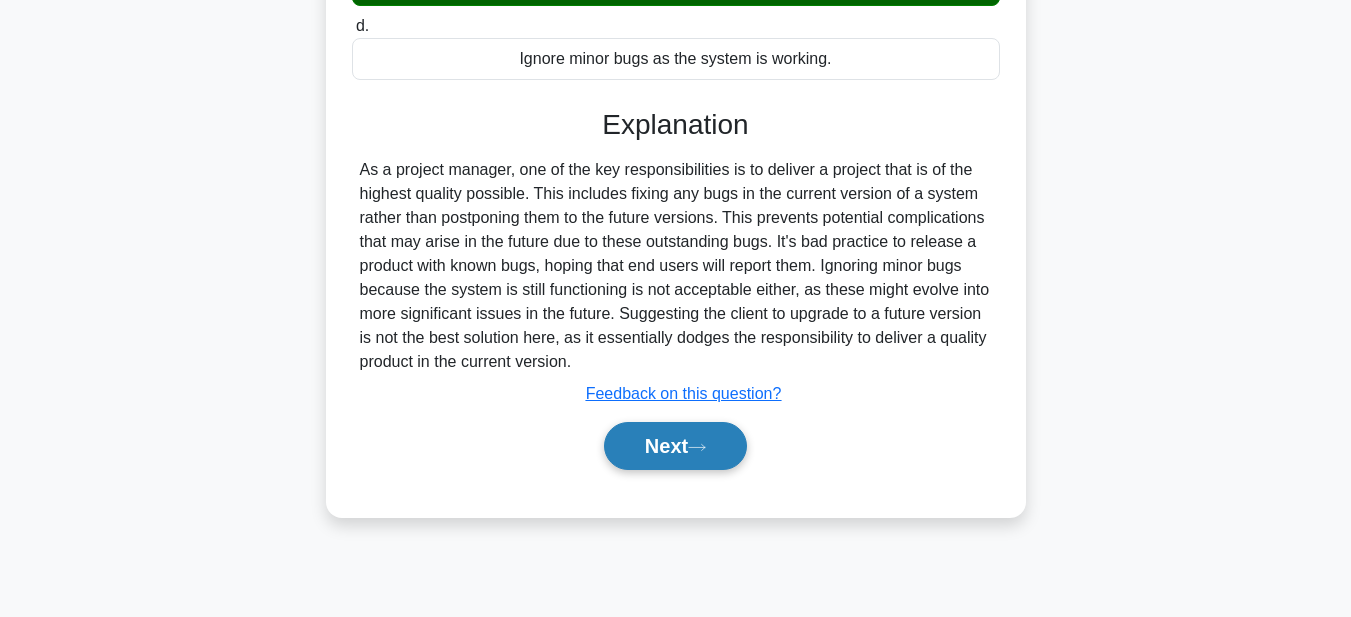 scroll, scrollTop: 463, scrollLeft: 0, axis: vertical 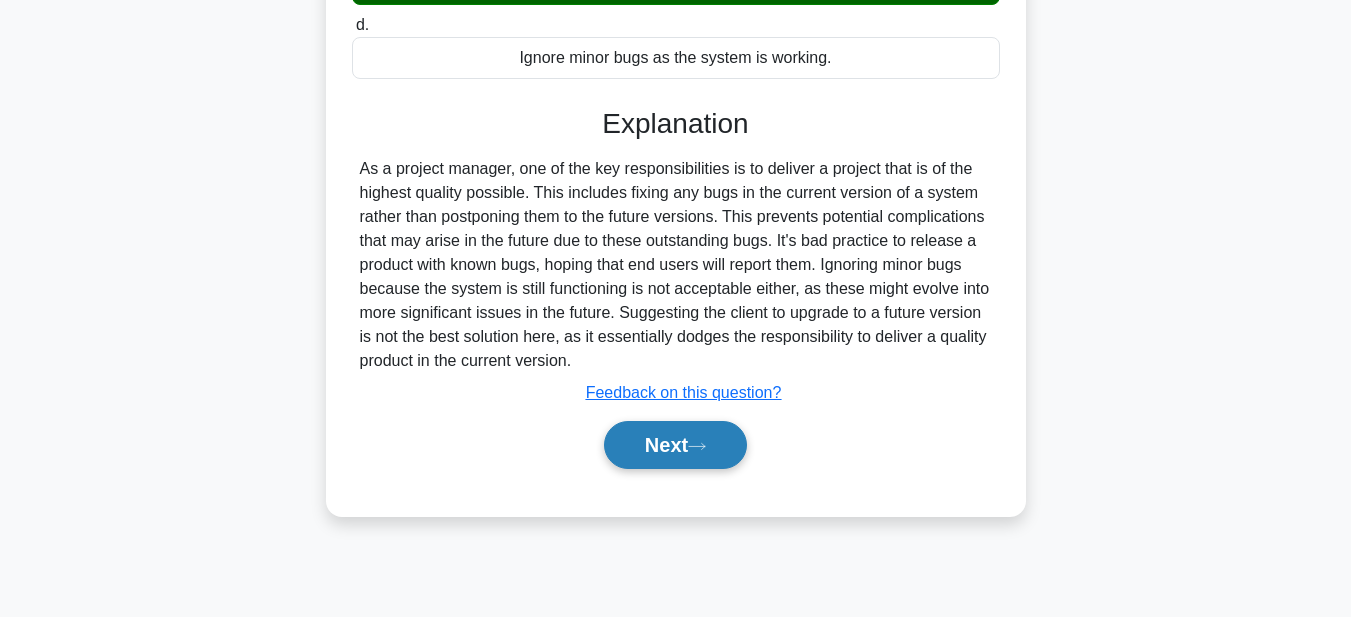 click on "Next" at bounding box center [675, 445] 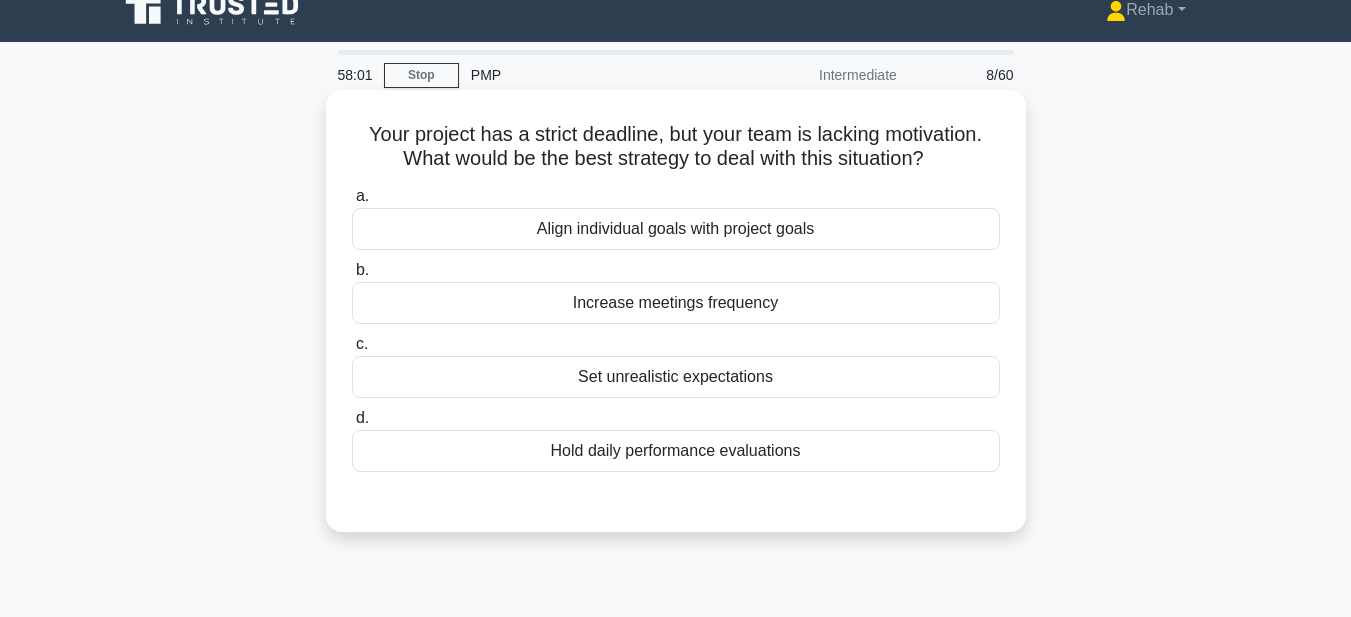 scroll, scrollTop: 0, scrollLeft: 0, axis: both 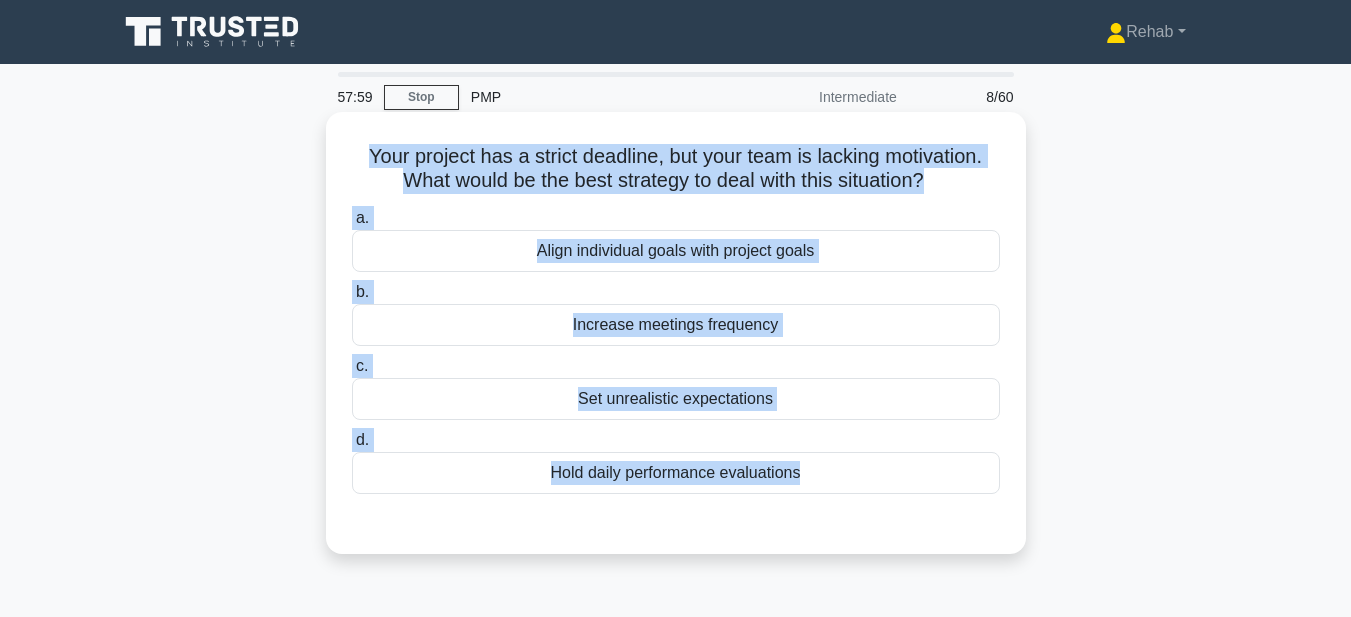 drag, startPoint x: 347, startPoint y: 147, endPoint x: 952, endPoint y: 508, distance: 704.51825 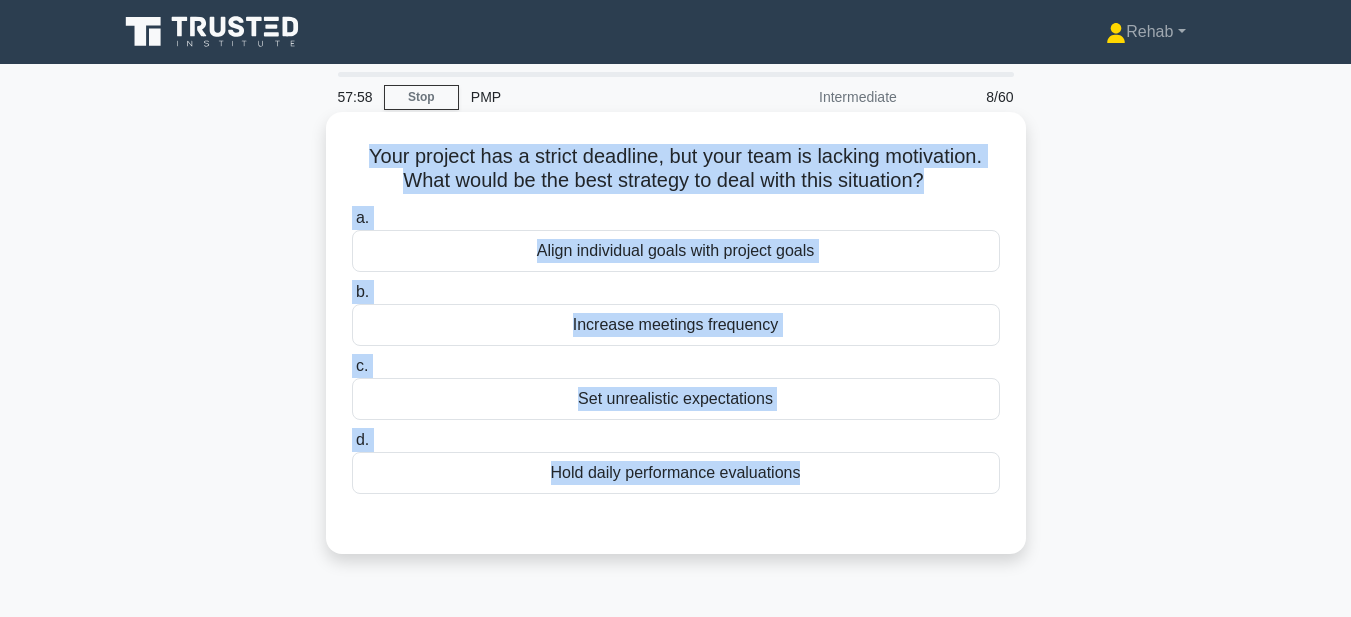 copy on "Your project has a strict deadline, but your team is lacking motivation. What would be the best strategy to deal with this situation?
.spinner_0XTQ{transform-origin:center;animation:spinner_y6GP .75s linear infinite}@keyframes spinner_y6GP{100%{transform:rotate(360deg)}}
a.
Align individual goals with project goals
b.
Increase meetings frequency
c.
Set unrealistic expectations
d.
Hold daily performance evaluations" 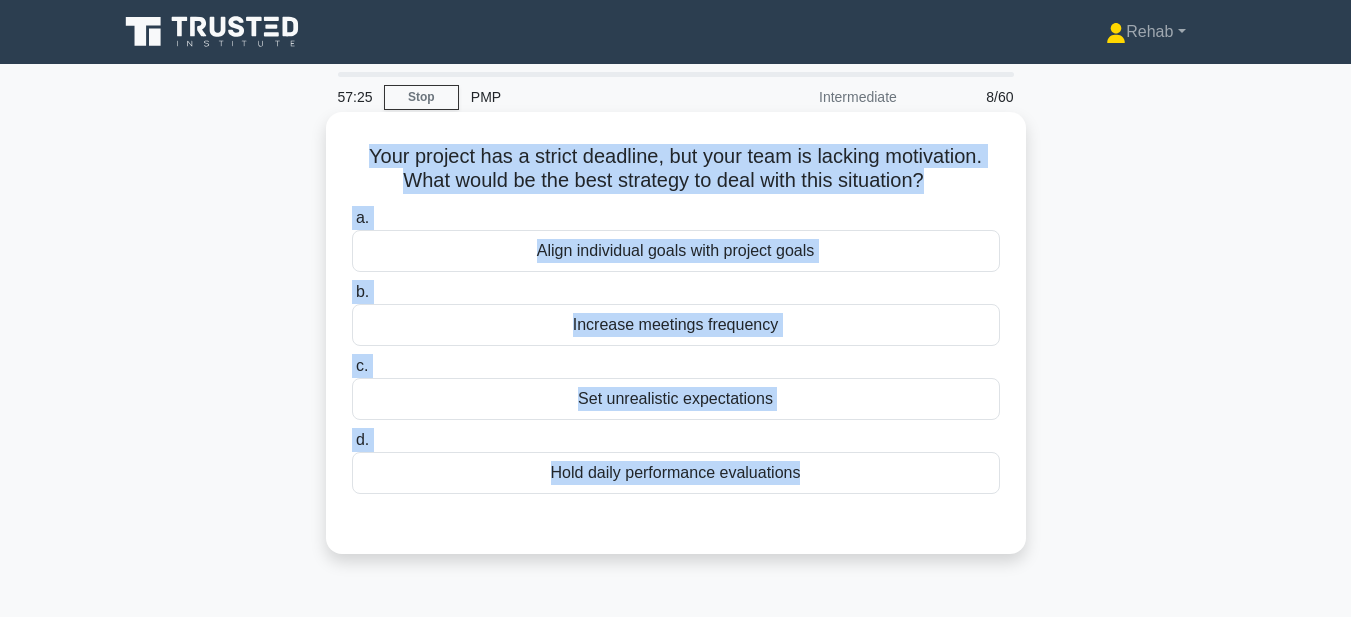 click on "Align individual goals with project goals" at bounding box center [676, 251] 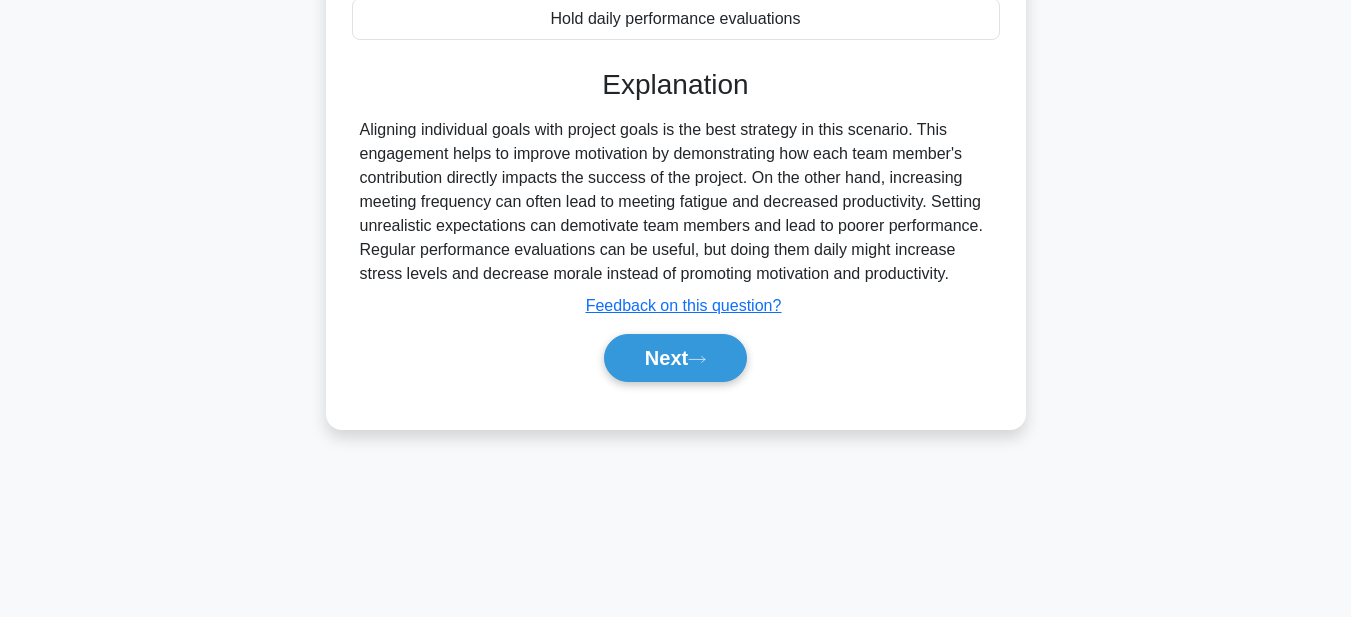 scroll, scrollTop: 463, scrollLeft: 0, axis: vertical 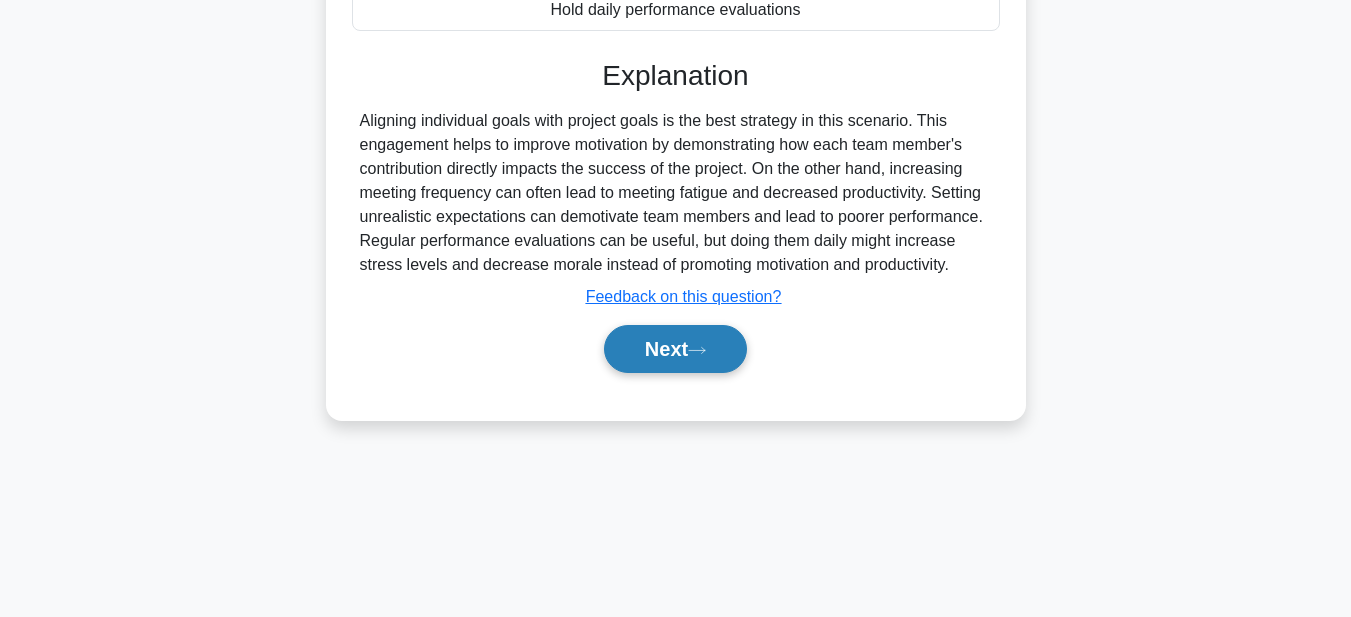 click on "Next" at bounding box center [675, 349] 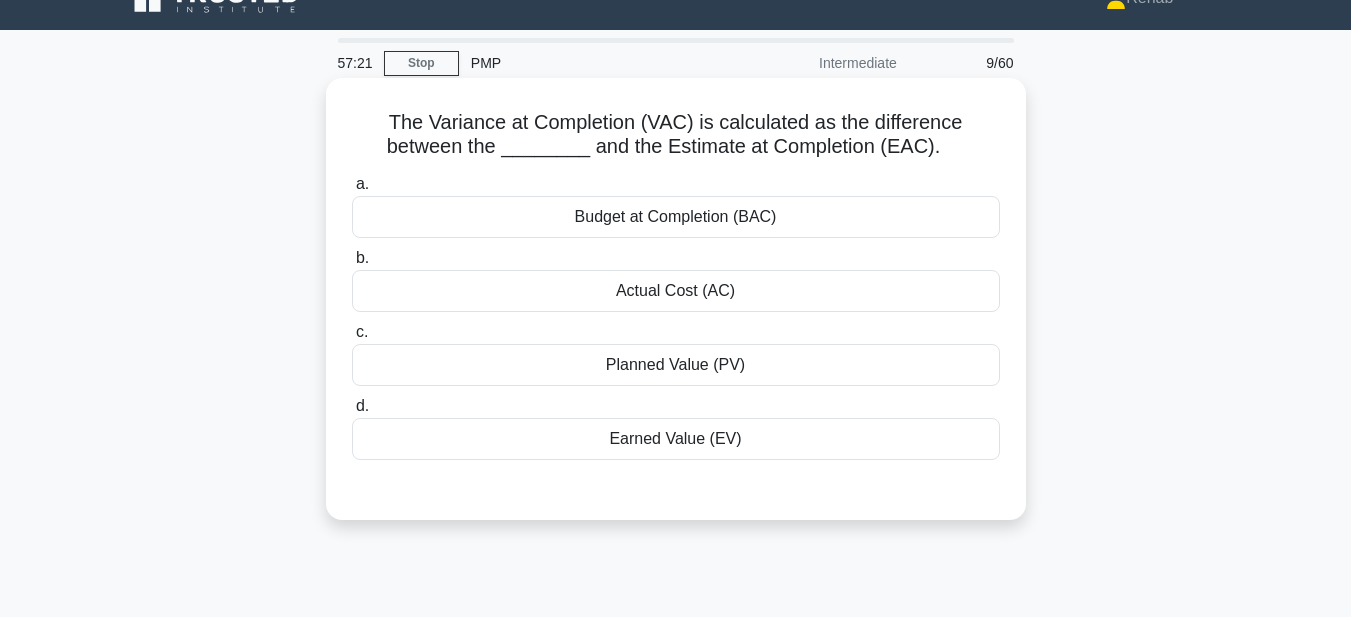 scroll, scrollTop: 0, scrollLeft: 0, axis: both 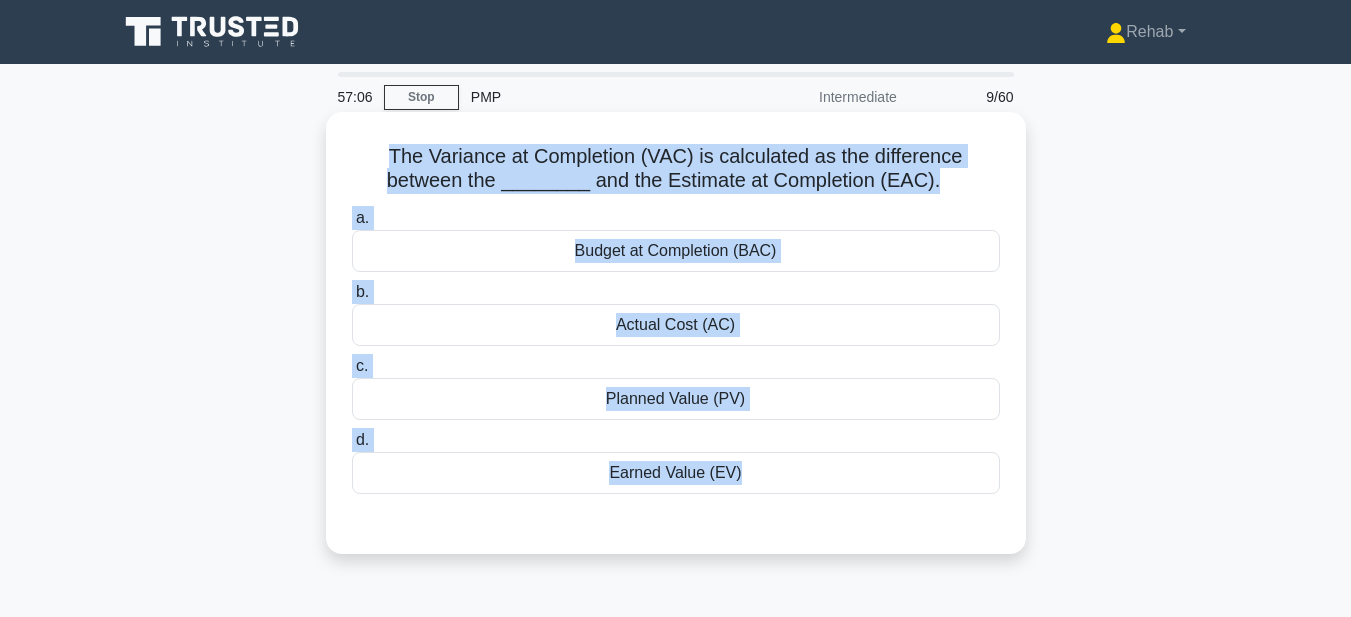 drag, startPoint x: 378, startPoint y: 153, endPoint x: 962, endPoint y: 525, distance: 692.4161 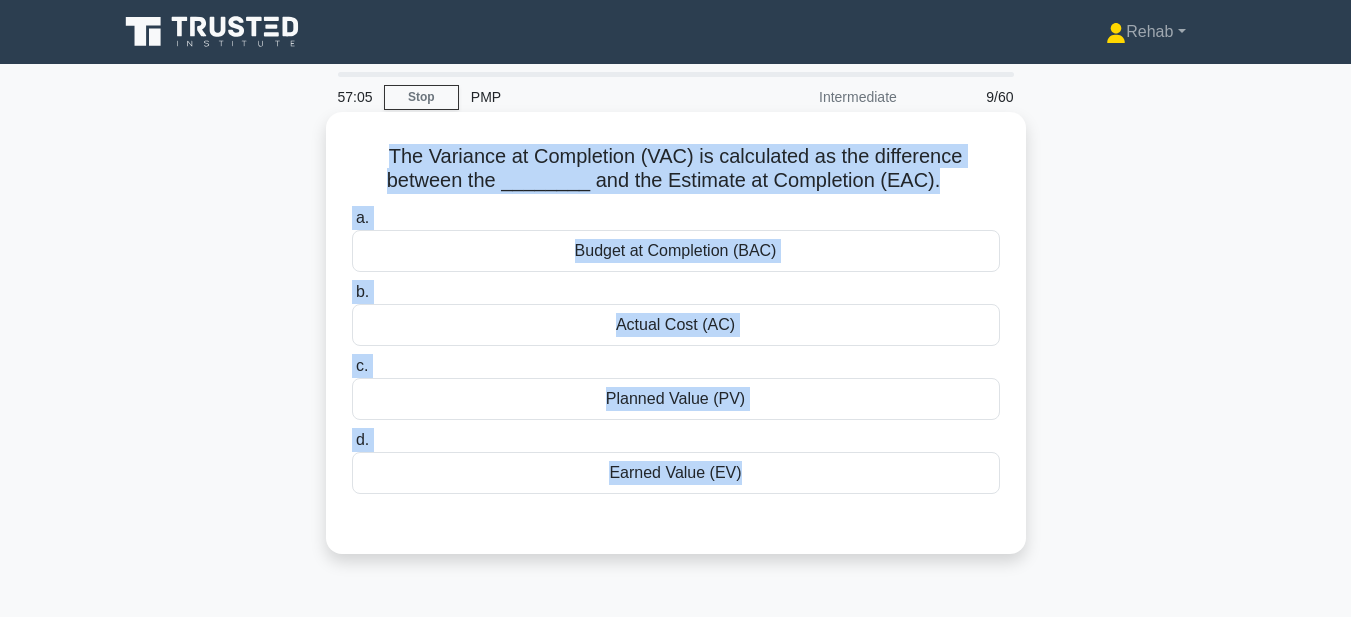copy on "The Variance at Completion (VAC) is calculated as the difference between the ________ and the Estimate at Completion (EAC).
.spinner_0XTQ{transform-origin:center;animation:spinner_y6GP .75s linear infinite}@keyframes spinner_y6GP{100%{transform:rotate(360deg)}}
a.
Budget at Completion (BAC)
b.
Actual Cost (AC)
c.
Planned Value (PV)
d.
Earned Value (EV)" 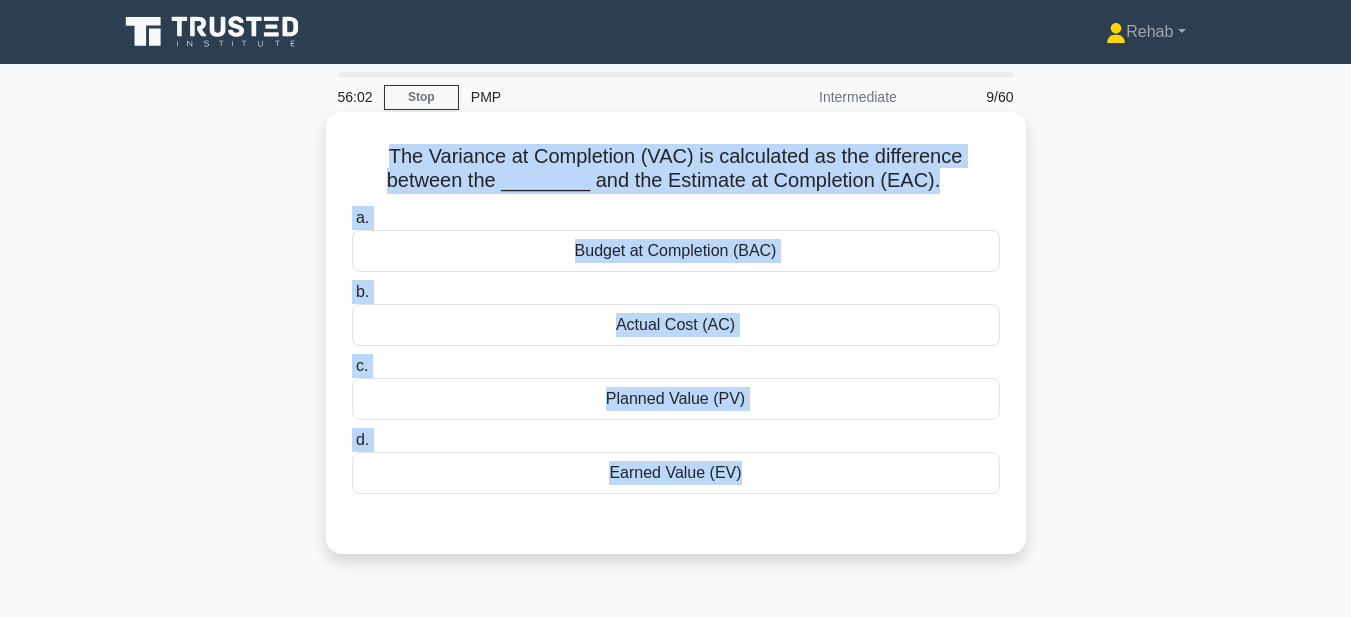 click on "Budget at Completion (BAC)" at bounding box center [676, 251] 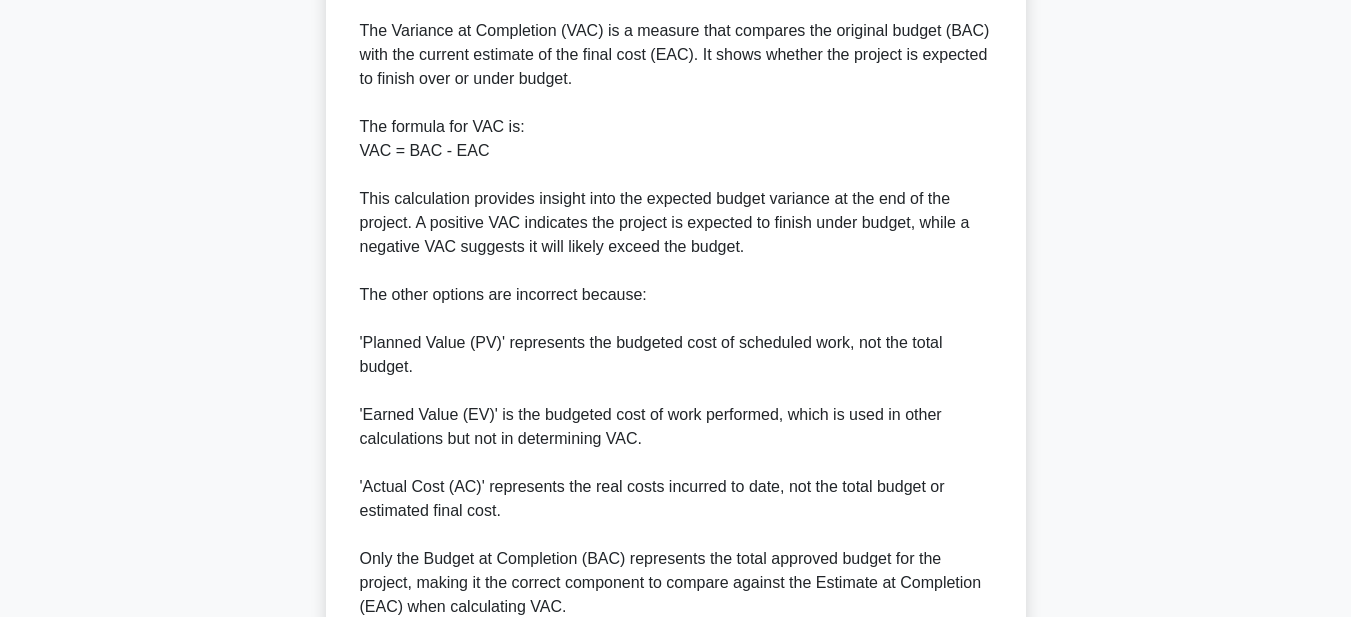 scroll, scrollTop: 785, scrollLeft: 0, axis: vertical 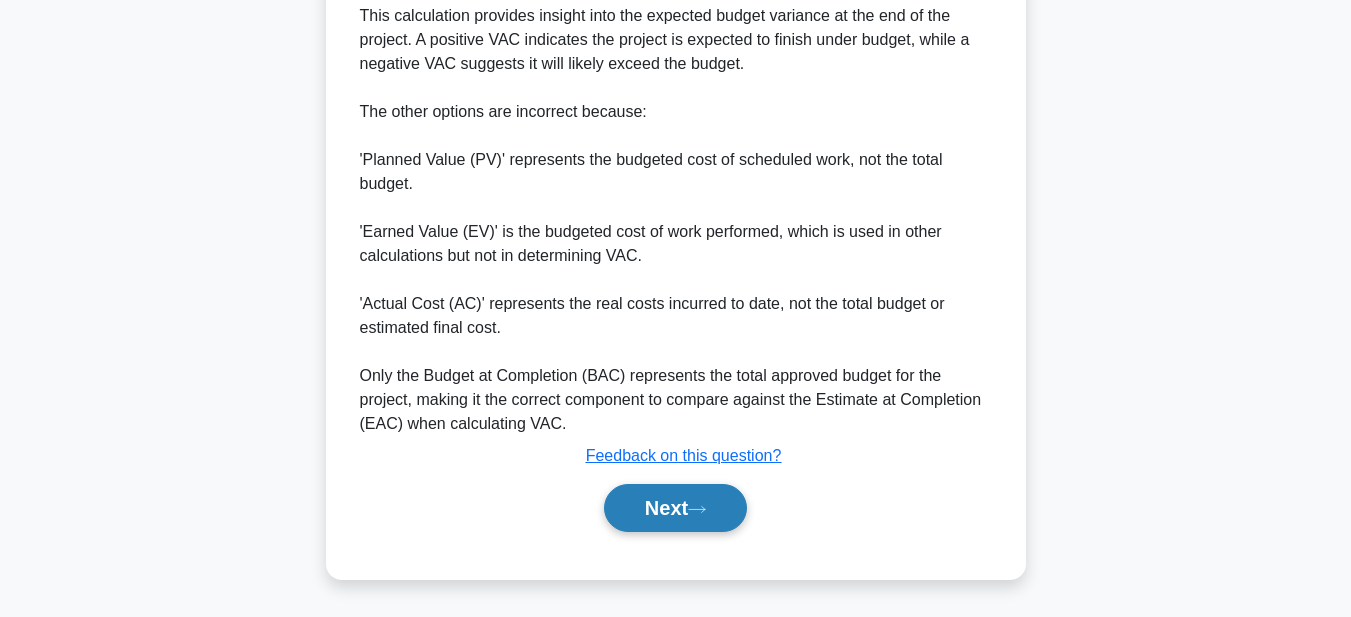 click on "Next" at bounding box center [675, 508] 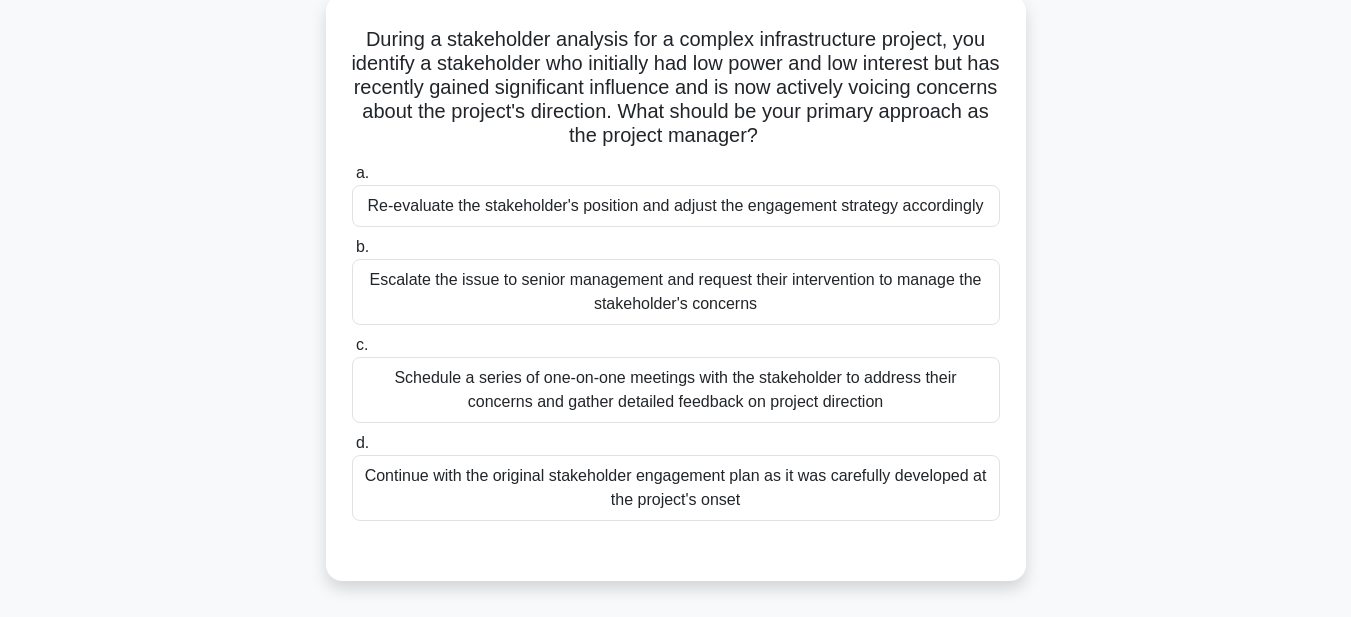 scroll, scrollTop: 63, scrollLeft: 0, axis: vertical 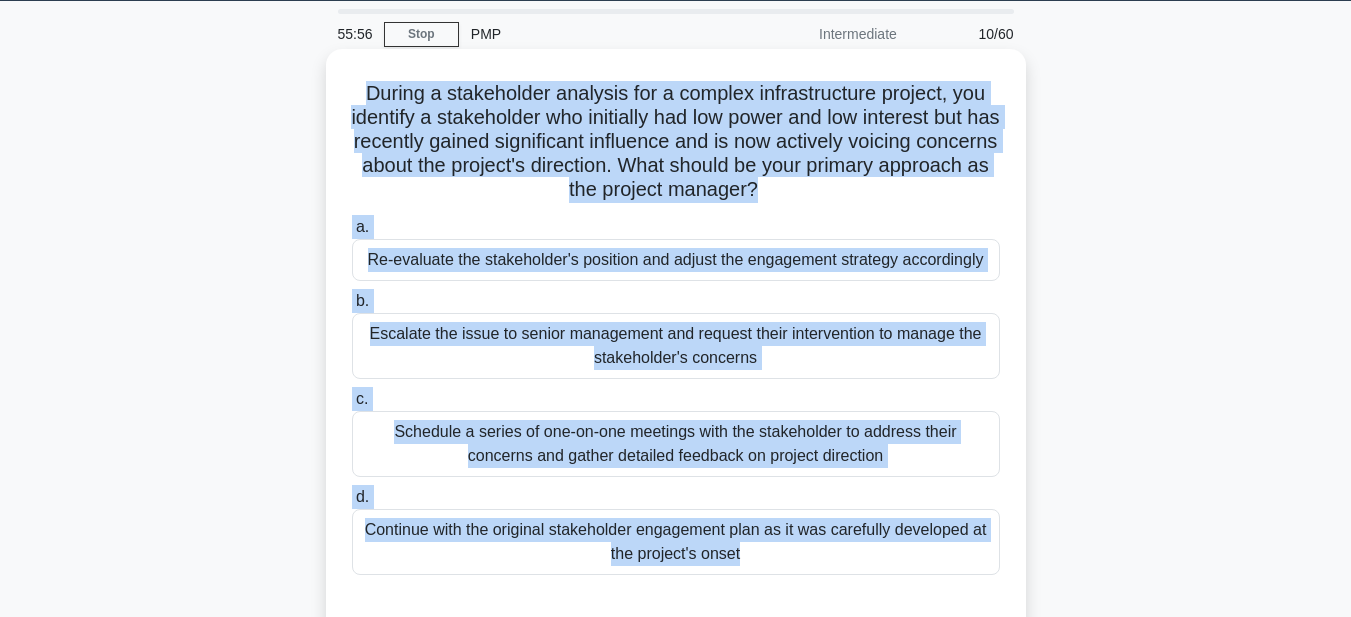 drag, startPoint x: 329, startPoint y: 85, endPoint x: 921, endPoint y: 586, distance: 775.54175 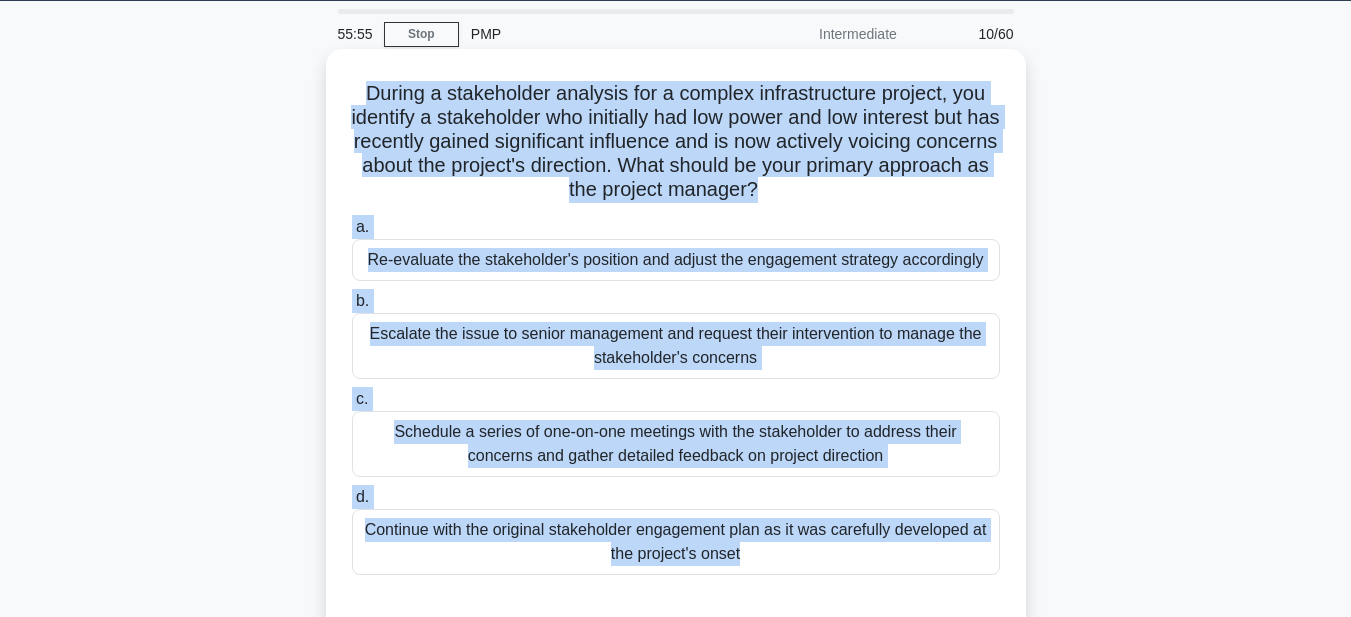 copy on "During a stakeholder analysis for a complex infrastructure project, you identify a stakeholder who initially had low power and low interest but has recently gained significant influence and is now actively voicing concerns about the project's direction. What should be your primary approach as the project manager?
.spinner_0XTQ{transform-origin:center;animation:spinner_y6GP .75s linear infinite}@keyframes spinner_y6GP{100%{transform:rotate(360deg)}}
a.
Re-evaluate the stakeholder's position and adjust the engagement strategy accordingly
b.
Escalate the issue to senior management and request their intervention to manage the stakeholder's concerns
c.
Schedule a series of one-on-one meetings with the stakeholder to address their concerns and gather detailed feedback on project d..." 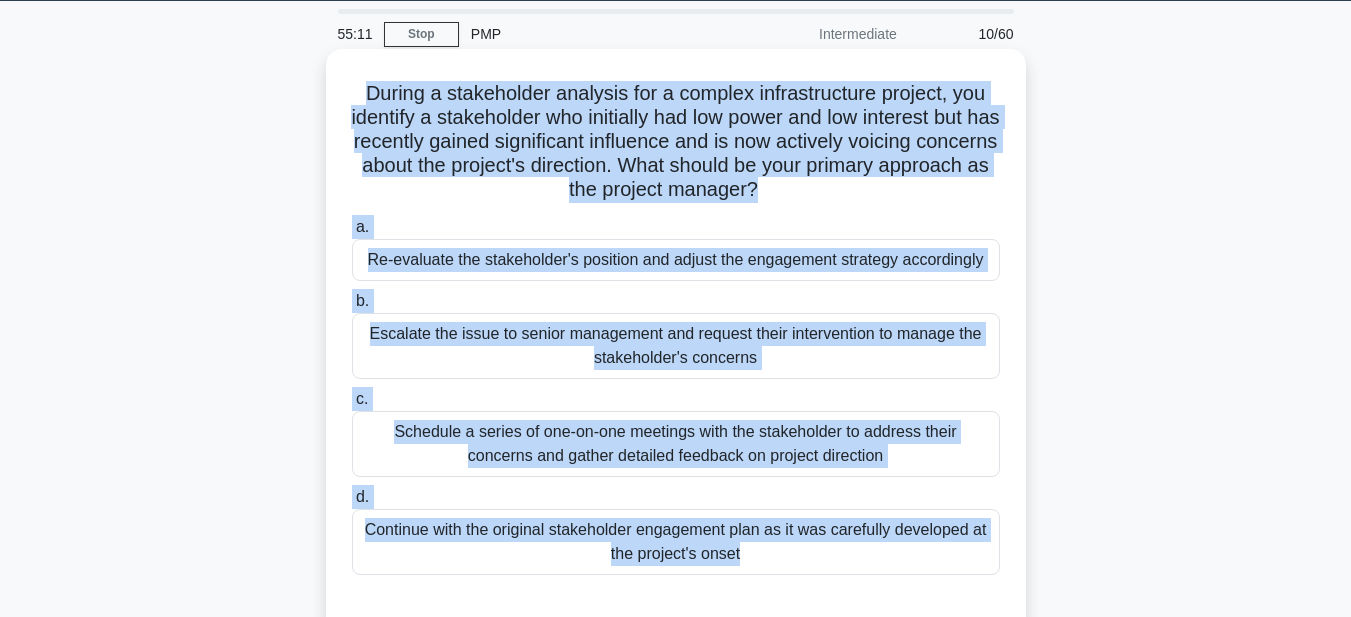 click on "Re-evaluate the stakeholder's position and adjust the engagement strategy accordingly" at bounding box center (676, 260) 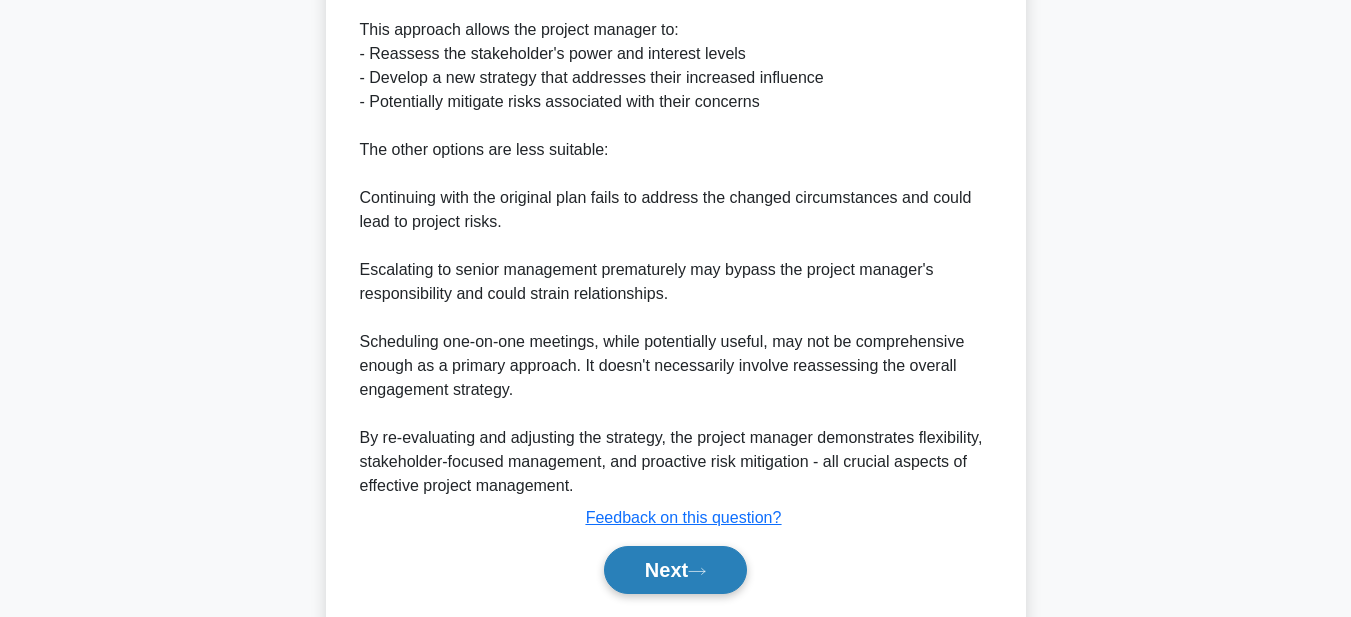 scroll, scrollTop: 953, scrollLeft: 0, axis: vertical 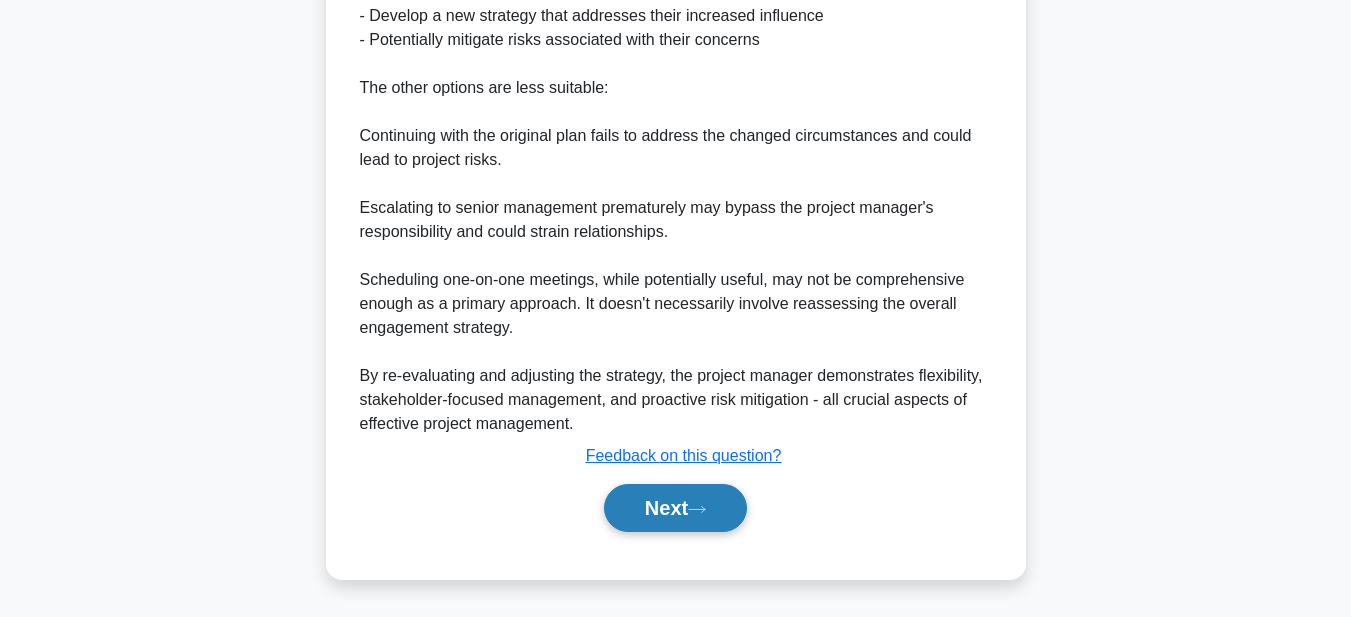 click on "Next" at bounding box center (675, 508) 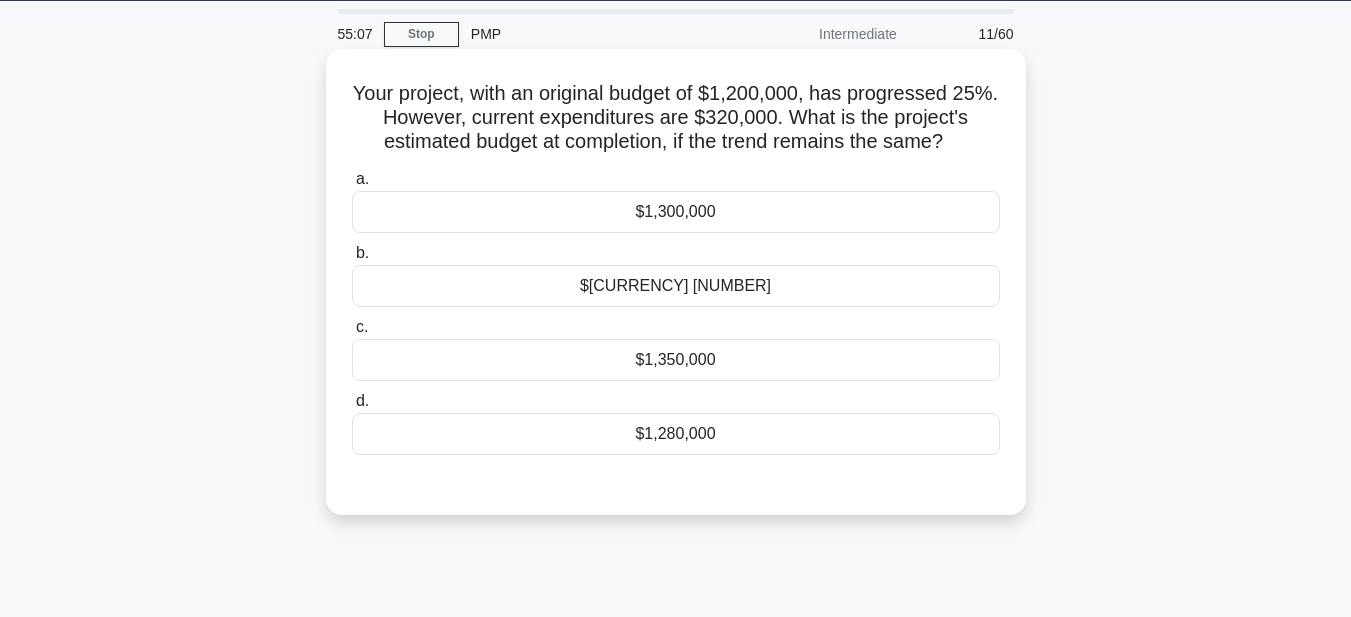 scroll, scrollTop: 0, scrollLeft: 0, axis: both 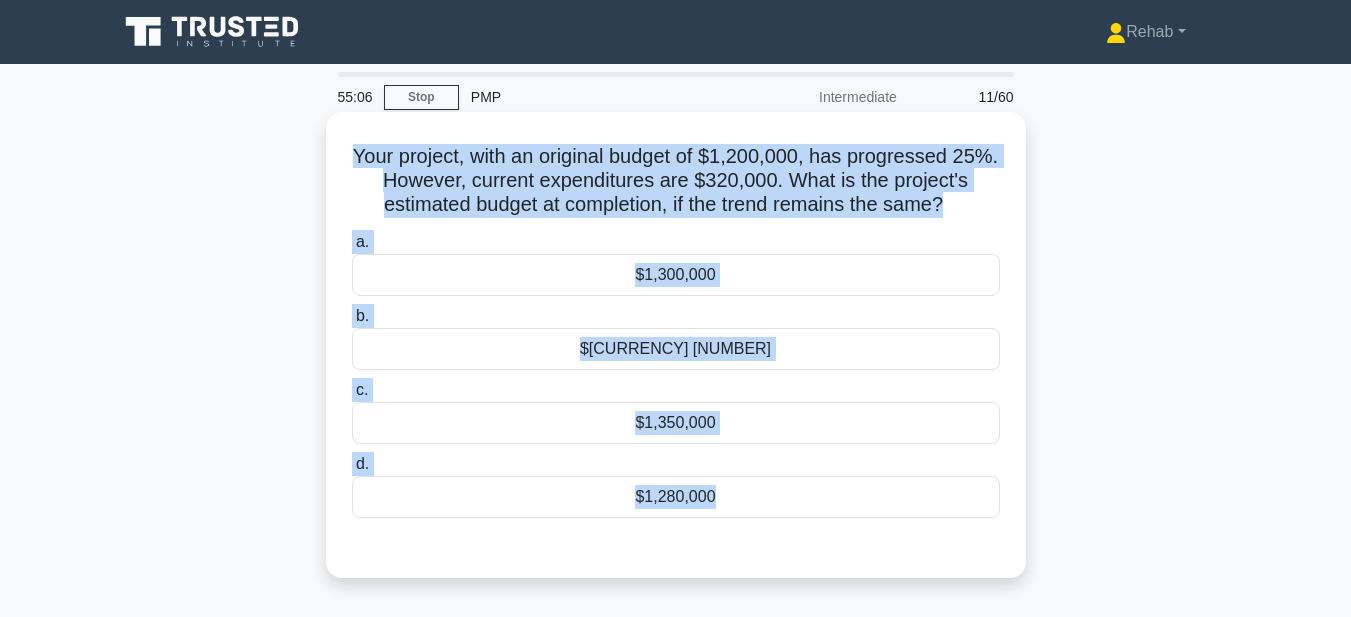 drag, startPoint x: 376, startPoint y: 139, endPoint x: 845, endPoint y: 533, distance: 612.53326 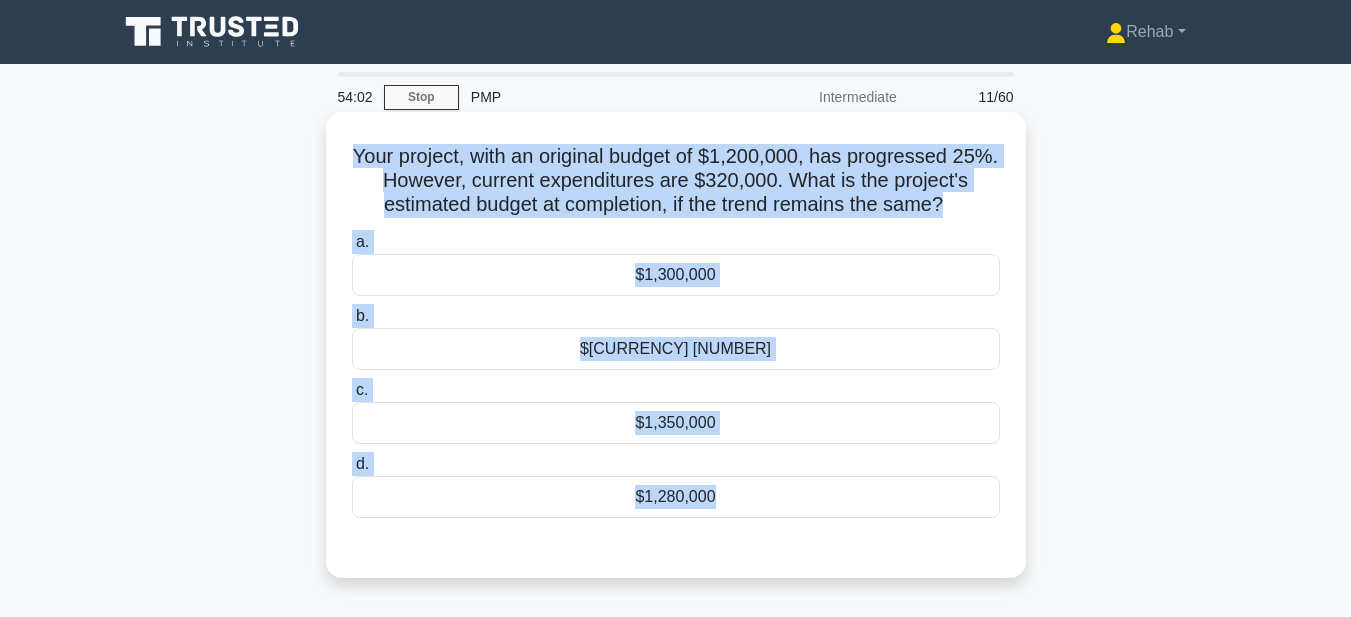 click on "$1,280,000" at bounding box center [676, 497] 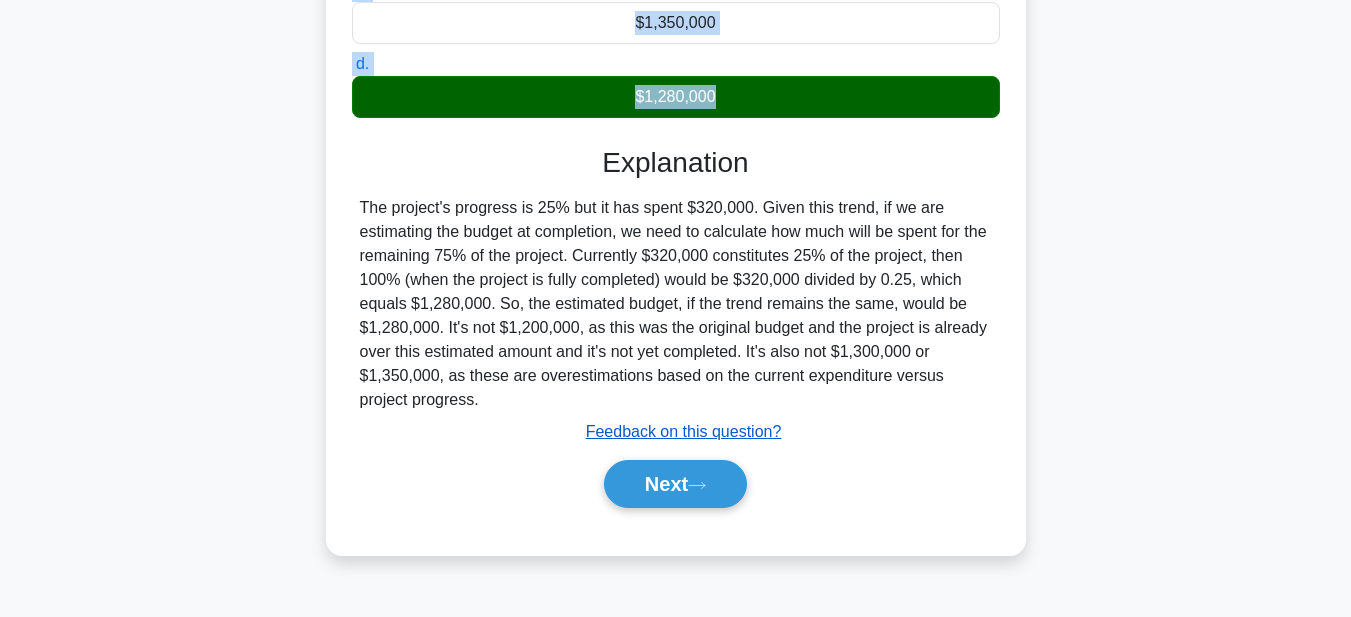 scroll, scrollTop: 463, scrollLeft: 0, axis: vertical 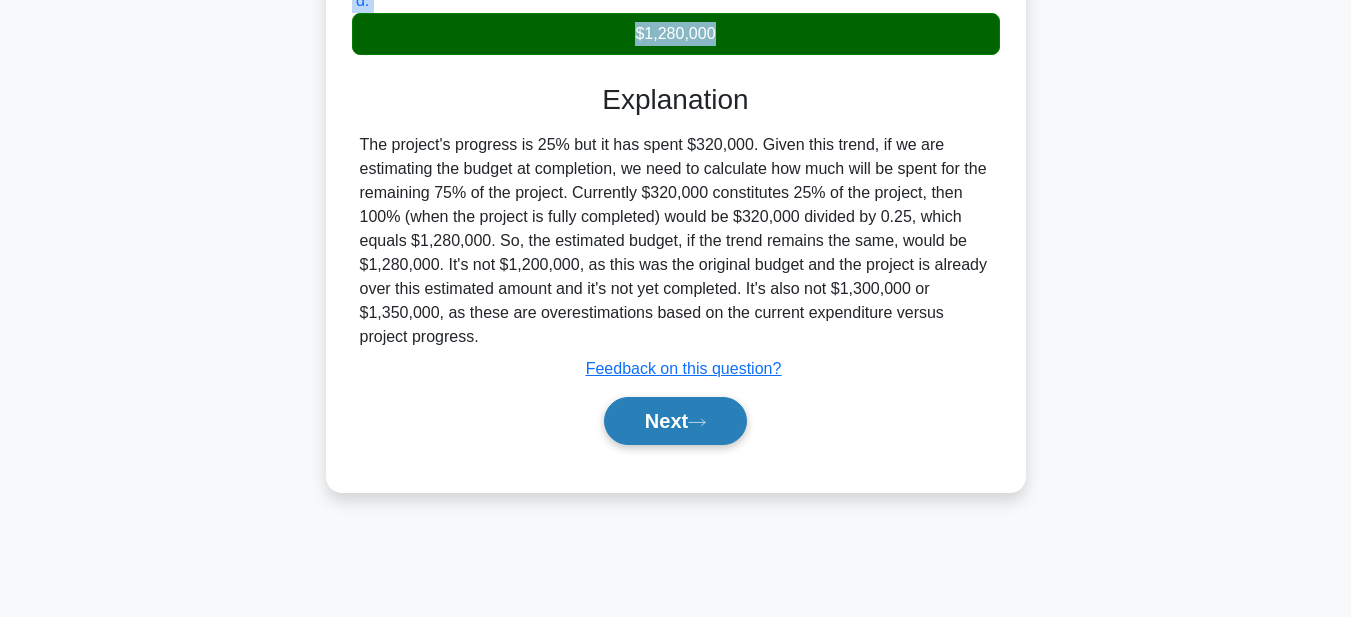 click on "Next" at bounding box center [675, 421] 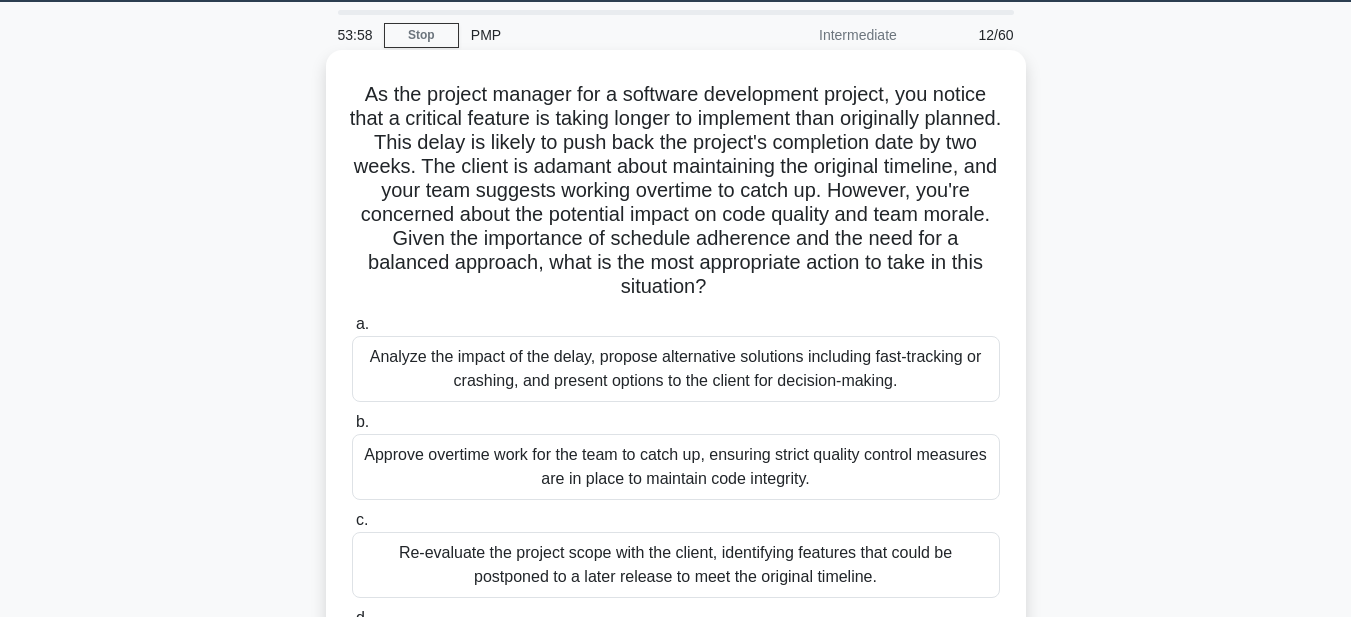 scroll, scrollTop: 0, scrollLeft: 0, axis: both 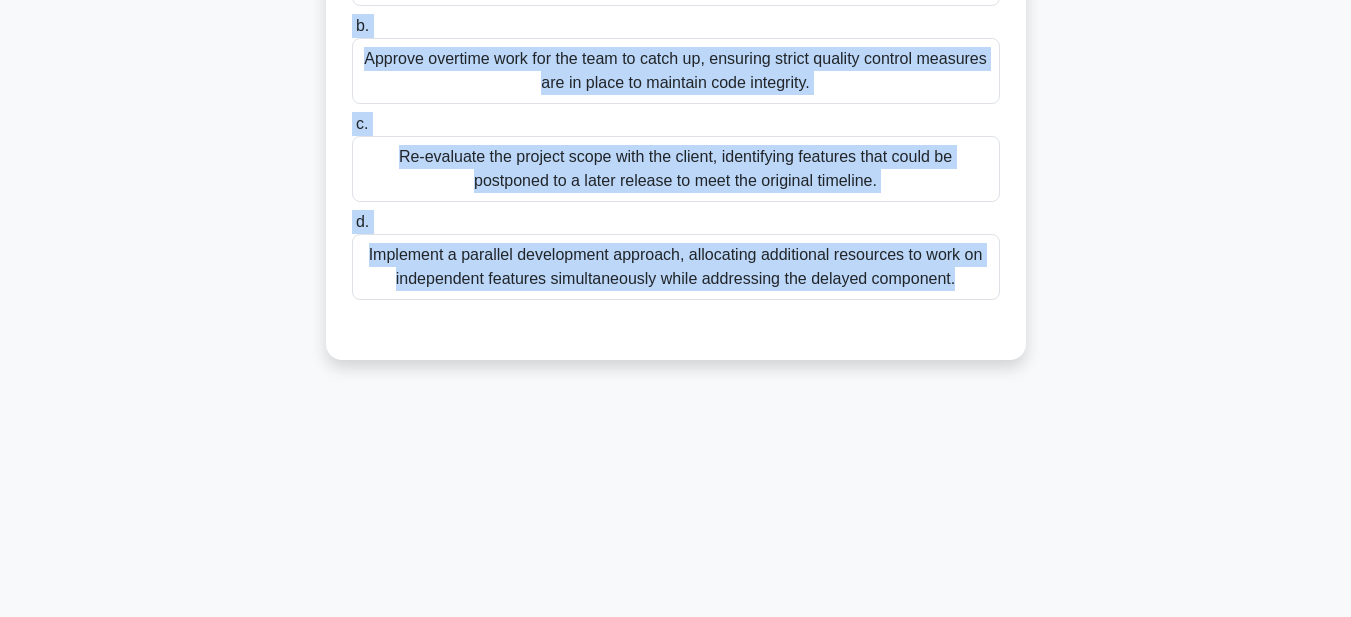 drag, startPoint x: 336, startPoint y: 154, endPoint x: 944, endPoint y: 564, distance: 733.3239 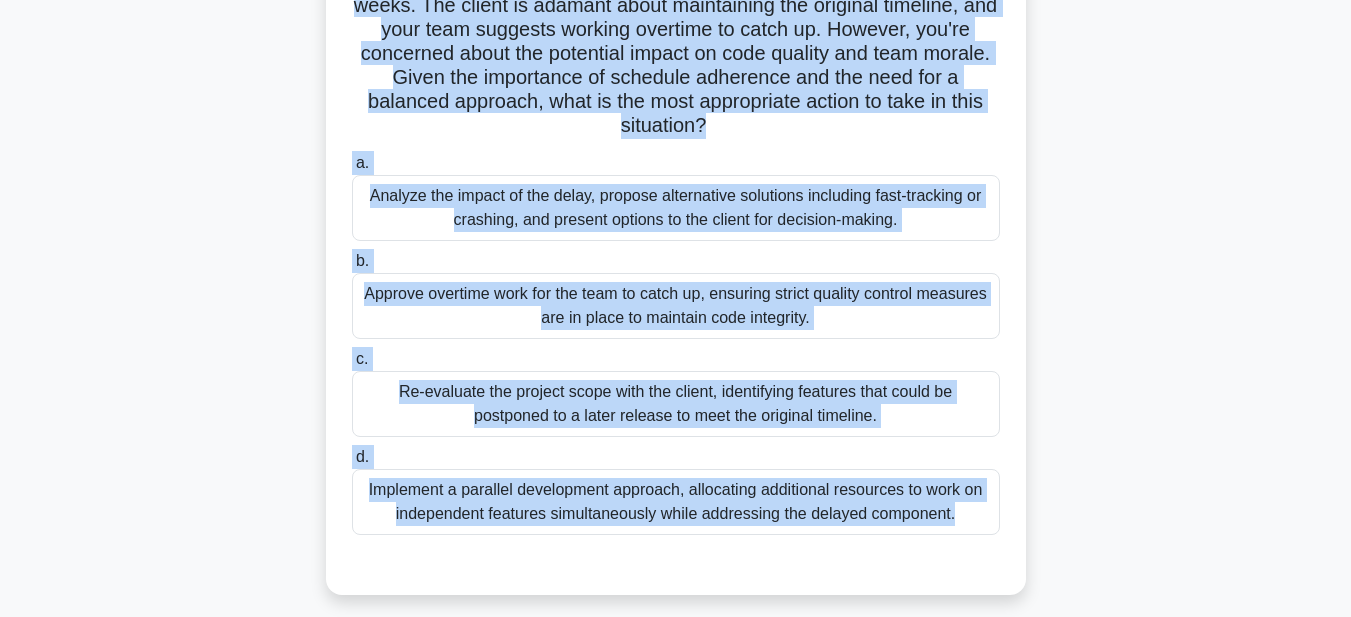 scroll, scrollTop: 0, scrollLeft: 0, axis: both 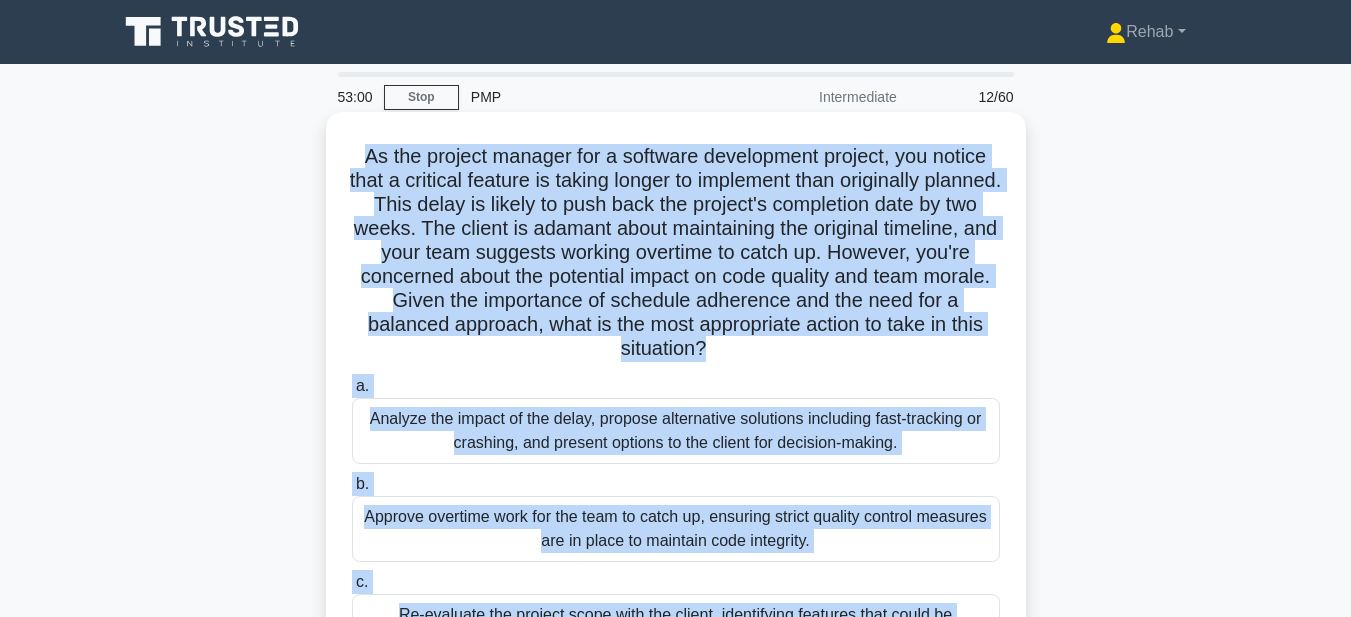 click on "Analyze the impact of the delay, propose alternative solutions including fast-tracking or crashing, and present options to the client for decision-making." at bounding box center (676, 431) 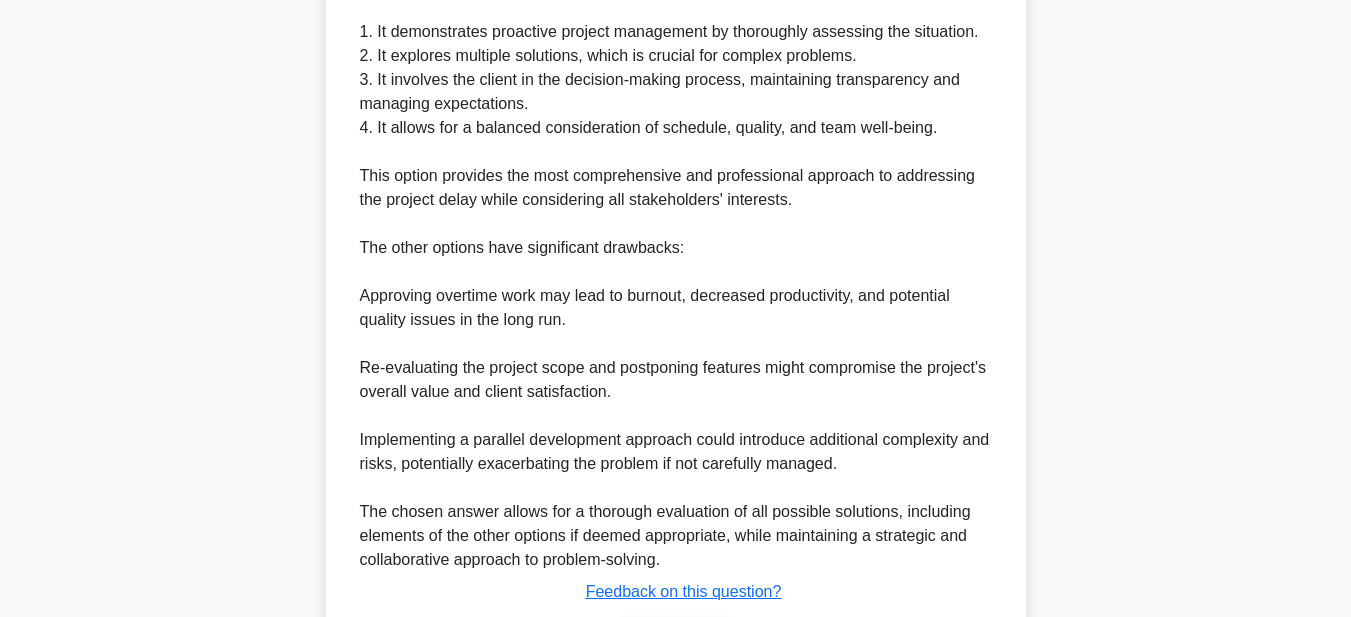 scroll, scrollTop: 1049, scrollLeft: 0, axis: vertical 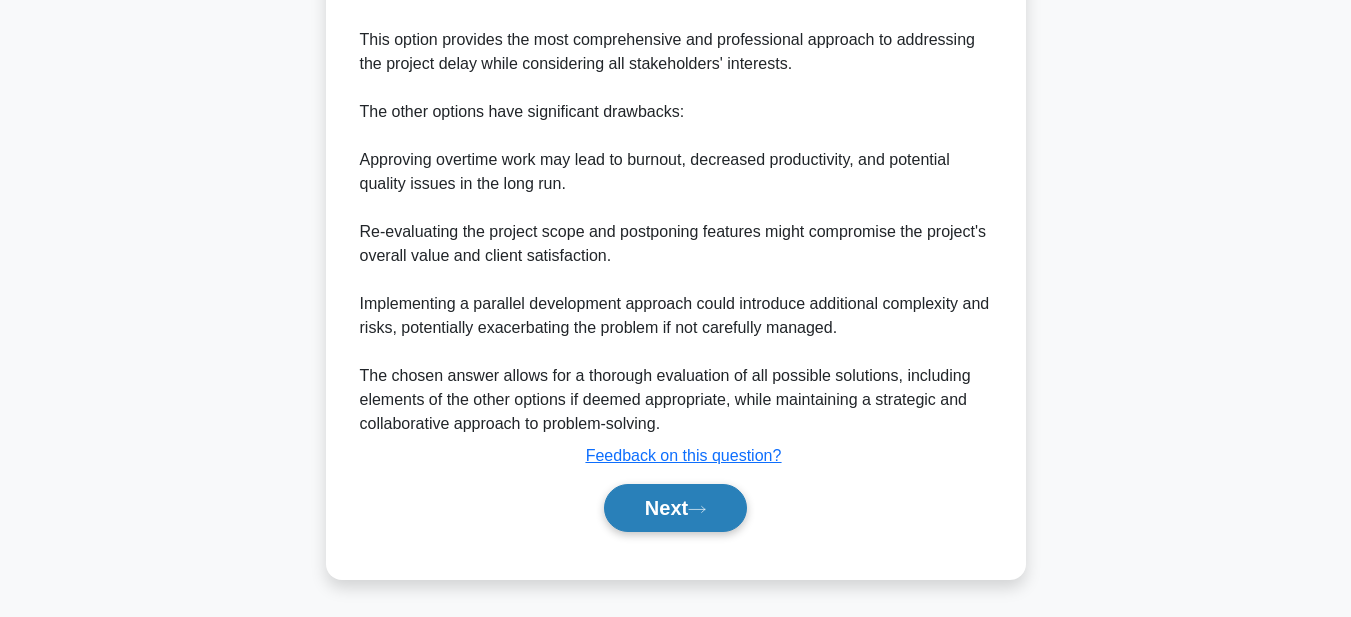 click on "Next" at bounding box center [675, 508] 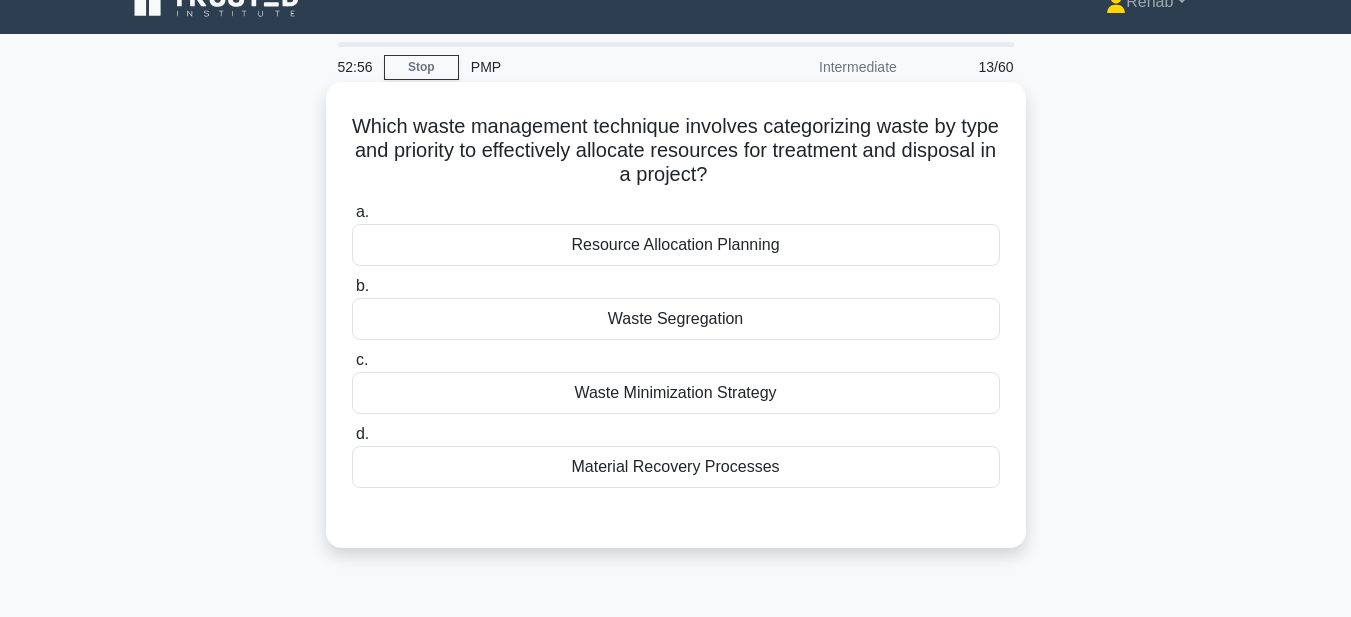 scroll, scrollTop: 0, scrollLeft: 0, axis: both 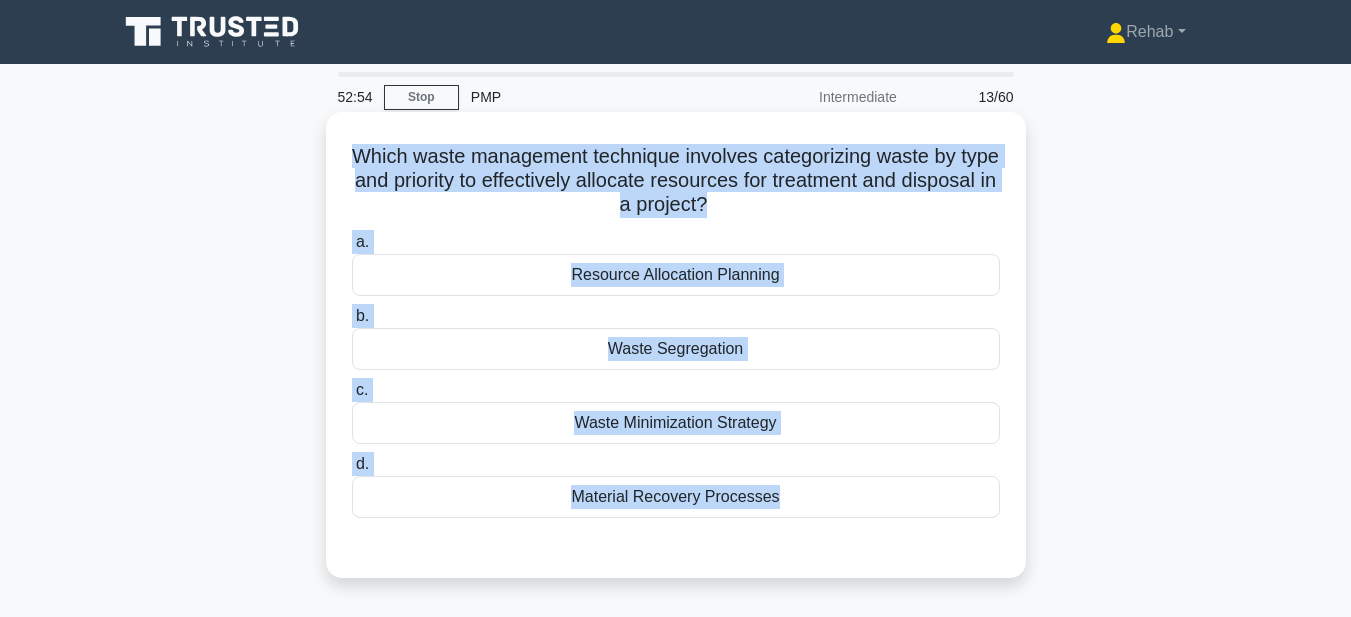 drag, startPoint x: 361, startPoint y: 154, endPoint x: 948, endPoint y: 540, distance: 702.5418 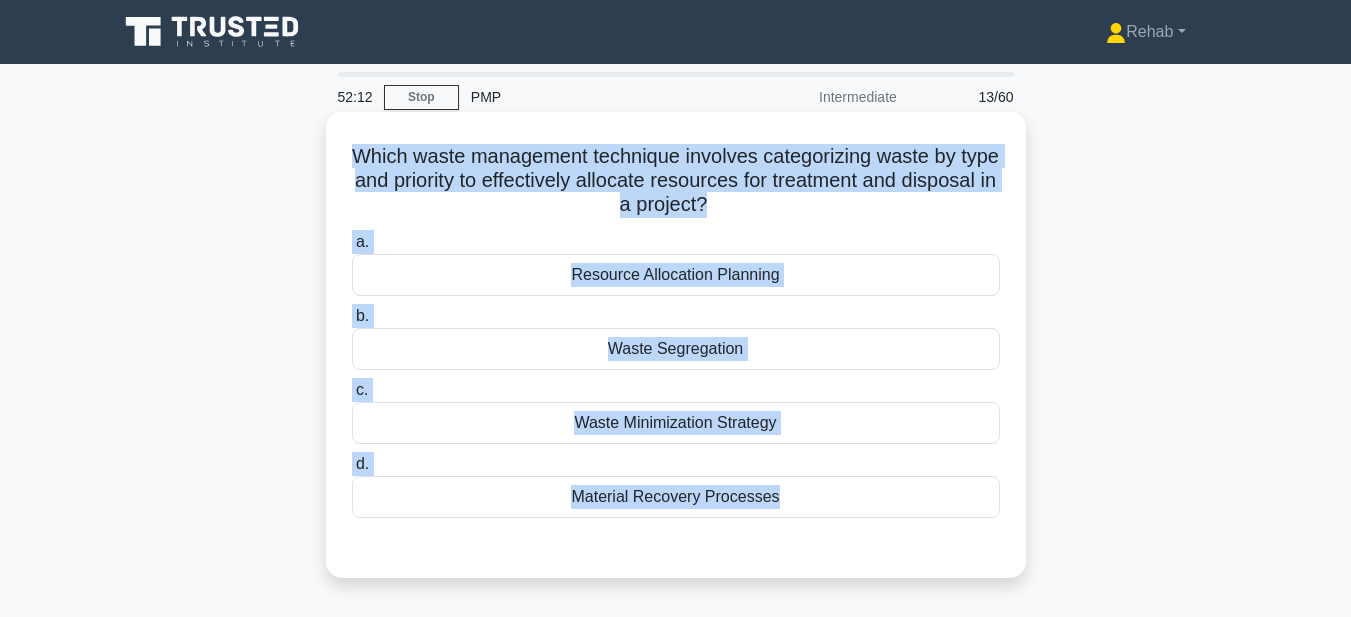 click on "Waste Segregation" at bounding box center (676, 349) 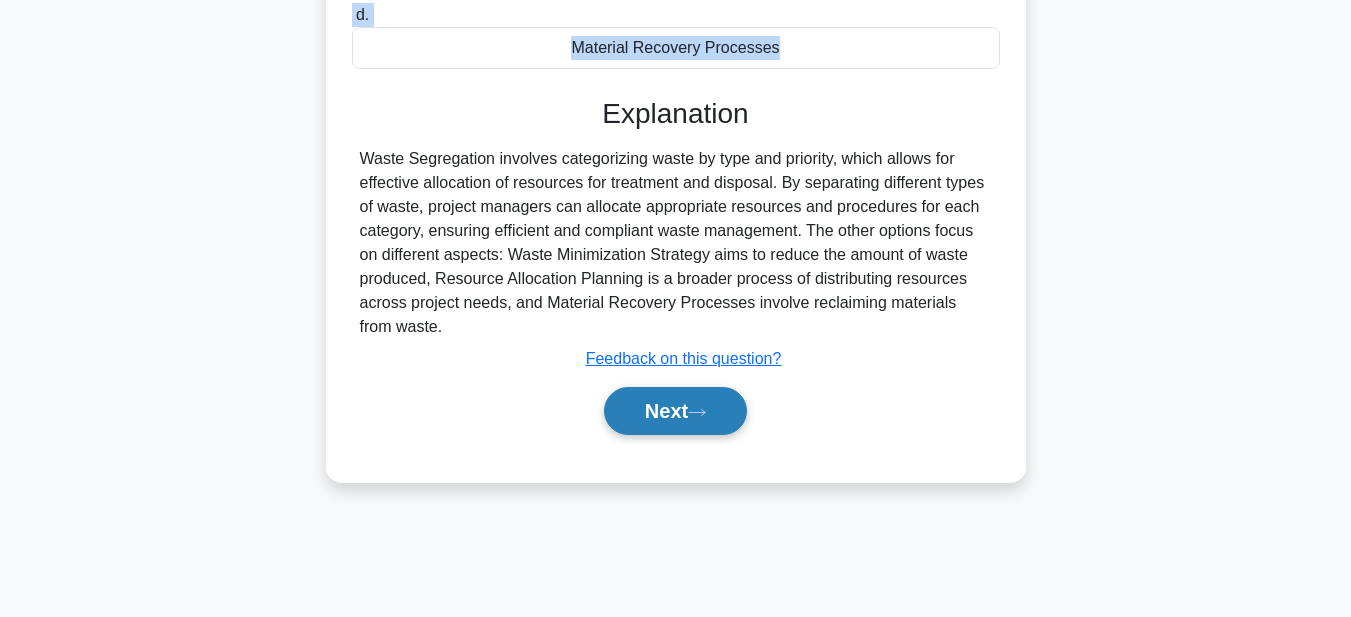 scroll, scrollTop: 463, scrollLeft: 0, axis: vertical 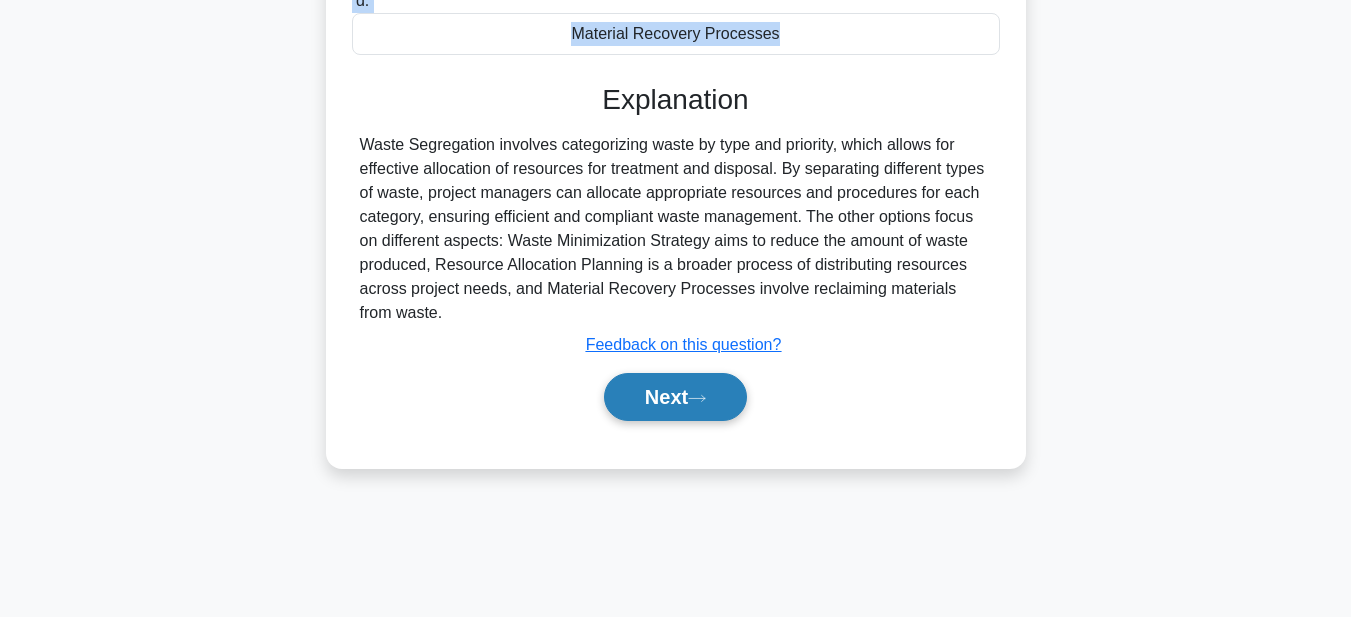 click on "Next" at bounding box center [675, 397] 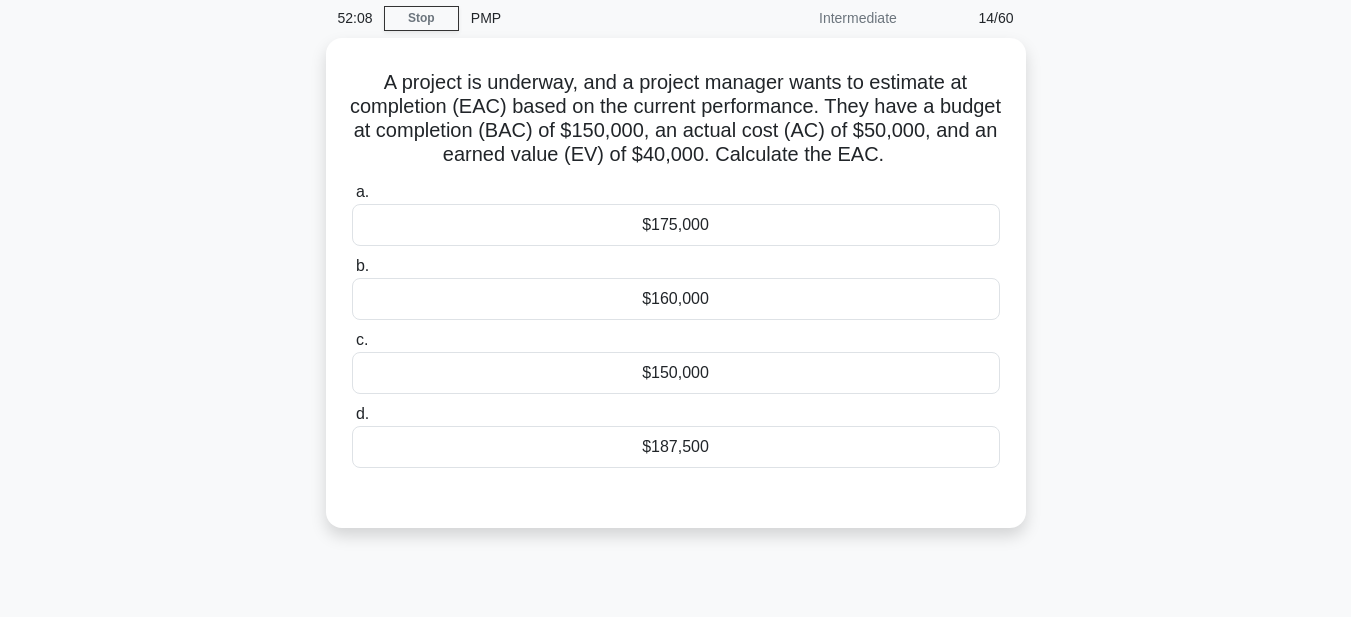 scroll, scrollTop: 63, scrollLeft: 0, axis: vertical 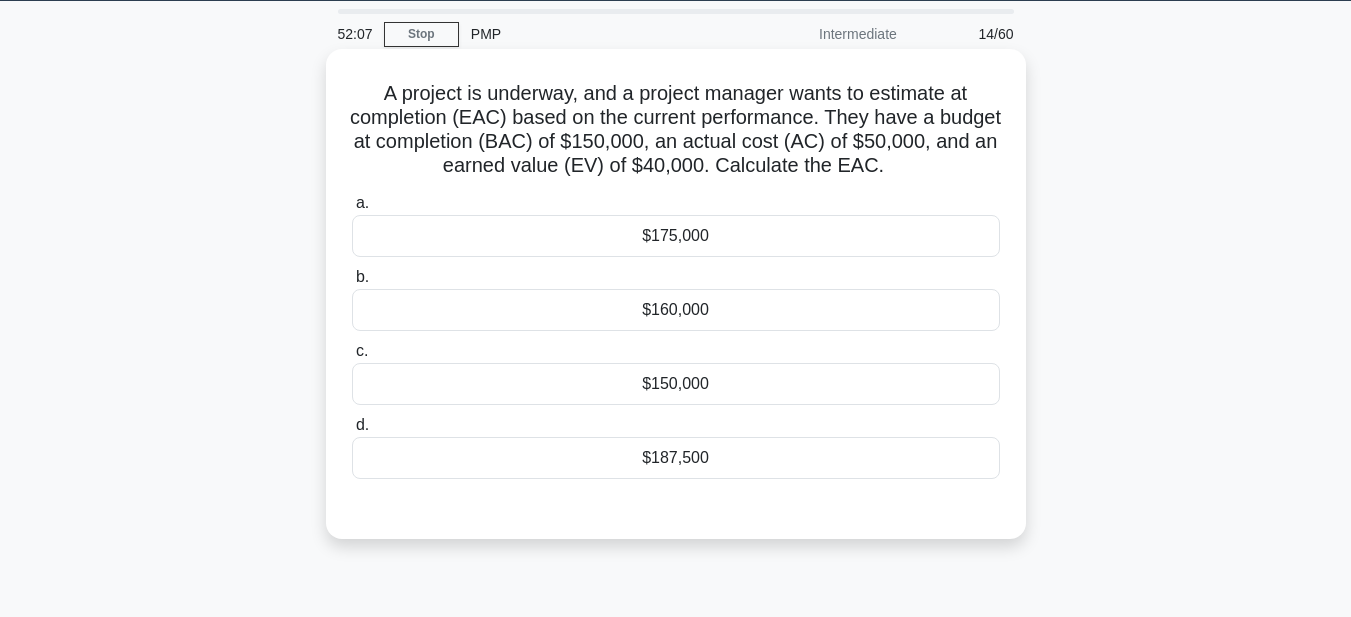click on "A project is underway, and a project manager wants to estimate at completion (EAC) based on the current performance. They have a budget at completion (BAC) of $150,000, an actual cost (AC) of $50,000, and an earned value (EV) of $40,000. Calculate the EAC.
.spinner_0XTQ{transform-origin:center;animation:spinner_y6GP .75s linear infinite}@keyframes spinner_y6GP{100%{transform:rotate(360deg)}}" at bounding box center [676, 130] 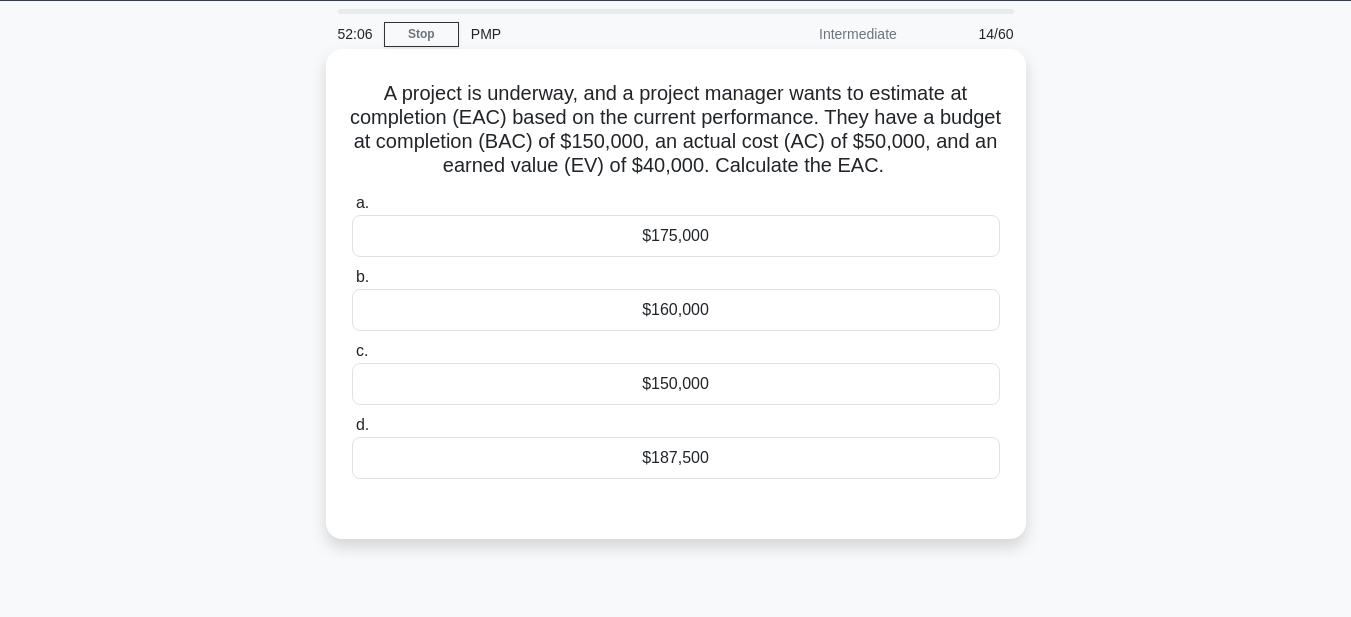 drag, startPoint x: 384, startPoint y: 101, endPoint x: 888, endPoint y: 479, distance: 630 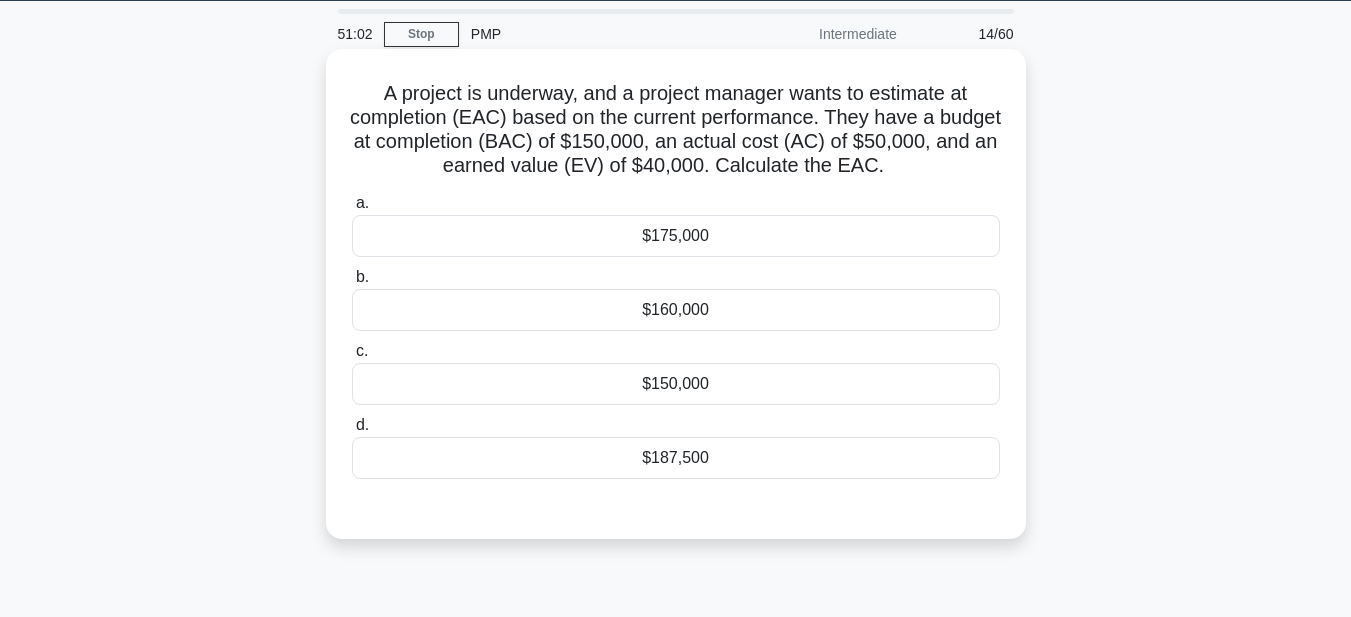 click on "$187,500" at bounding box center (676, 458) 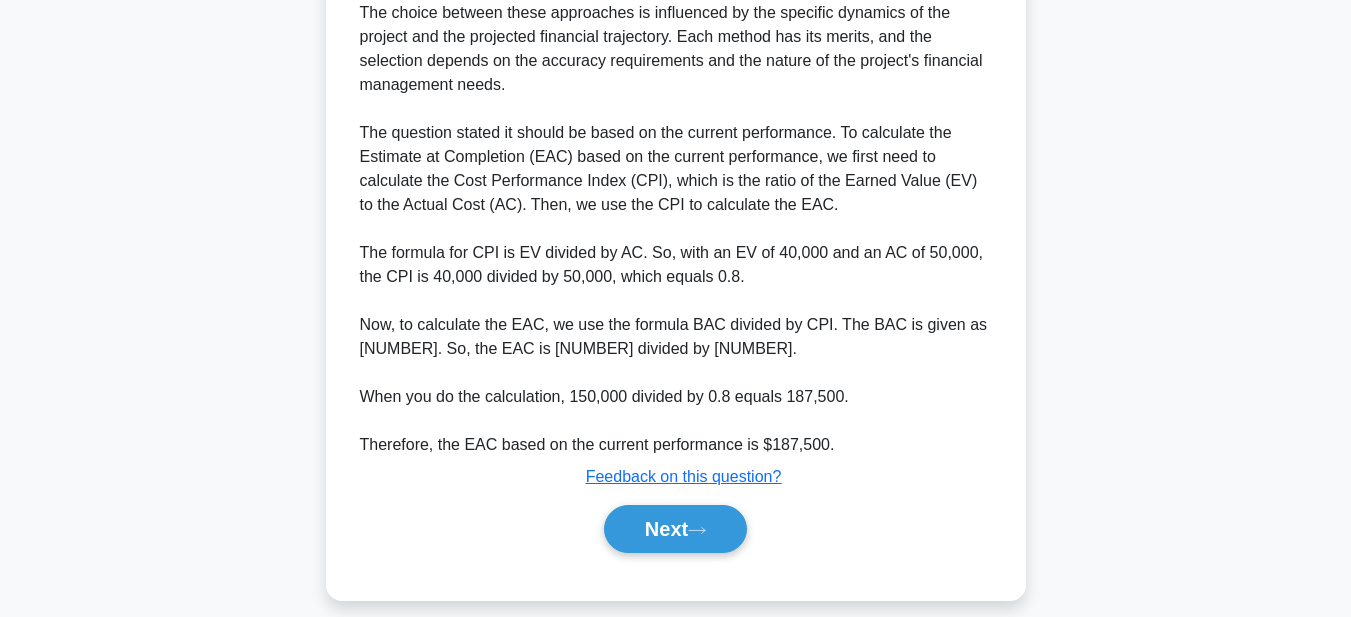 scroll, scrollTop: 977, scrollLeft: 0, axis: vertical 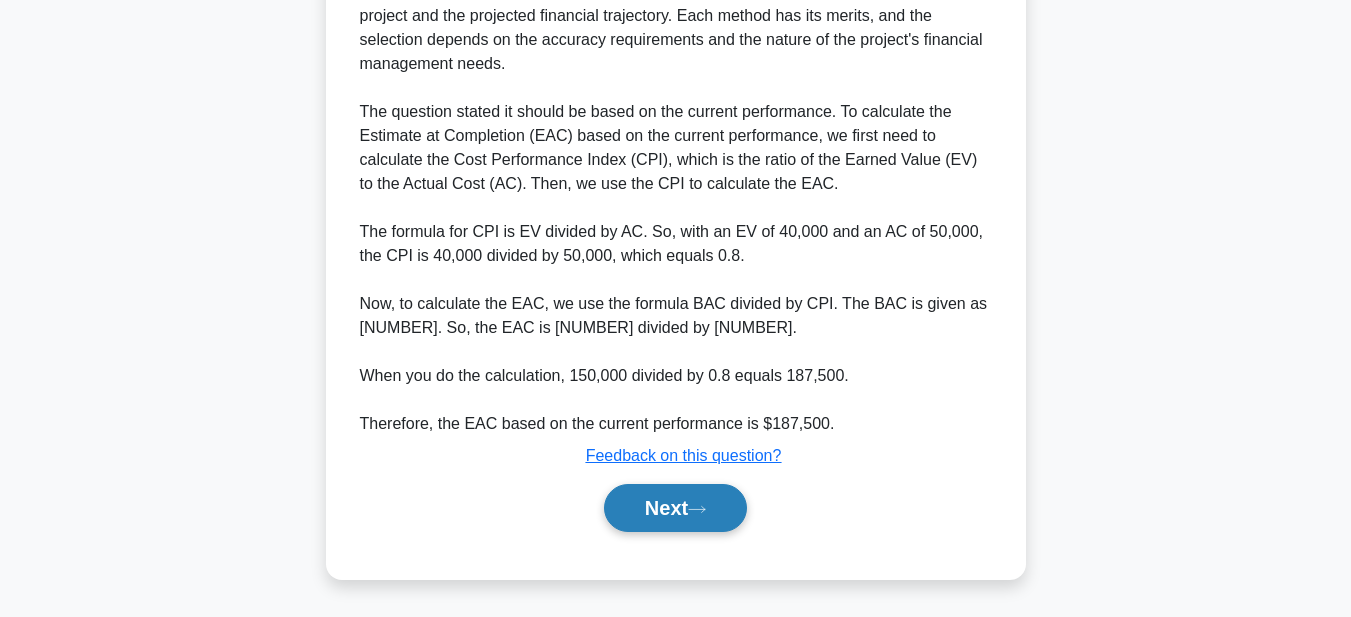 click on "Next" at bounding box center (675, 508) 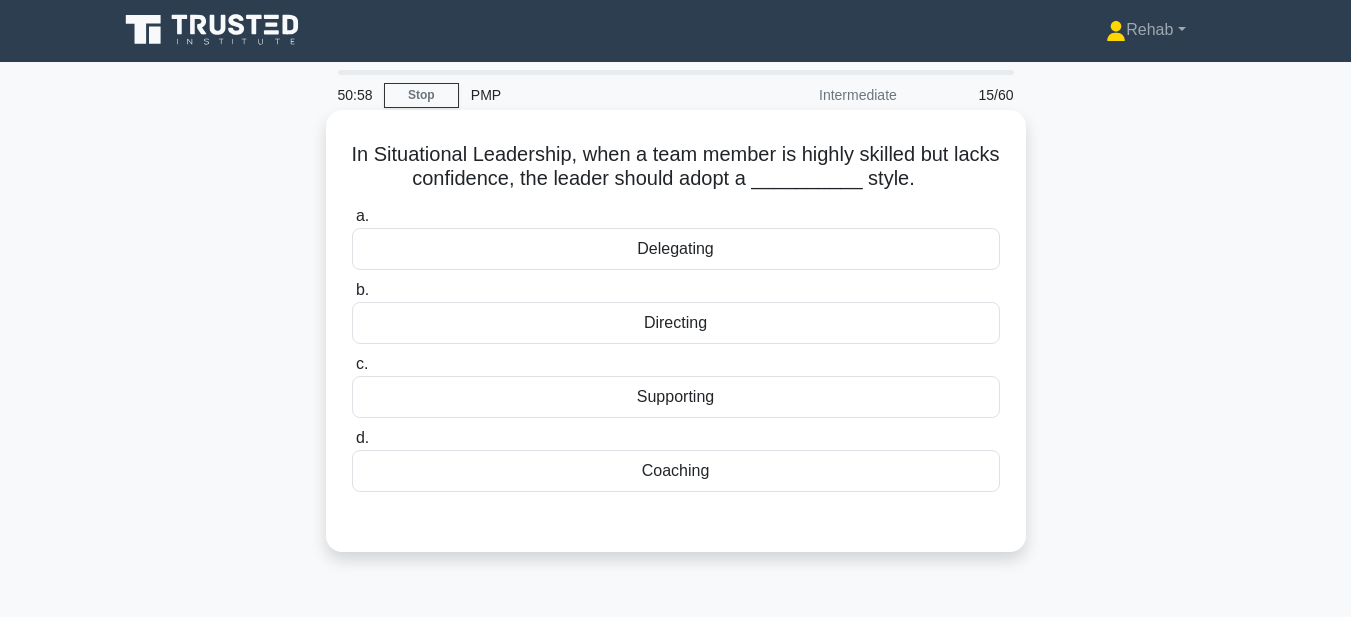 scroll, scrollTop: 0, scrollLeft: 0, axis: both 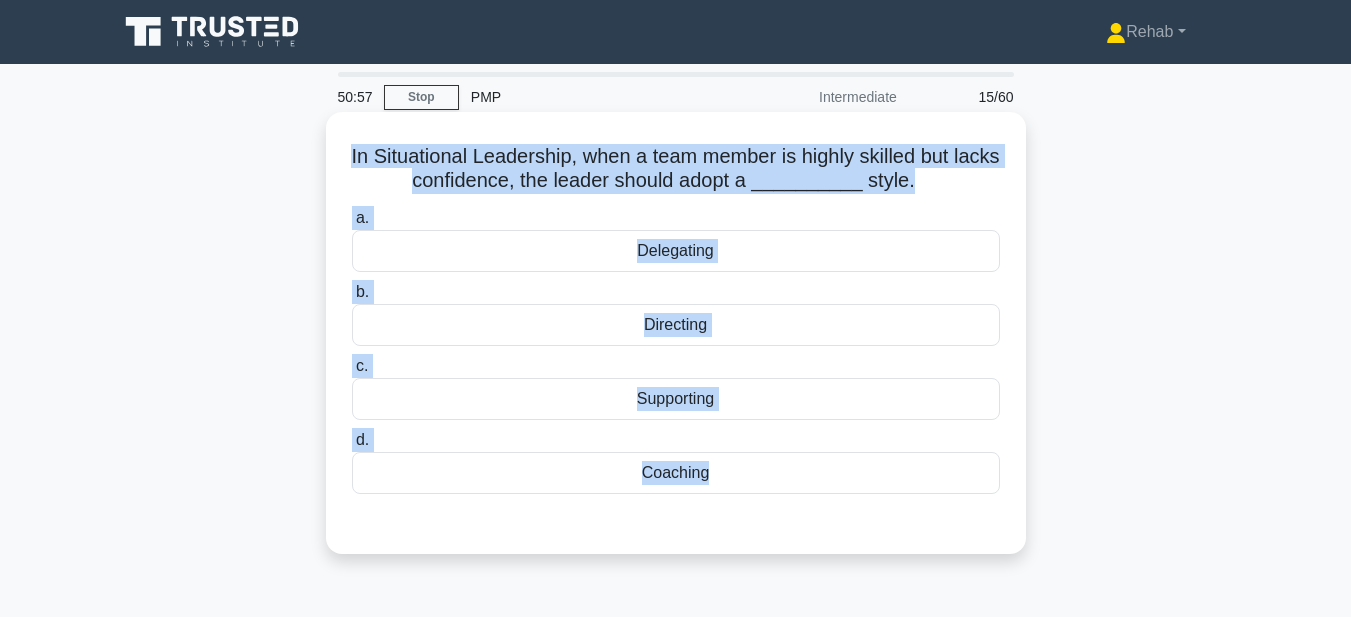 drag, startPoint x: 359, startPoint y: 149, endPoint x: 856, endPoint y: 364, distance: 541.51086 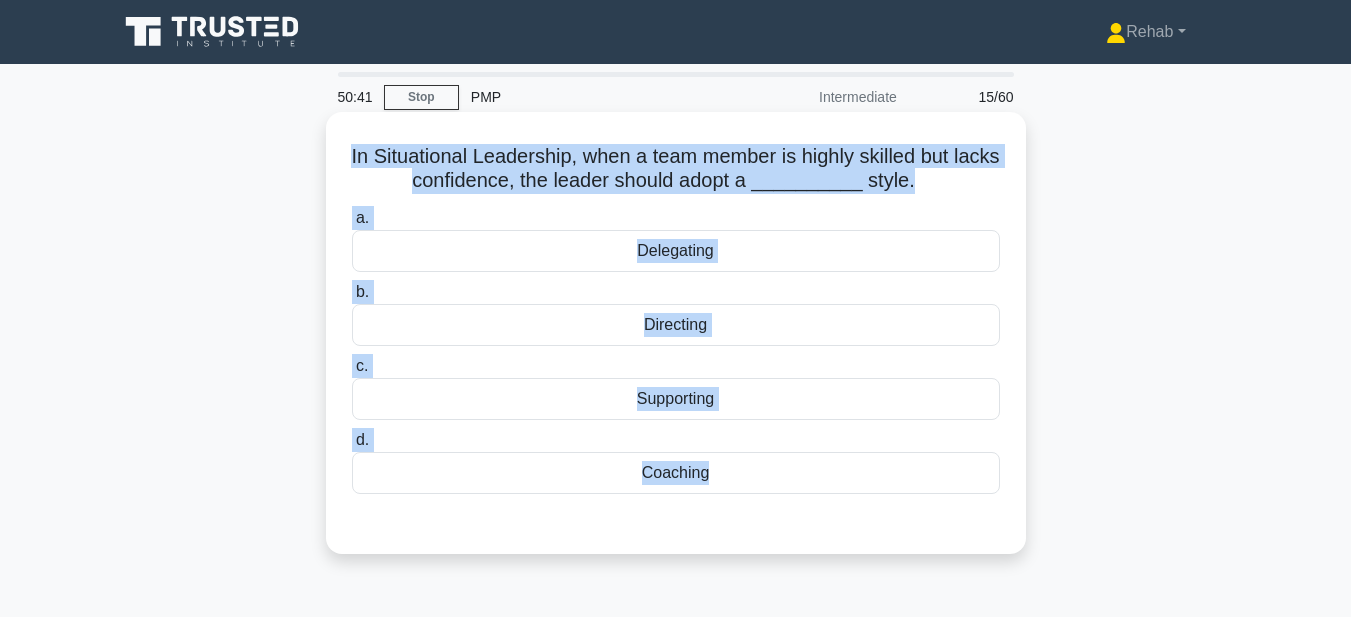 click on "Supporting" at bounding box center (676, 399) 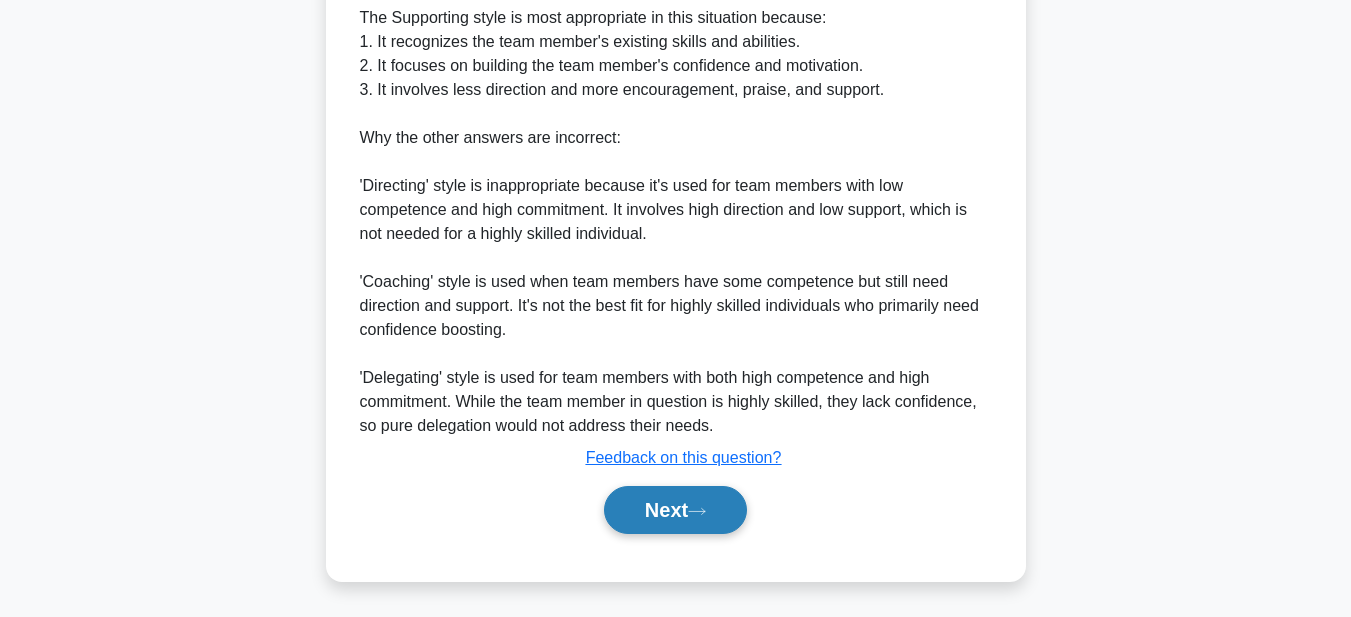 scroll, scrollTop: 713, scrollLeft: 0, axis: vertical 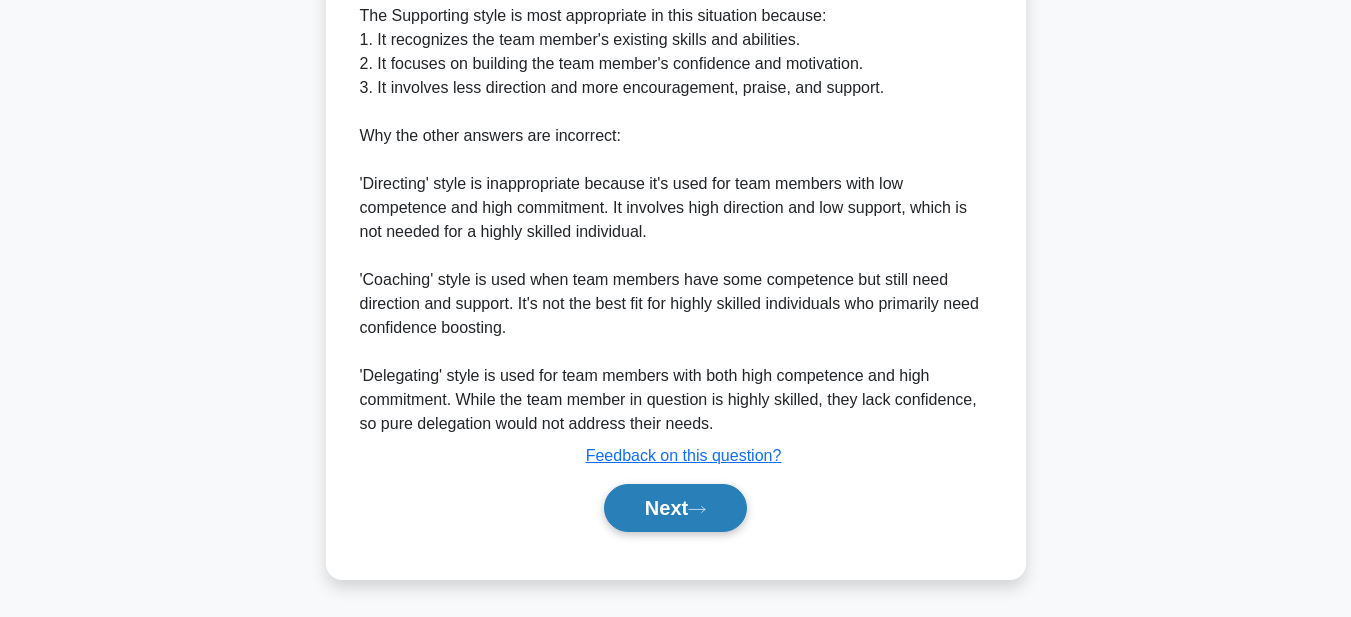 click on "Next" at bounding box center [675, 508] 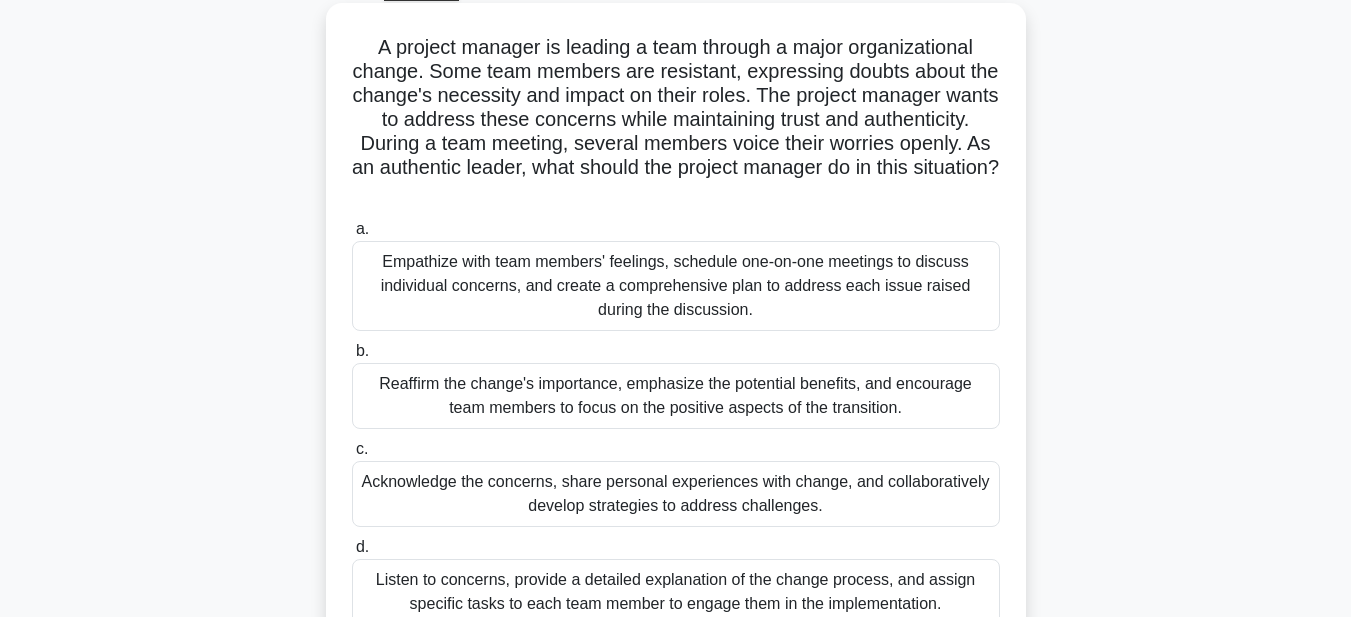 scroll, scrollTop: 63, scrollLeft: 0, axis: vertical 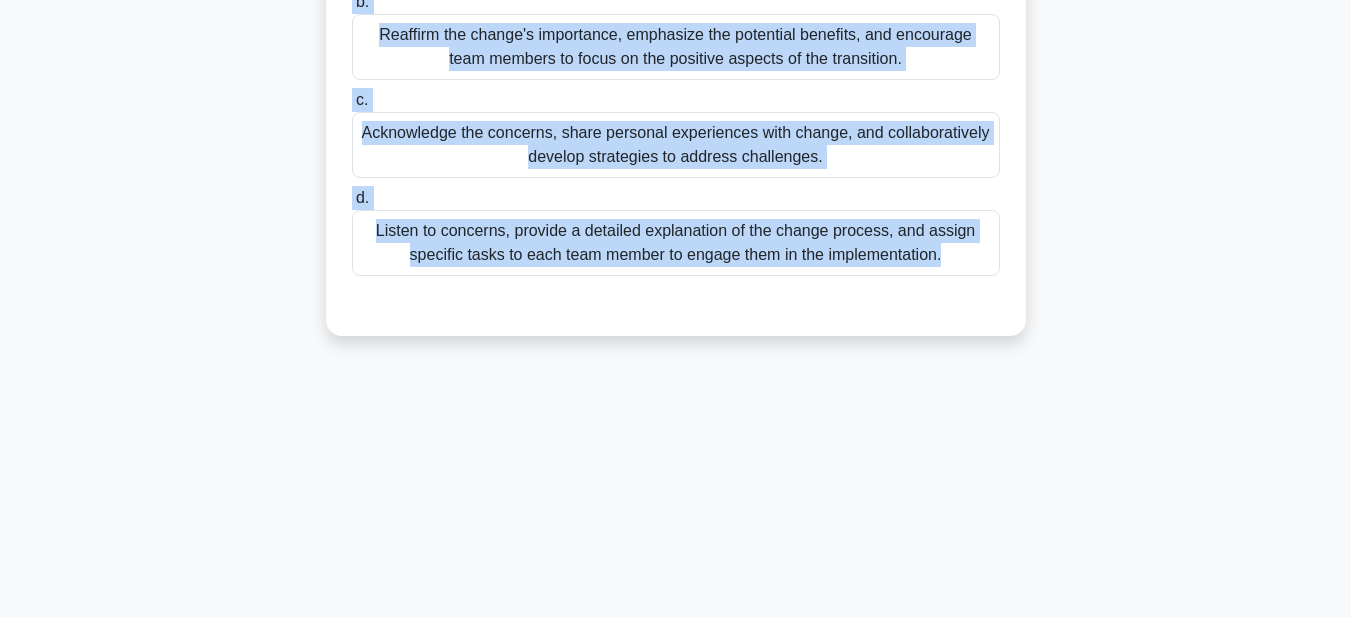 drag, startPoint x: 357, startPoint y: 92, endPoint x: 1019, endPoint y: 628, distance: 851.7864 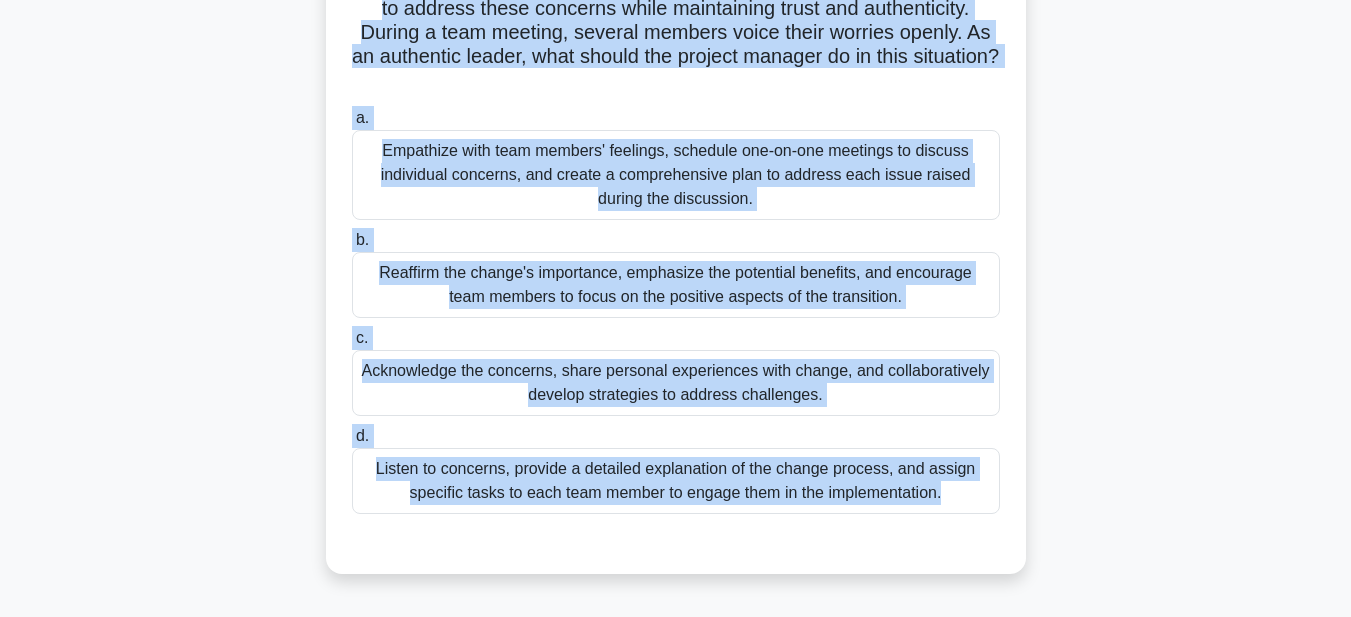 scroll, scrollTop: 0, scrollLeft: 0, axis: both 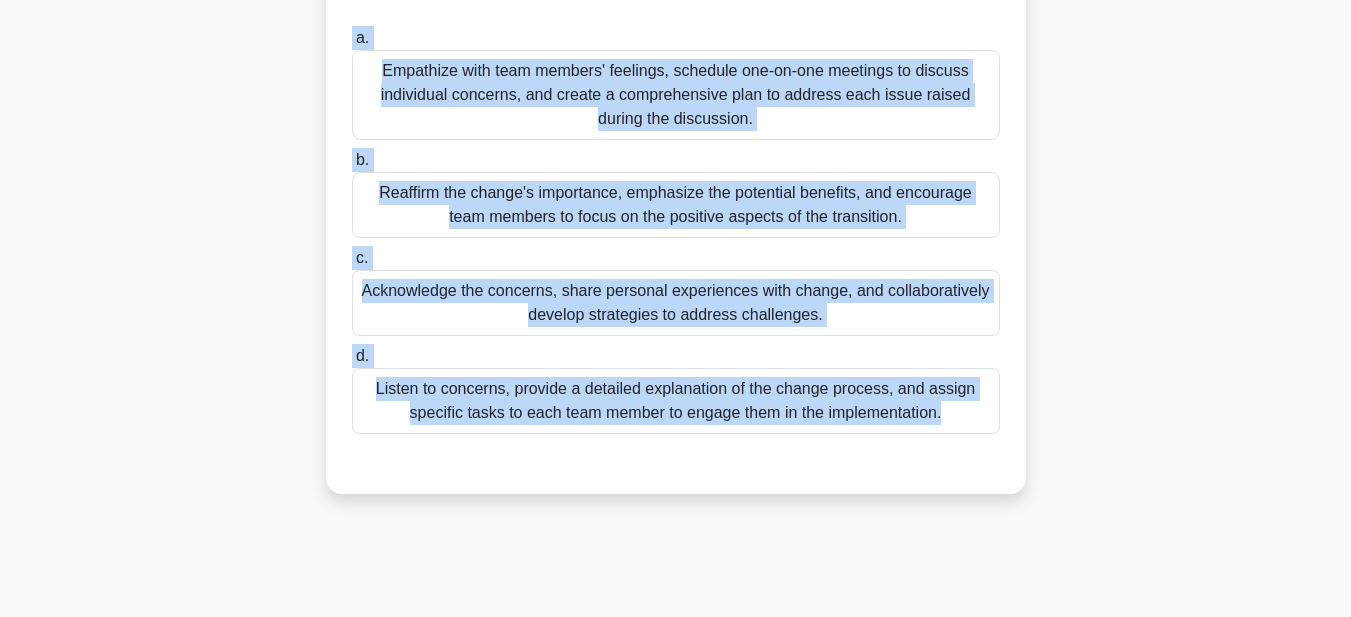 click on "Listen to concerns, provide a detailed explanation of the change process, and assign specific tasks to each team member to engage them in the implementation." at bounding box center (676, 401) 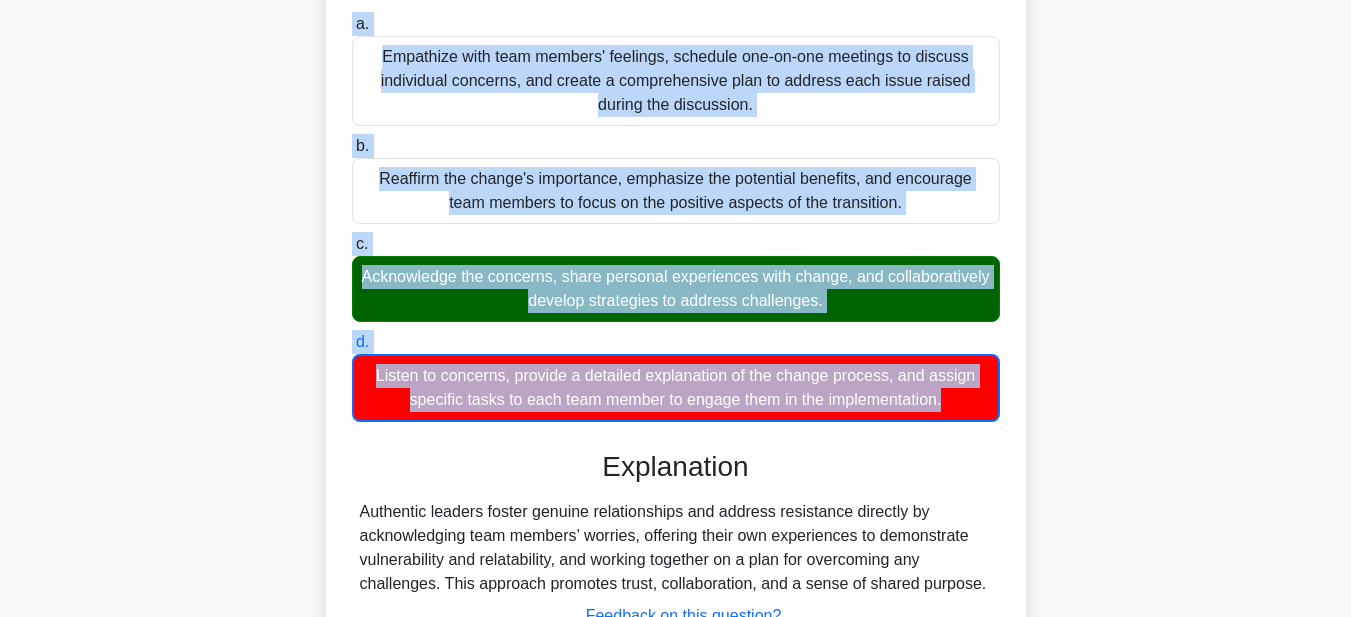 scroll, scrollTop: 475, scrollLeft: 0, axis: vertical 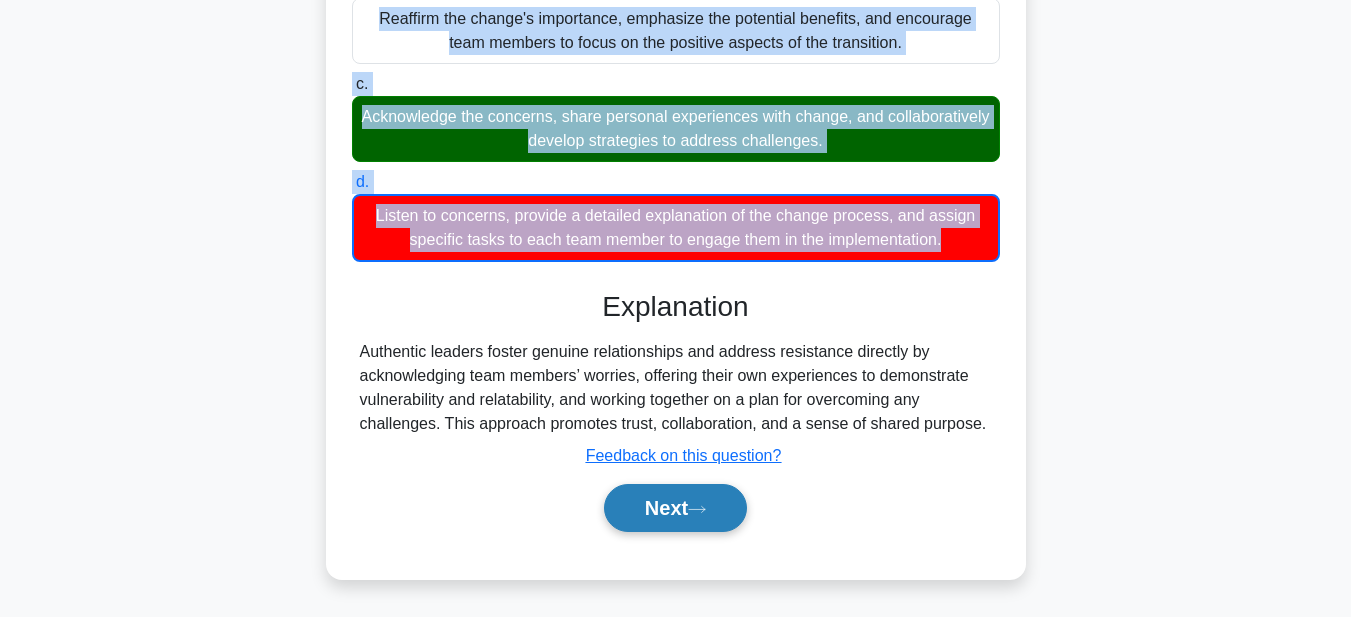 click on "Next" at bounding box center [675, 508] 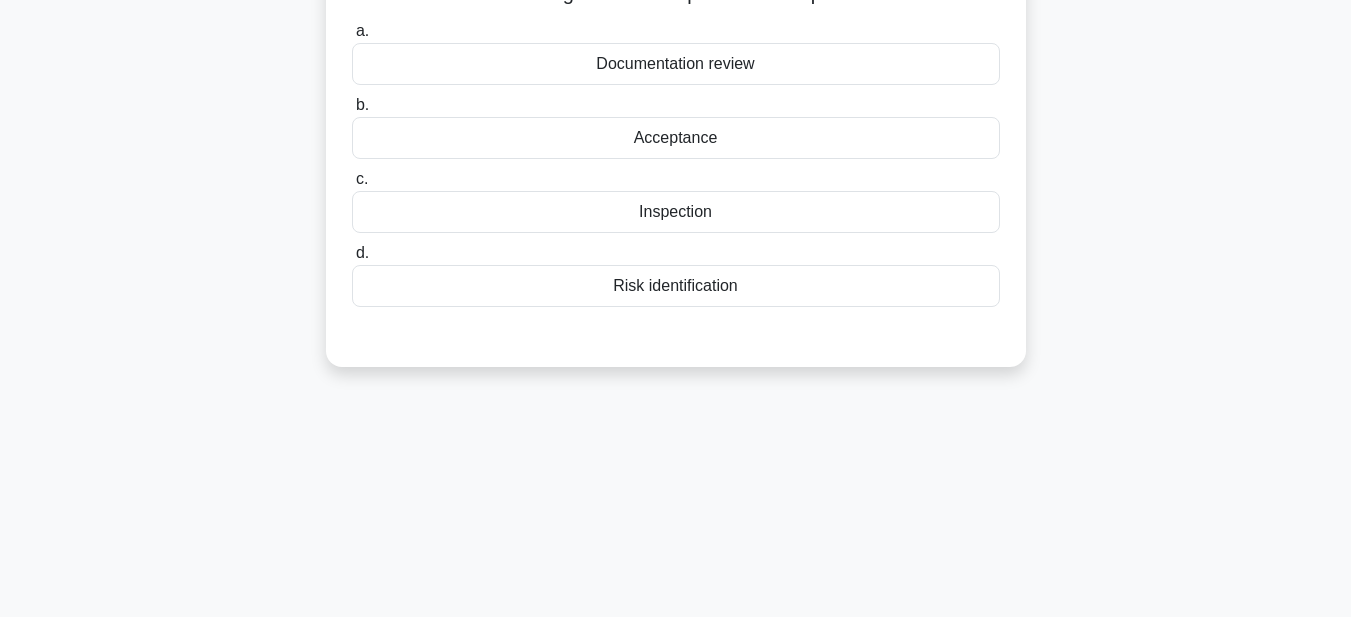 scroll, scrollTop: 63, scrollLeft: 0, axis: vertical 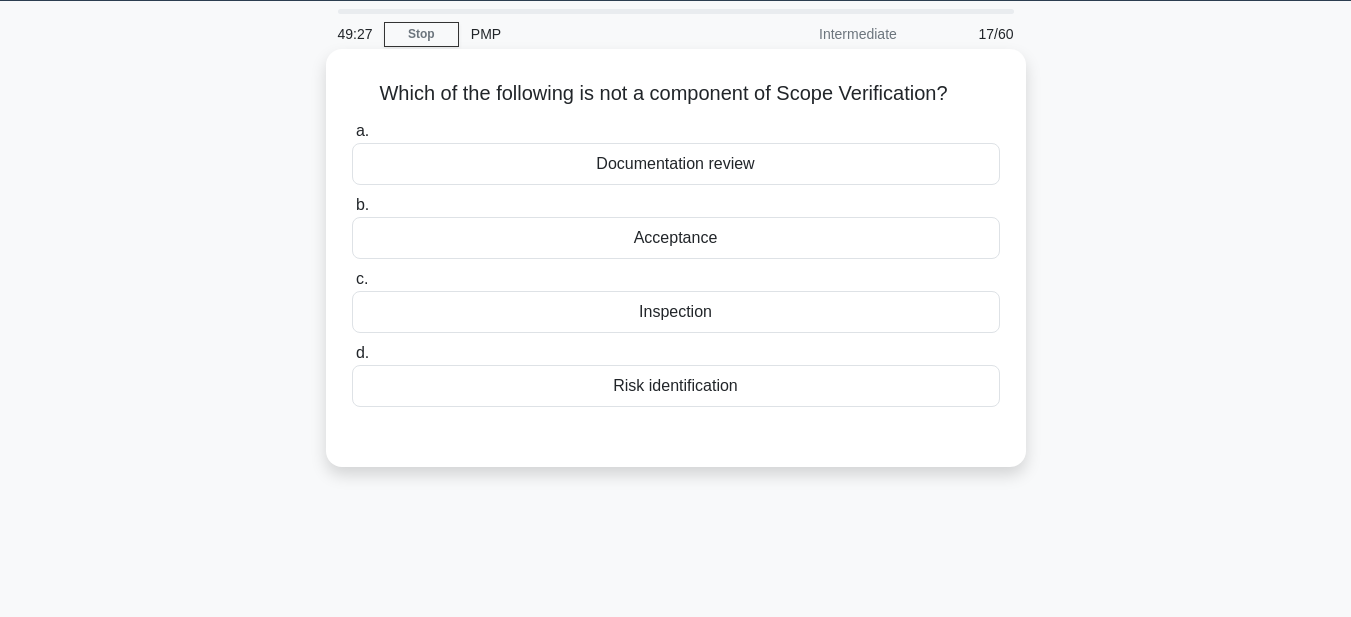 drag, startPoint x: 355, startPoint y: 82, endPoint x: 848, endPoint y: 238, distance: 517.09283 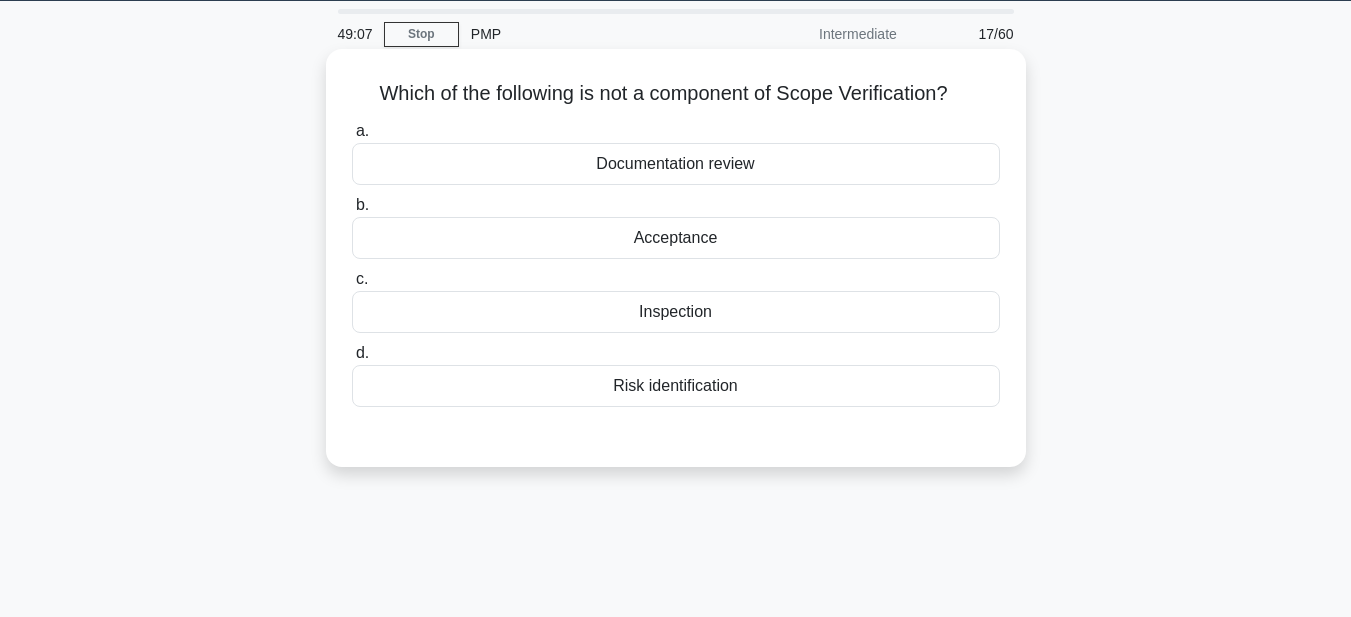 click on "Risk identification" at bounding box center (676, 386) 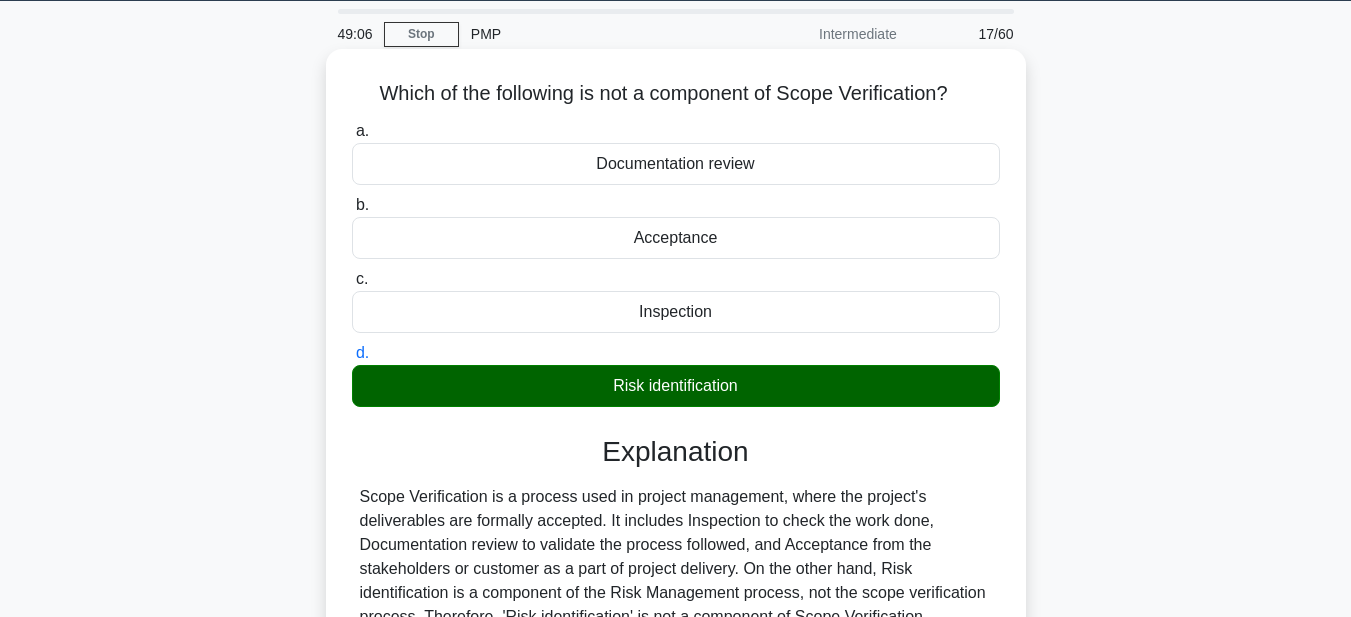 scroll, scrollTop: 463, scrollLeft: 0, axis: vertical 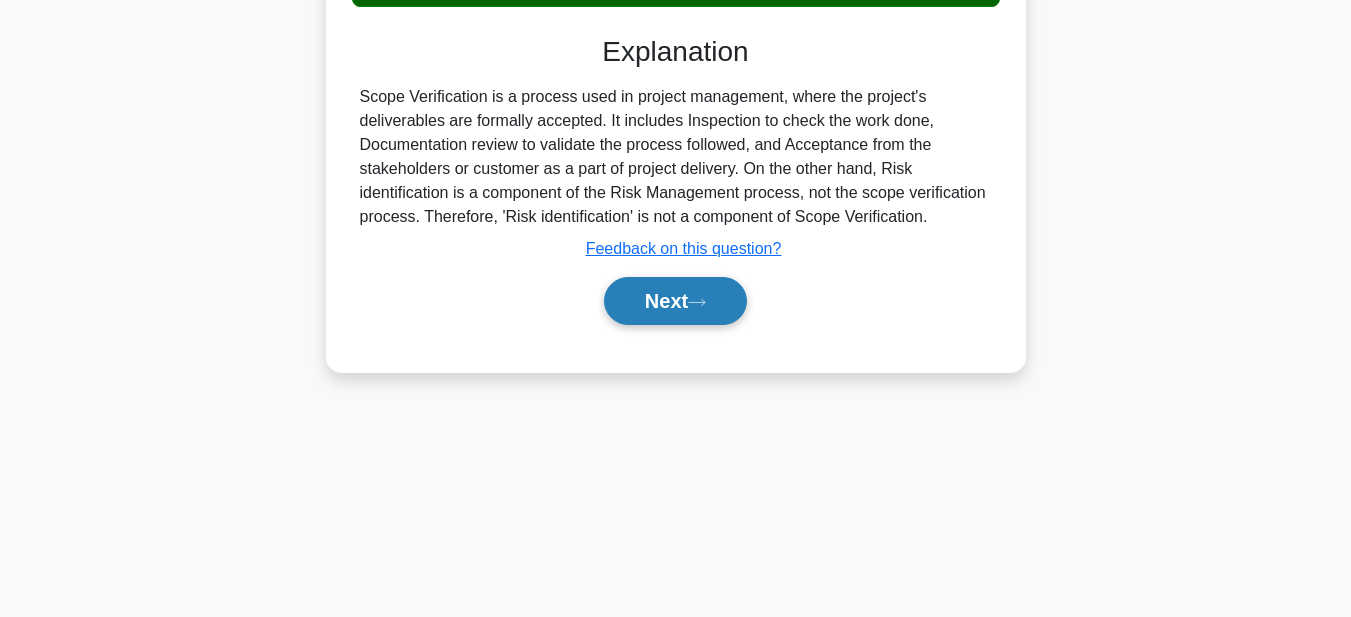 click 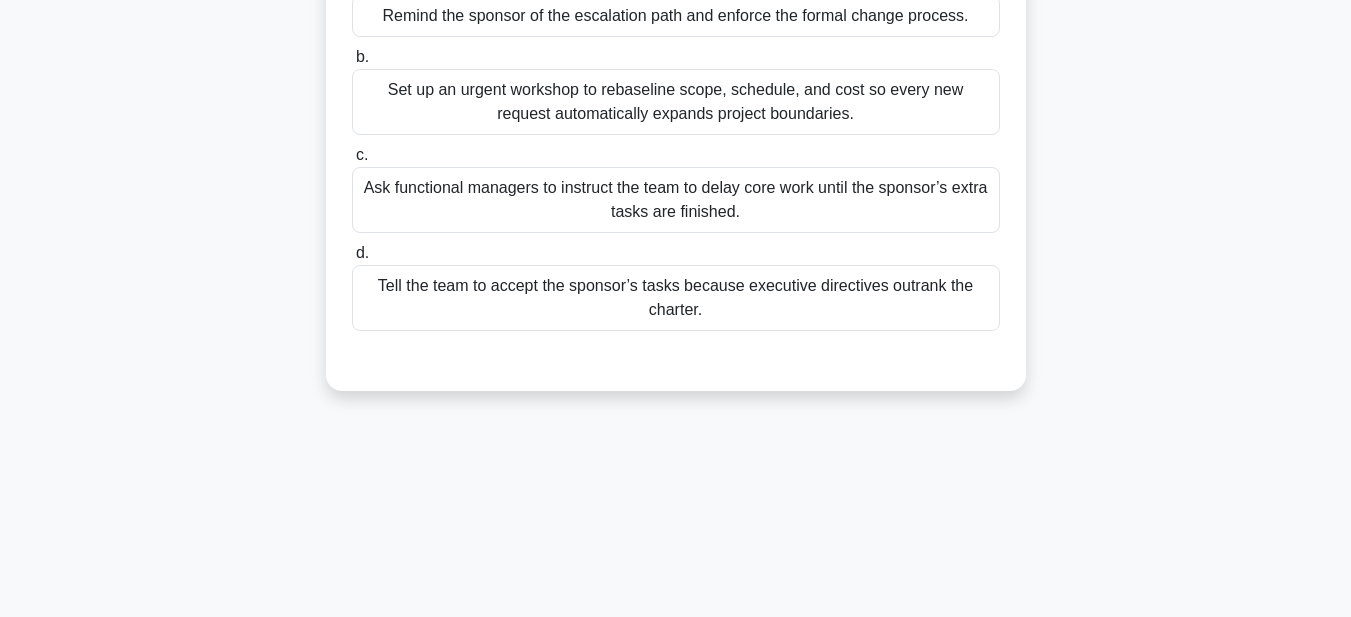 scroll, scrollTop: 63, scrollLeft: 0, axis: vertical 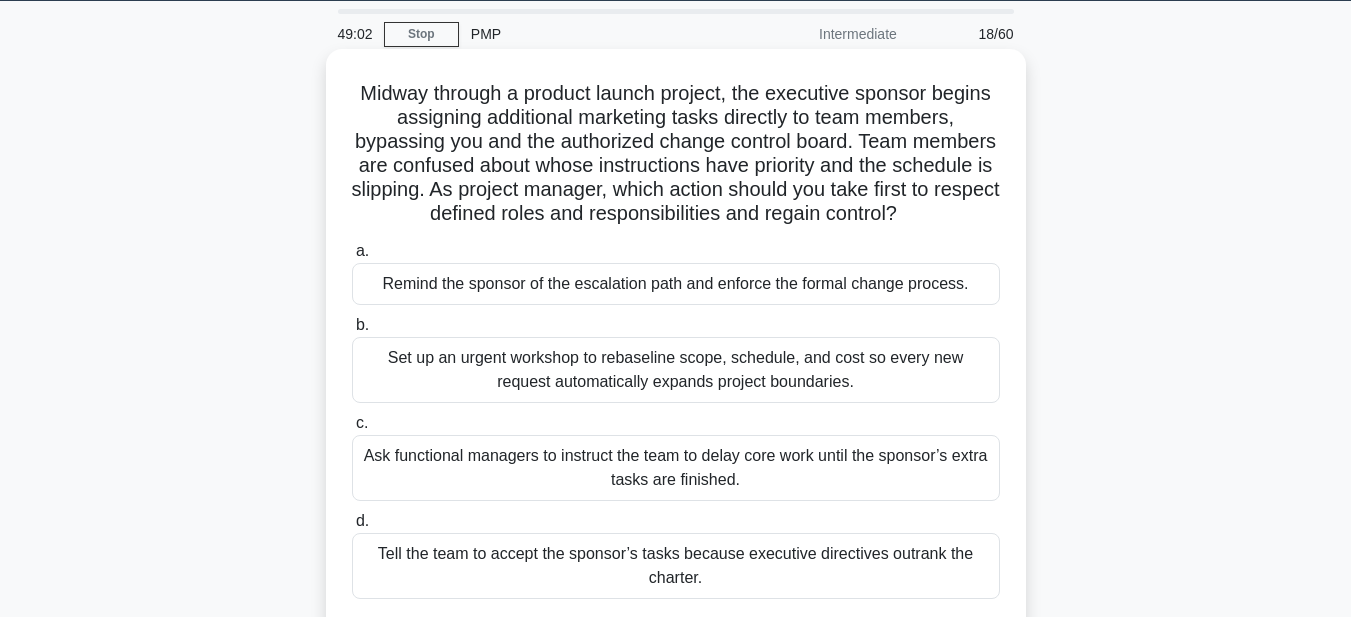 drag, startPoint x: 349, startPoint y: 86, endPoint x: 936, endPoint y: 496, distance: 716.0091 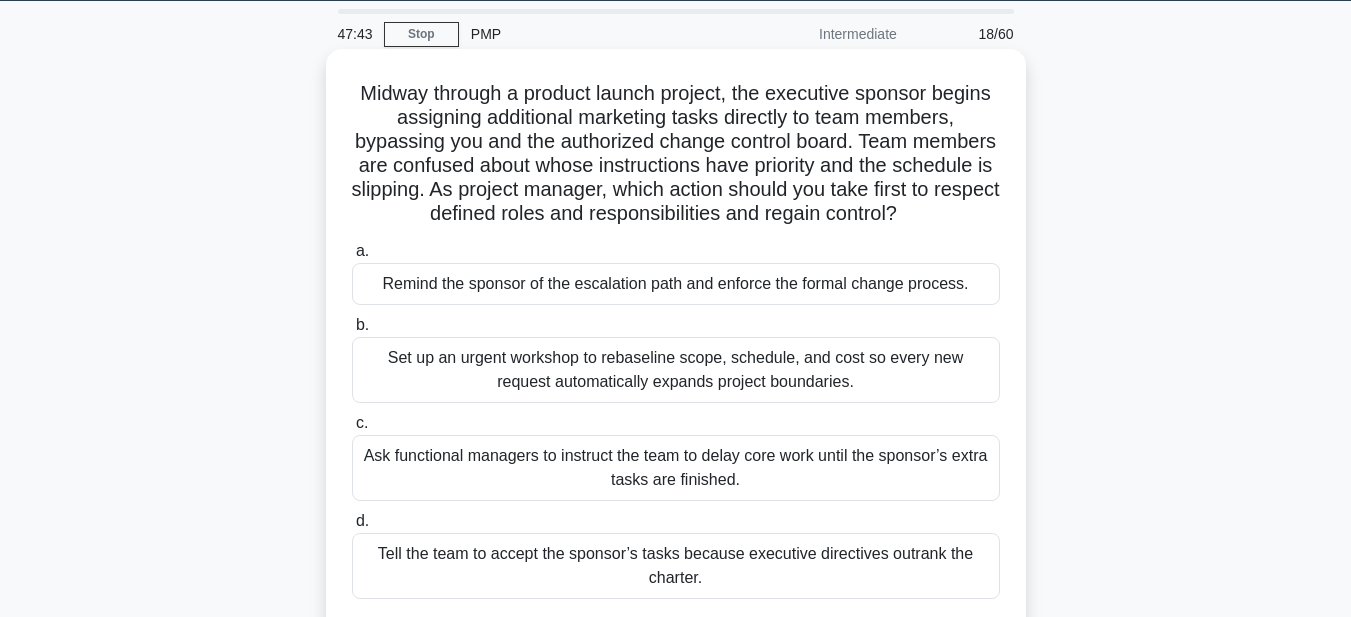 click on "Remind the sponsor of the escalation path and enforce the formal change process." at bounding box center [676, 284] 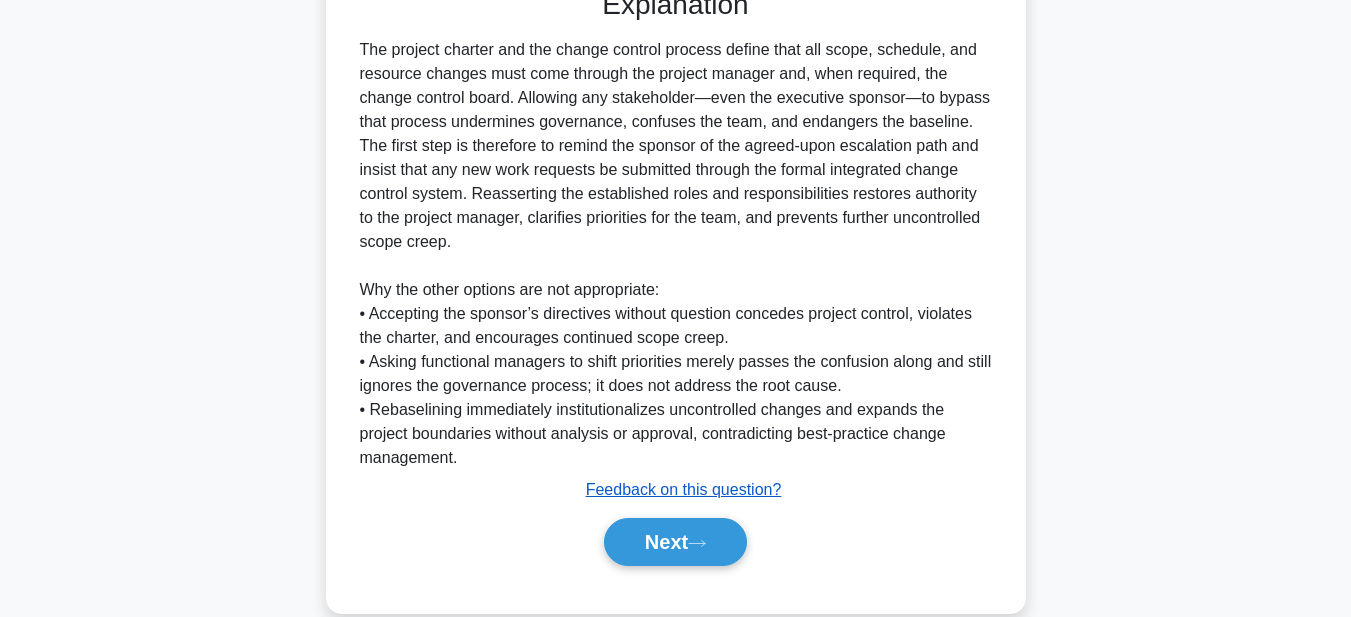 scroll, scrollTop: 737, scrollLeft: 0, axis: vertical 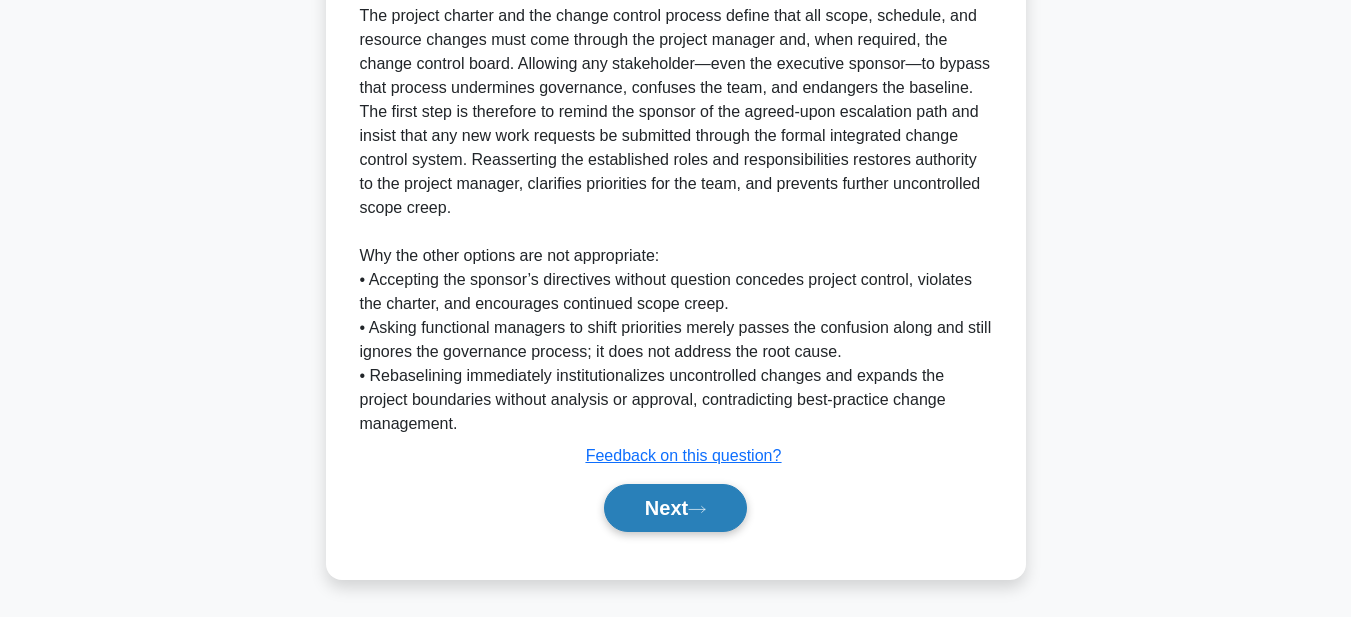 click on "Next" at bounding box center (675, 508) 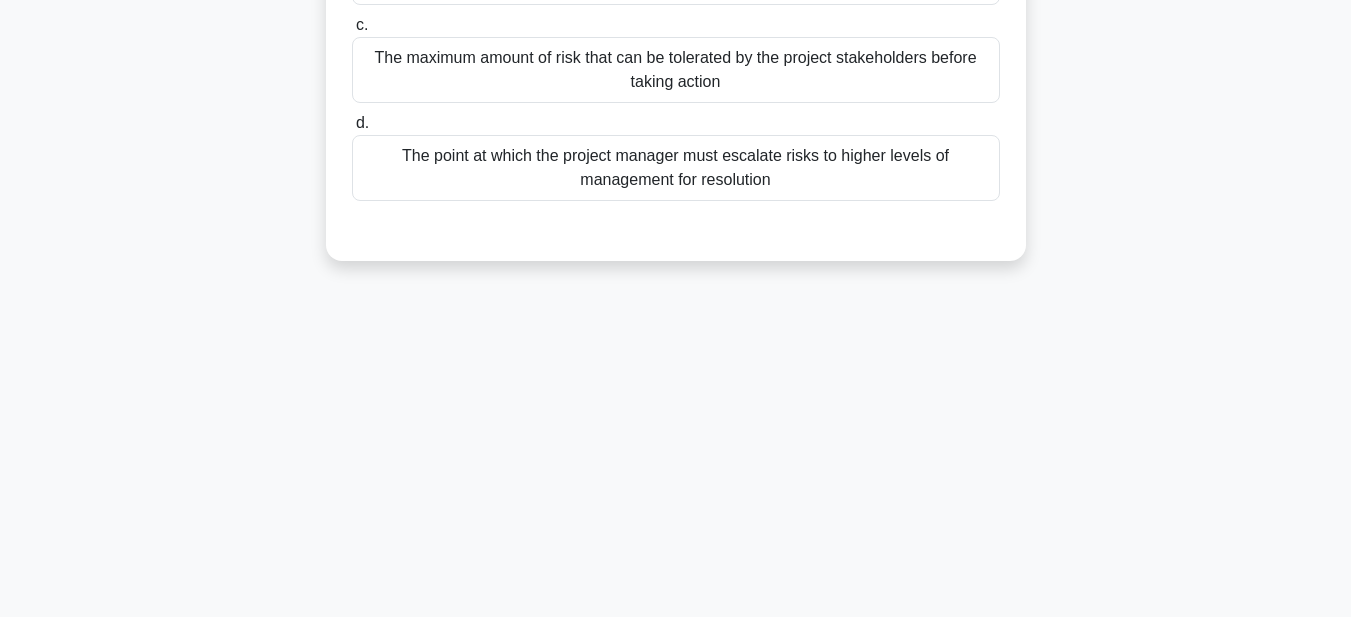 scroll, scrollTop: 63, scrollLeft: 0, axis: vertical 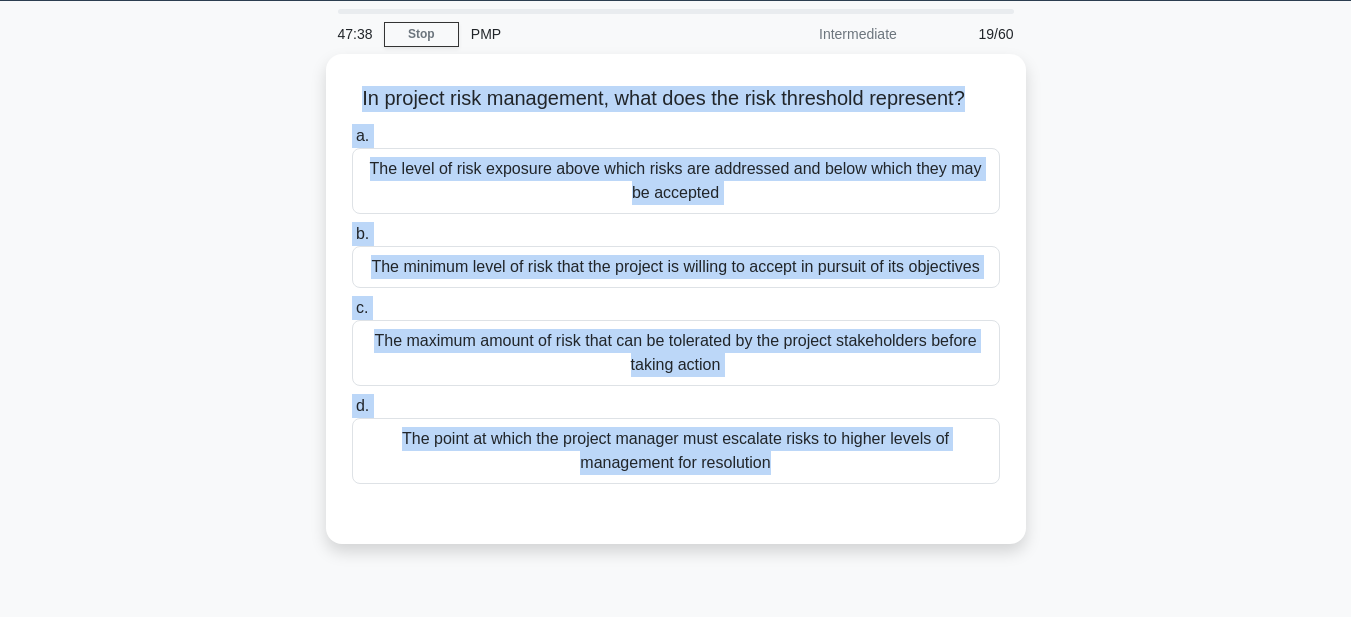 drag, startPoint x: 332, startPoint y: 84, endPoint x: 845, endPoint y: 280, distance: 549.16754 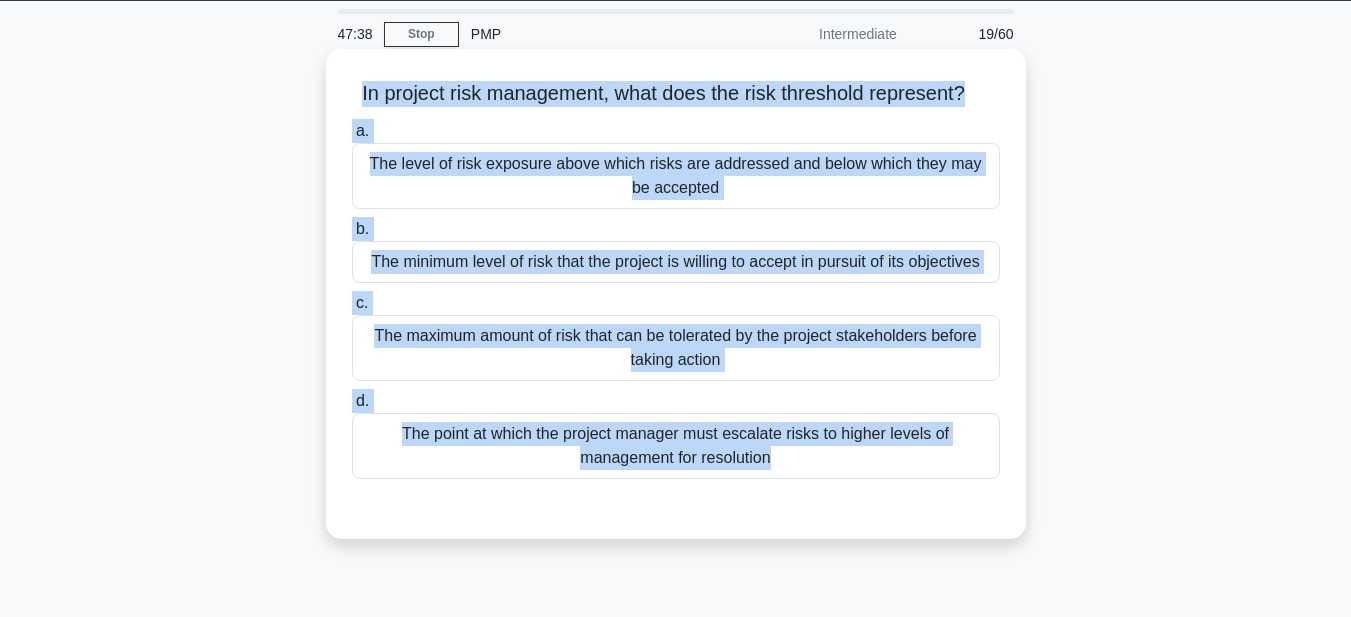 click on "In project risk management, what does the risk threshold represent?
.spinner_0XTQ{transform-origin:center;animation:spinner_y6GP .75s linear infinite}@keyframes spinner_y6GP{100%{transform:rotate(360deg)}}
a.
The level of risk exposure above which risks are addressed and below which they may be accepted
b. c. d." at bounding box center [676, 311] 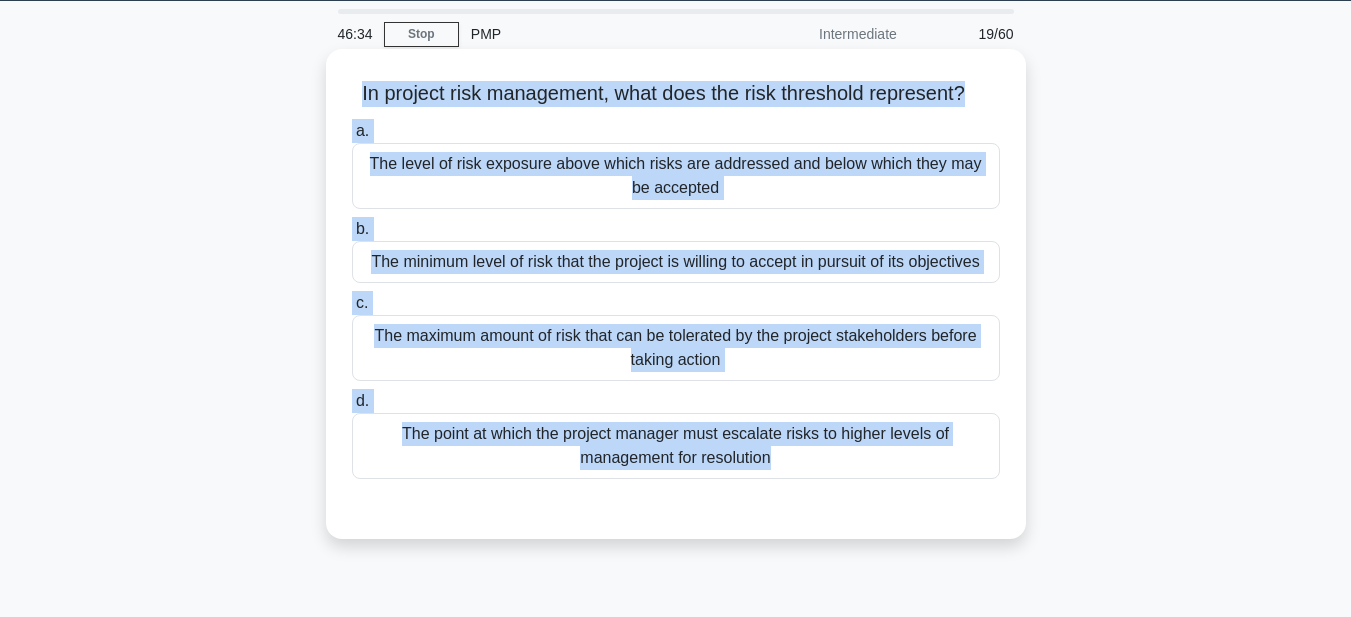 click on "The maximum amount of risk that can be tolerated by the project stakeholders before taking action" at bounding box center (676, 348) 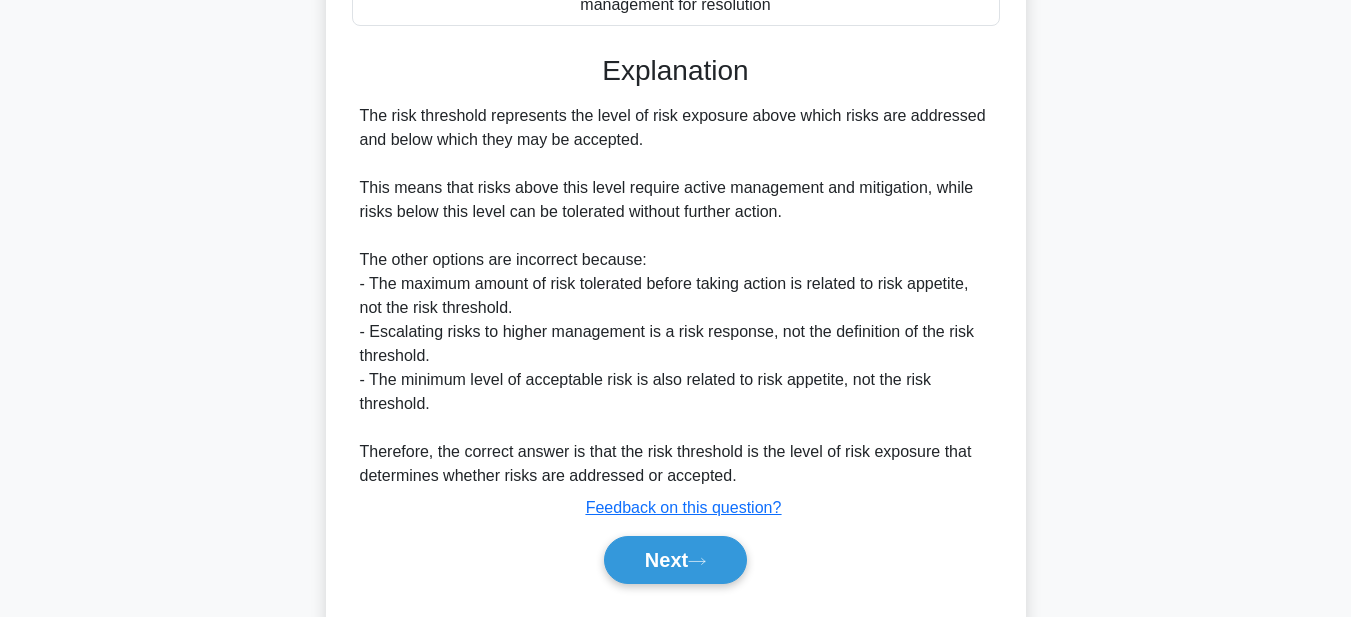 scroll, scrollTop: 571, scrollLeft: 0, axis: vertical 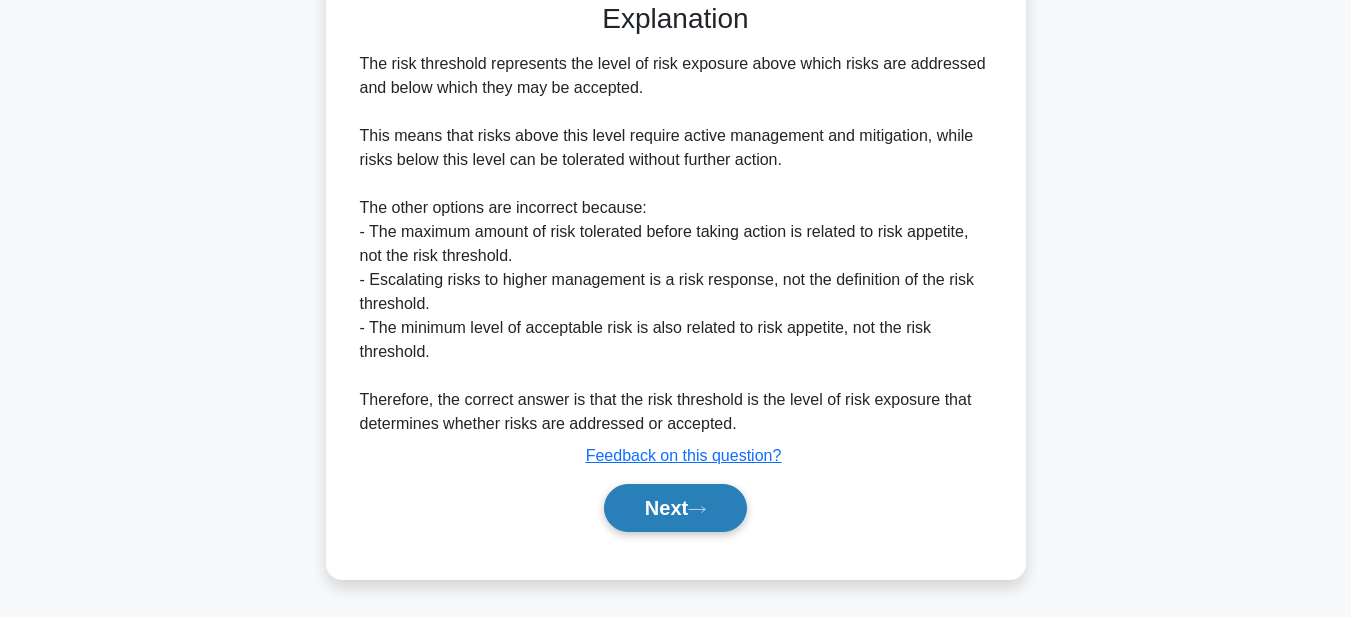 click on "Next" at bounding box center [675, 508] 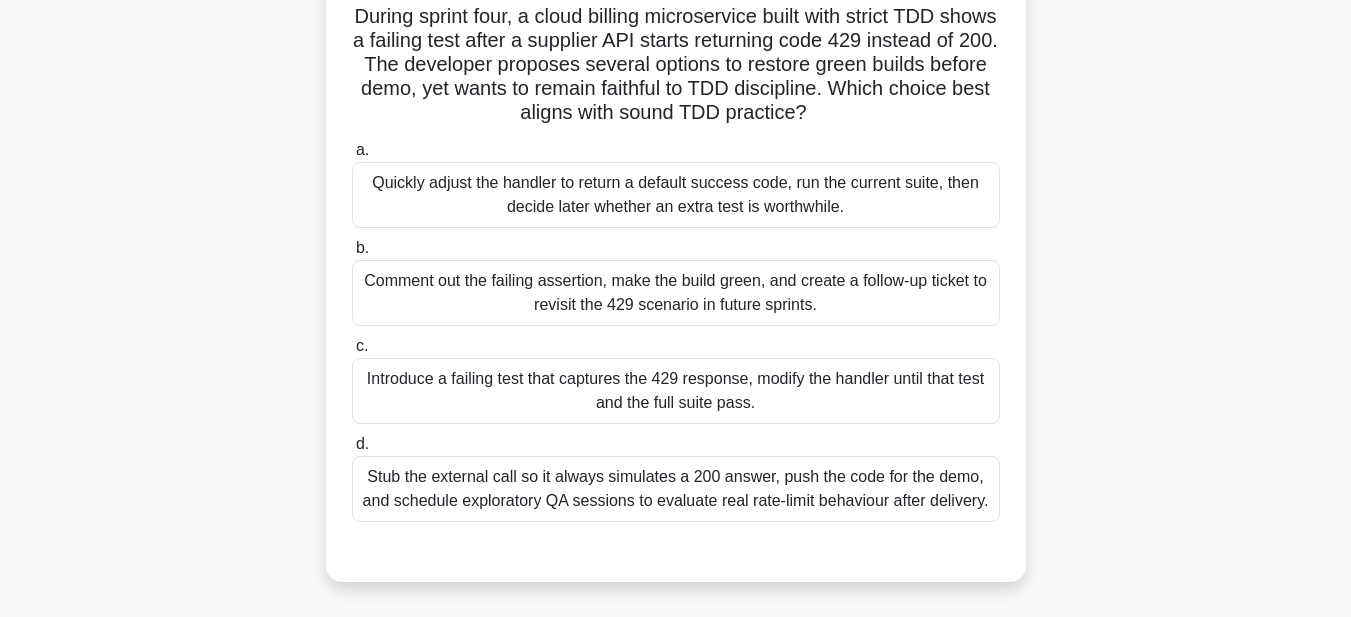 scroll, scrollTop: 0, scrollLeft: 0, axis: both 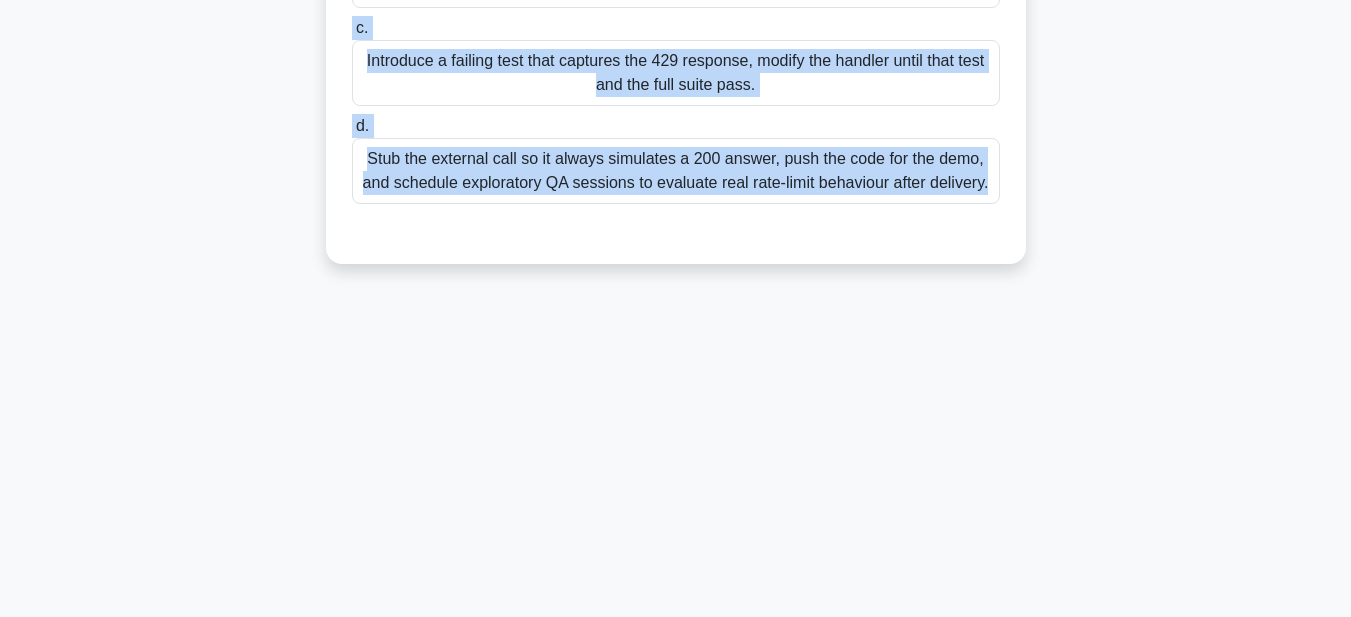 drag, startPoint x: 357, startPoint y: 147, endPoint x: 985, endPoint y: 625, distance: 789.21985 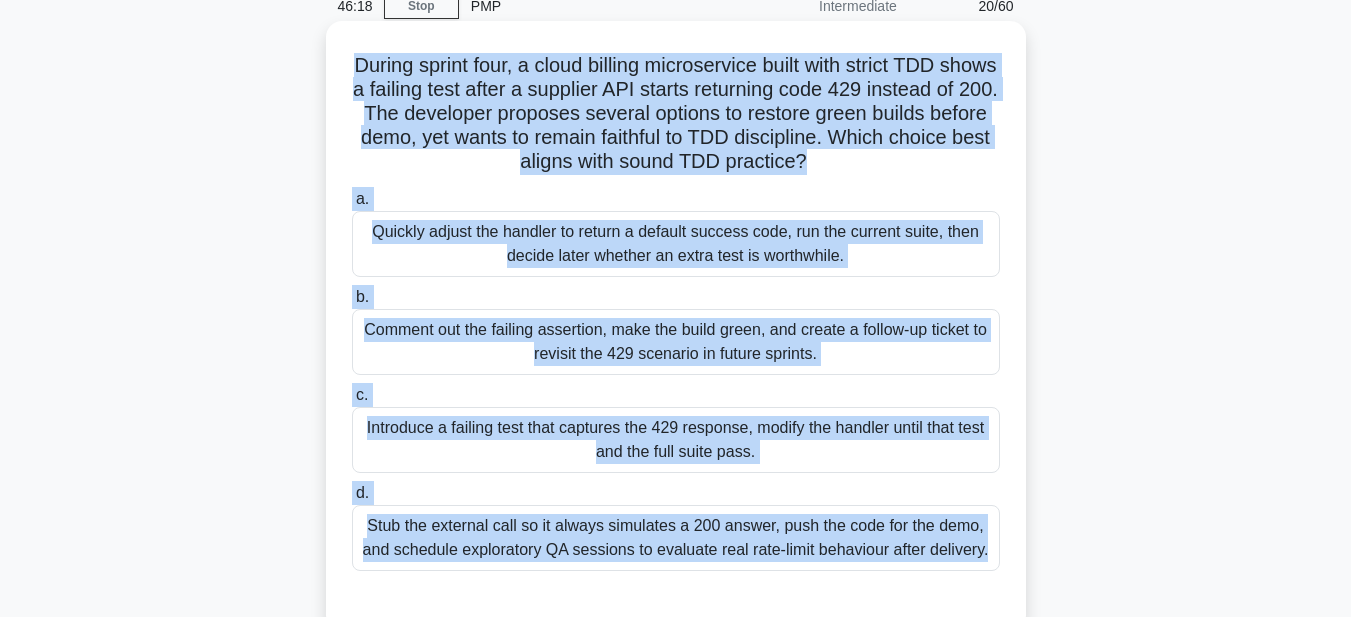 scroll, scrollTop: 63, scrollLeft: 0, axis: vertical 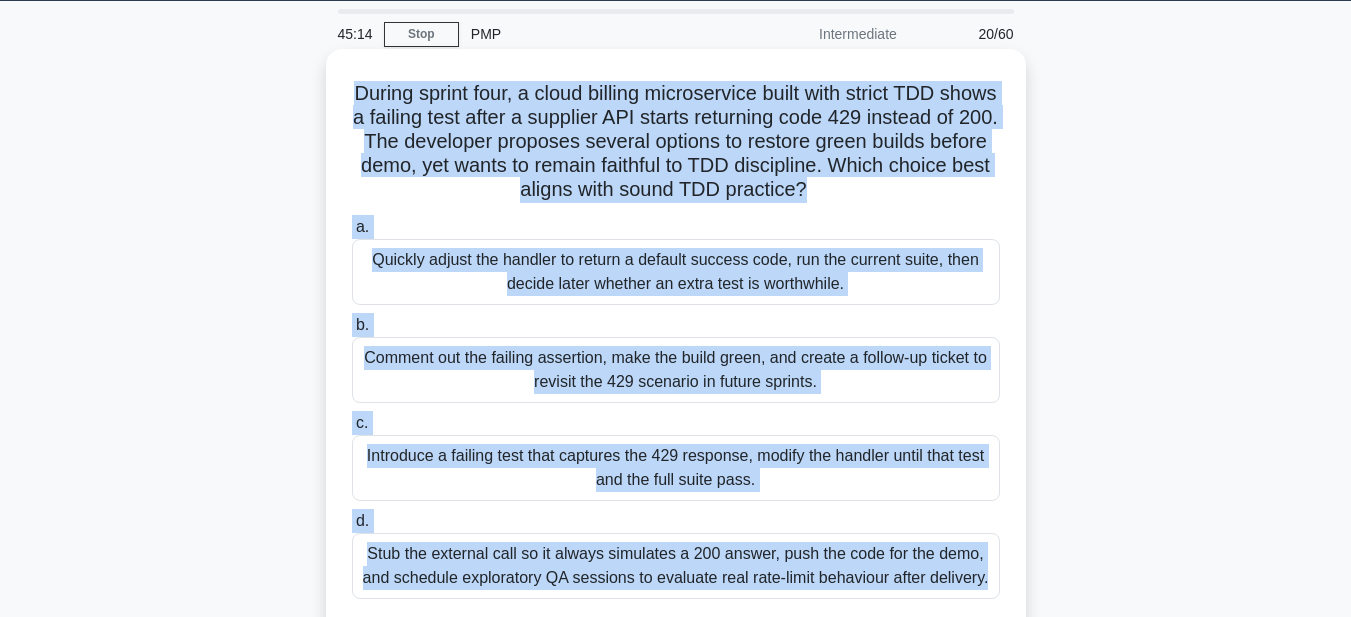 click on "Comment out the failing assertion, make the build green, and create a follow-up ticket to revisit the 429 scenario in future sprints." at bounding box center [676, 370] 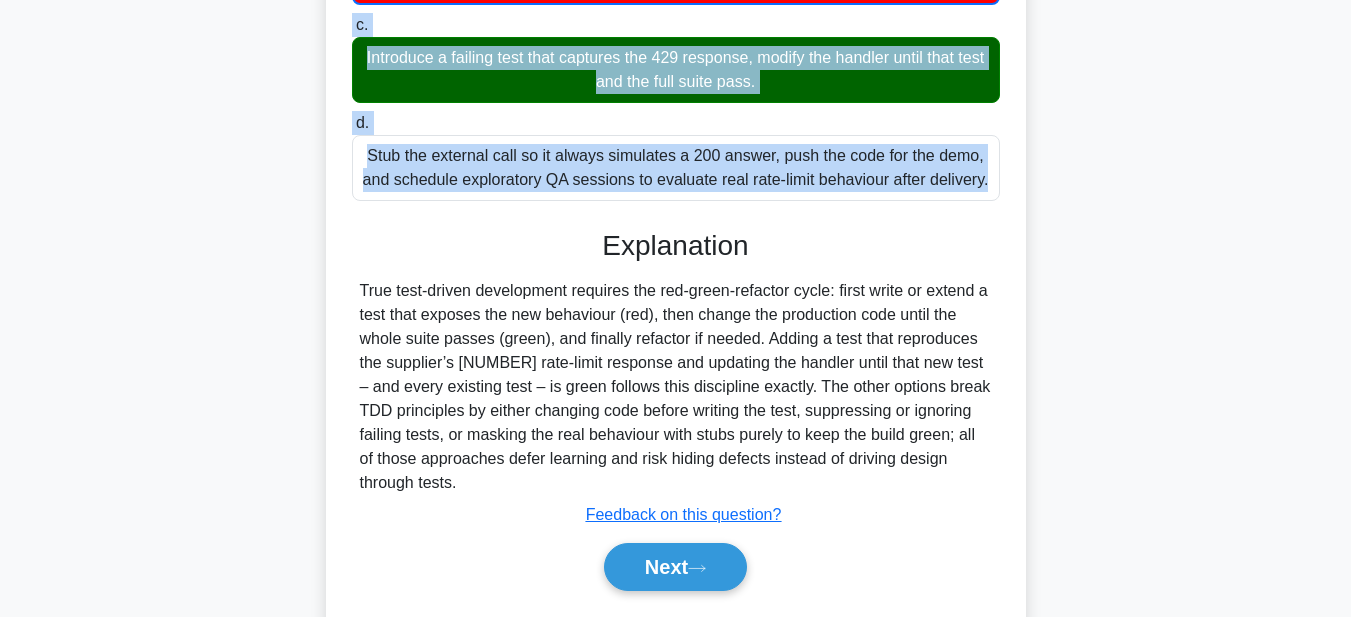 scroll, scrollTop: 499, scrollLeft: 0, axis: vertical 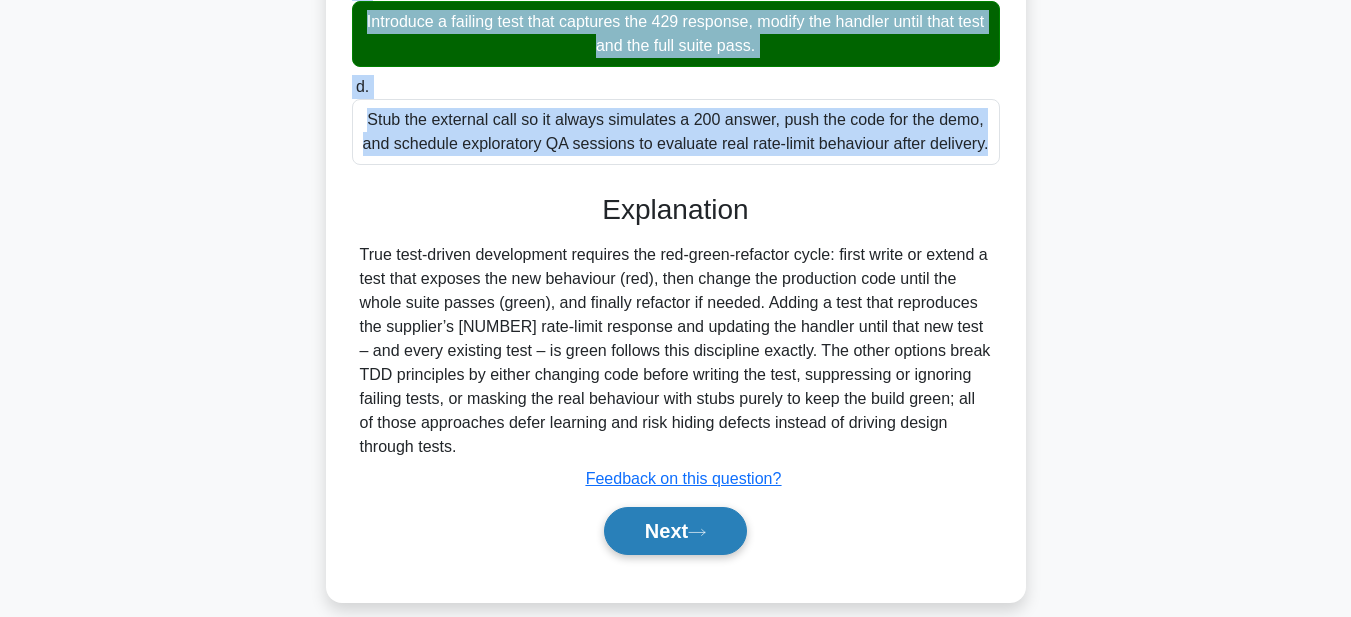 click on "Next" at bounding box center (675, 531) 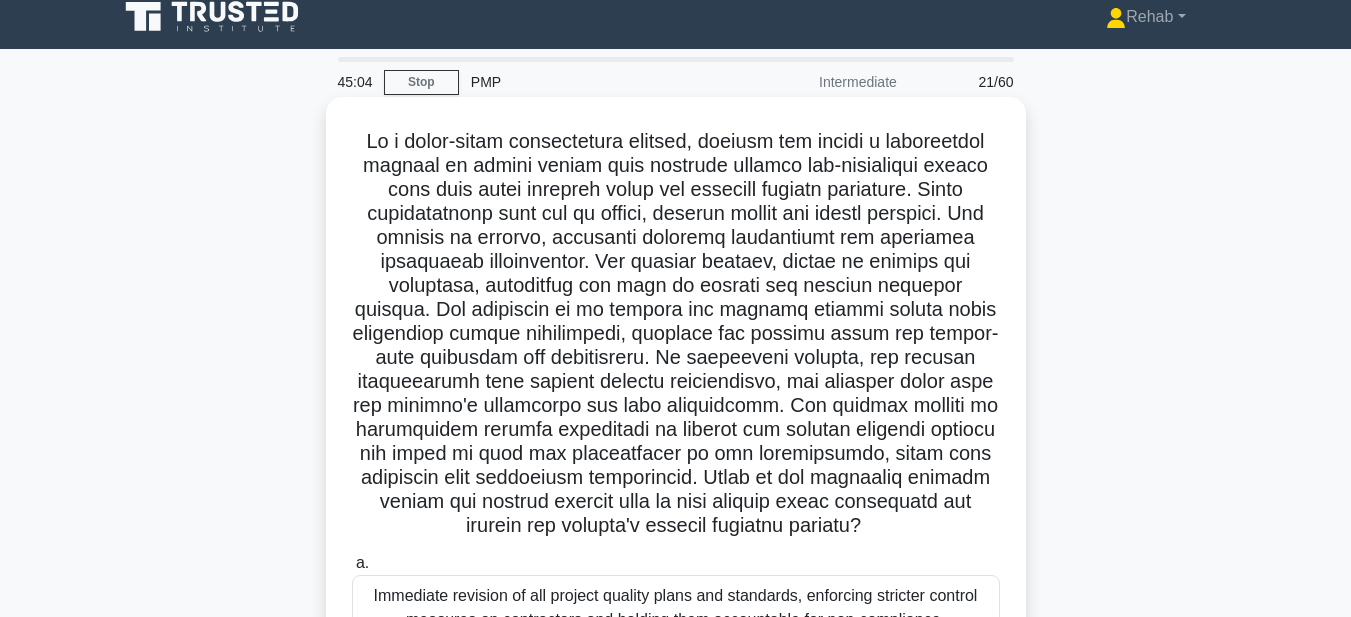 scroll, scrollTop: 0, scrollLeft: 0, axis: both 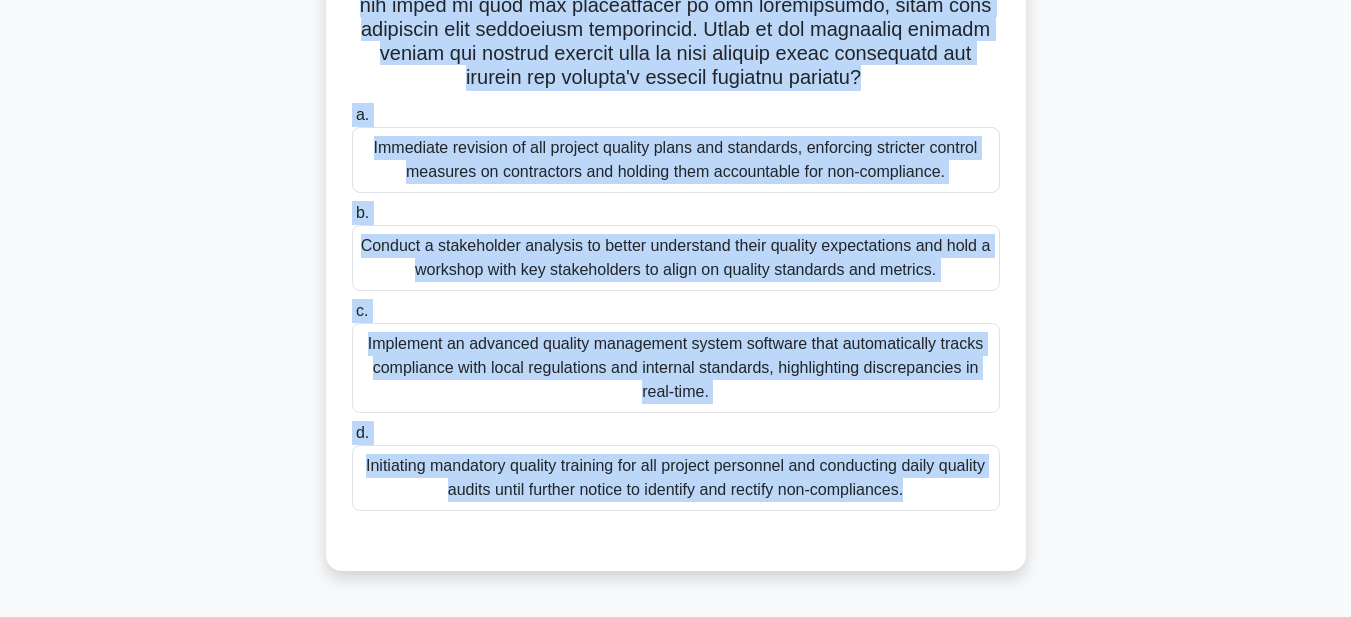 drag, startPoint x: 337, startPoint y: 144, endPoint x: 978, endPoint y: 440, distance: 706.0432 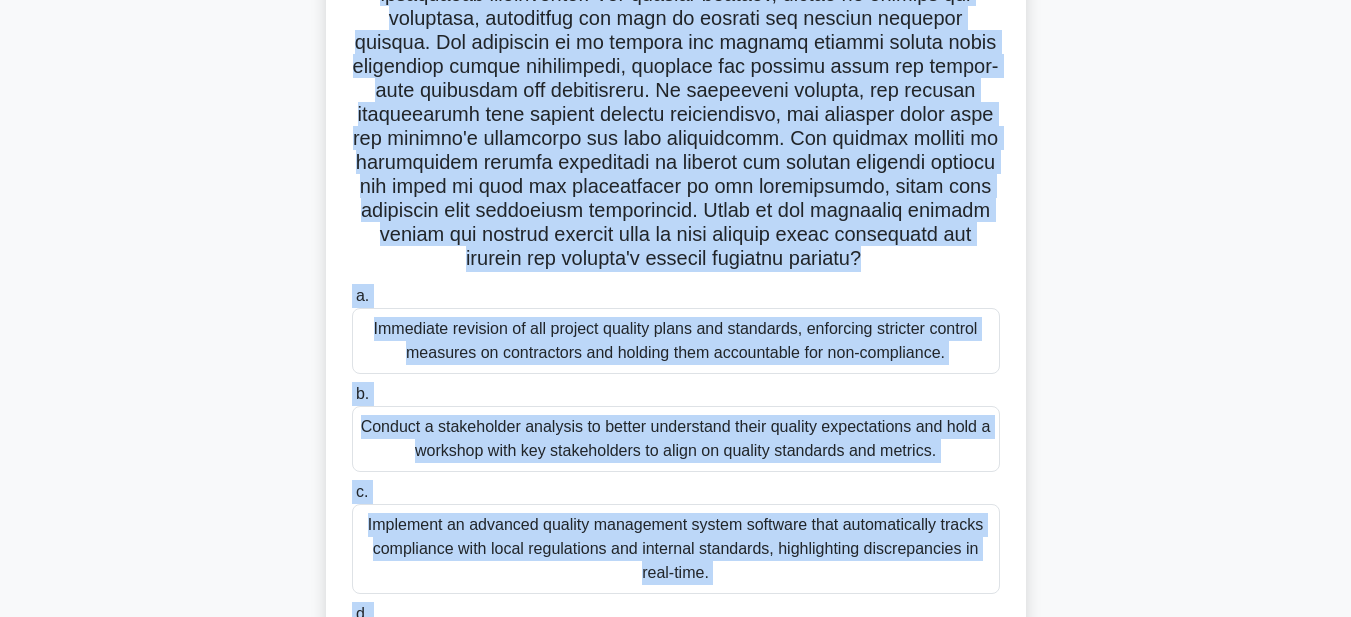 scroll, scrollTop: 0, scrollLeft: 0, axis: both 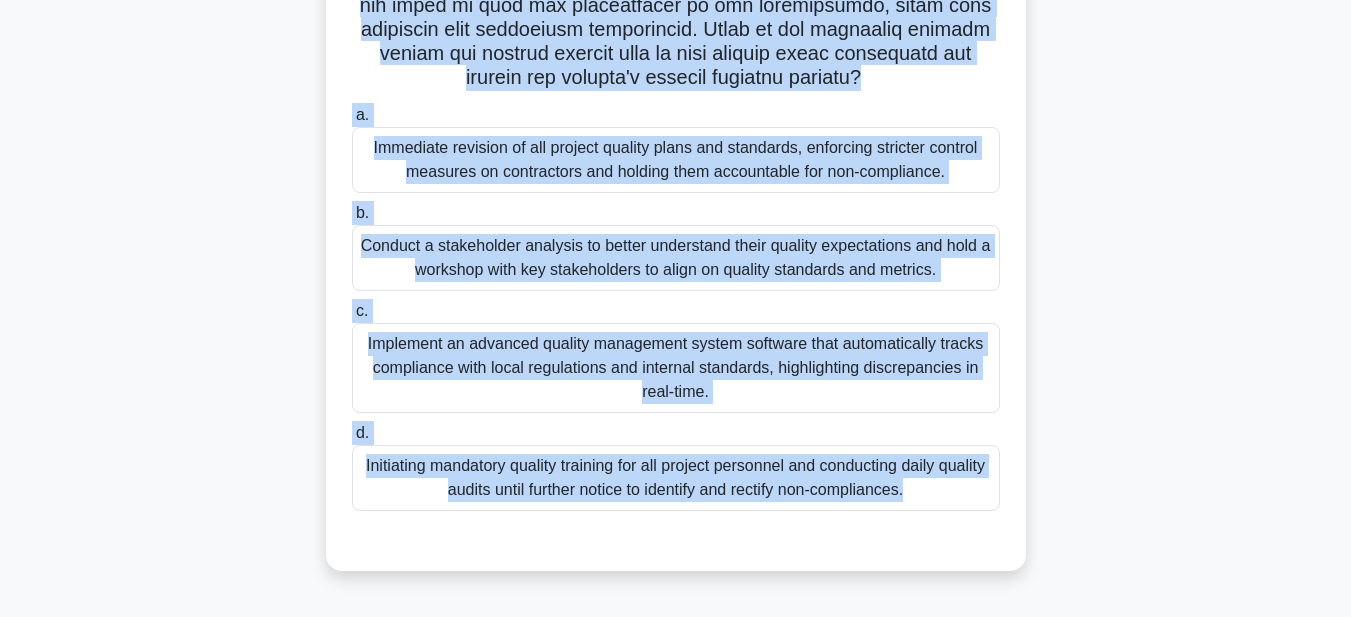 click on "Conduct a stakeholder analysis to better understand their quality expectations and hold a workshop with key stakeholders to align on quality standards and metrics." at bounding box center [676, 258] 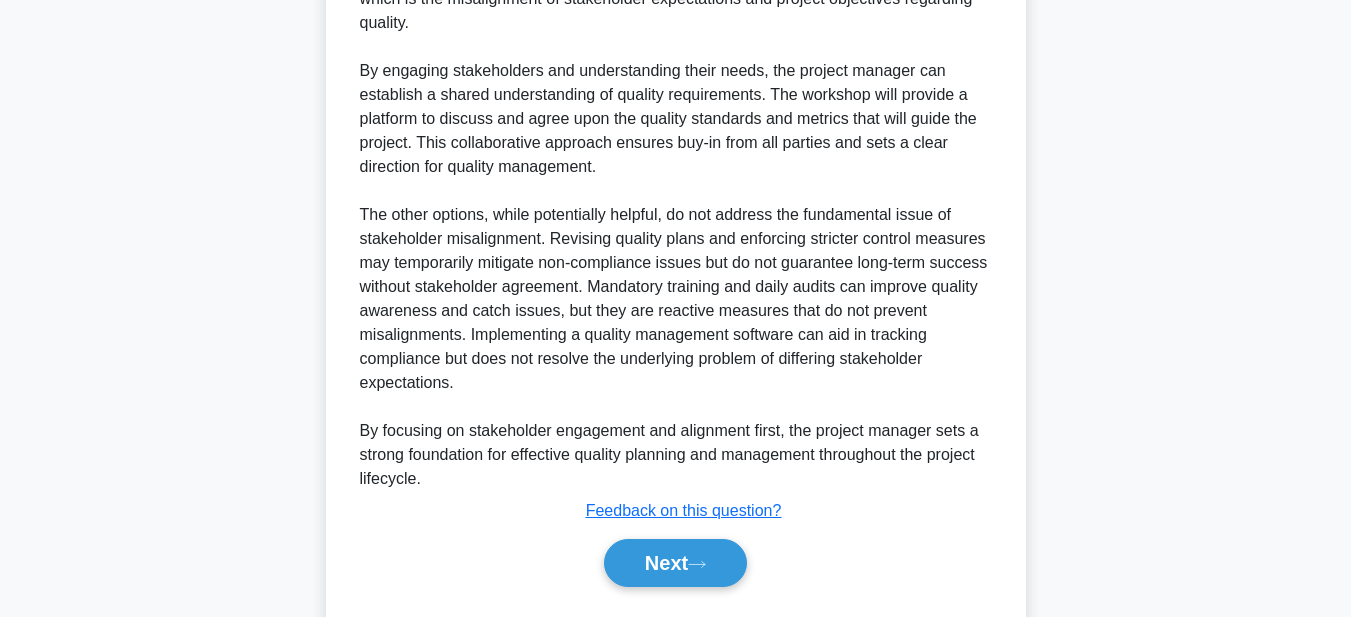 scroll, scrollTop: 1193, scrollLeft: 0, axis: vertical 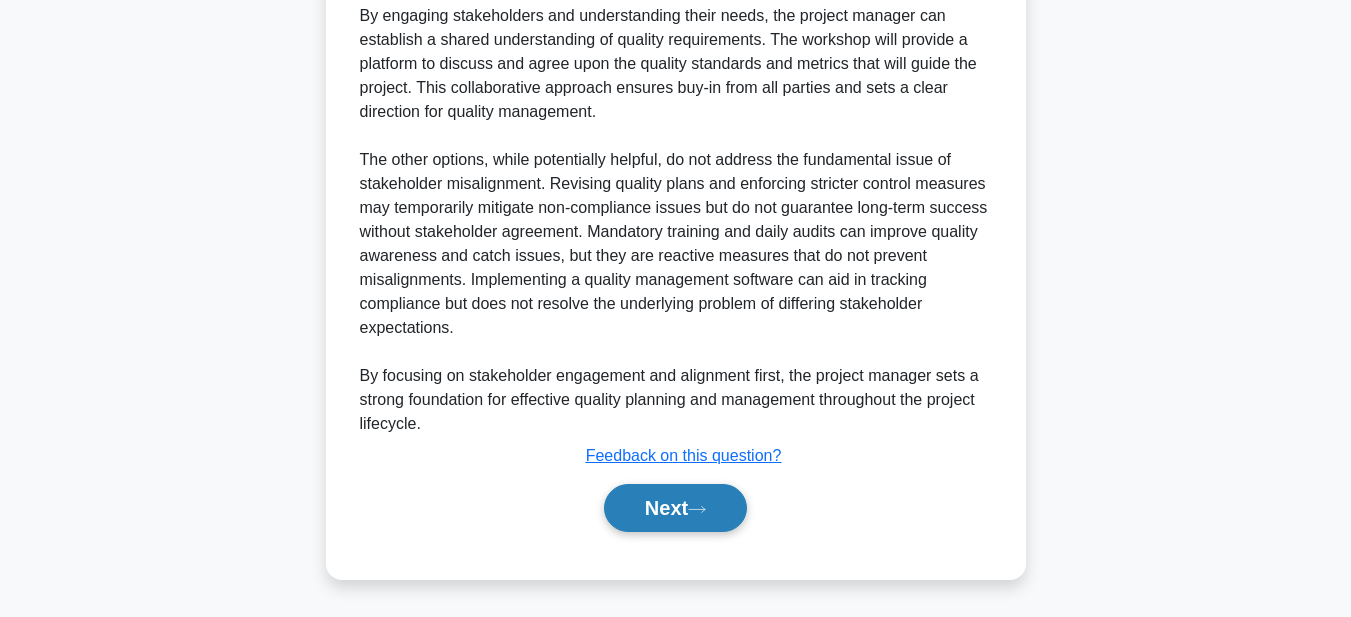 click on "Next" at bounding box center (675, 508) 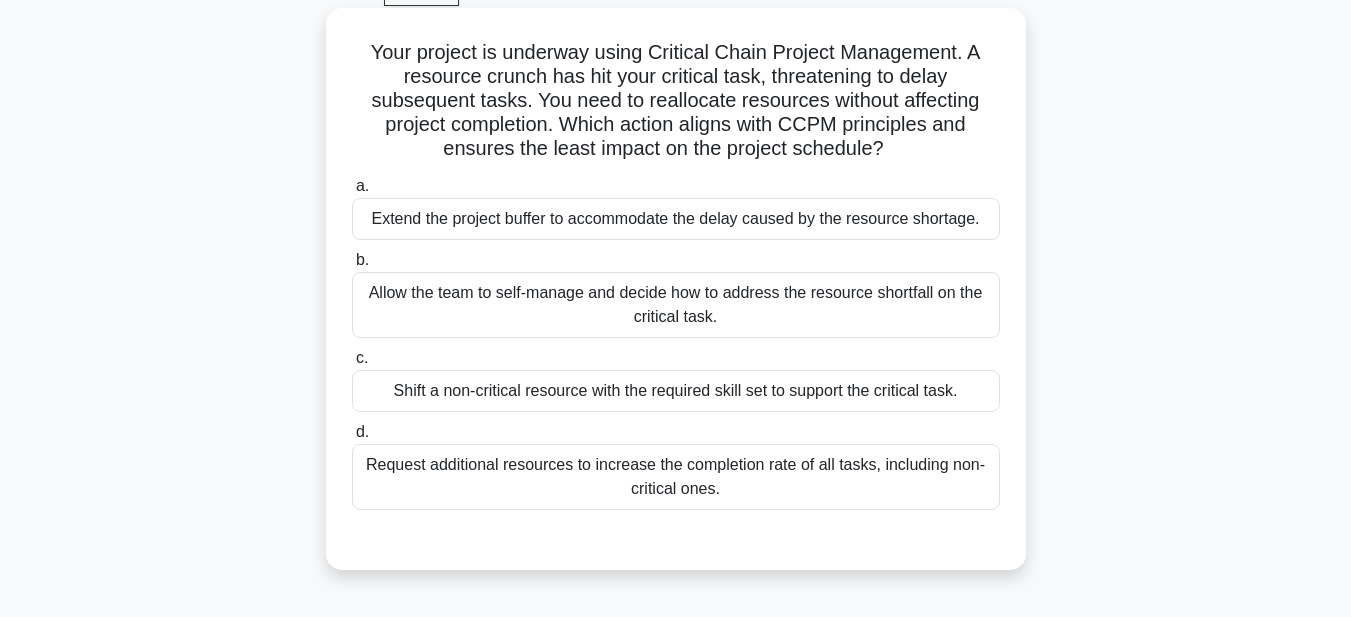 scroll, scrollTop: 63, scrollLeft: 0, axis: vertical 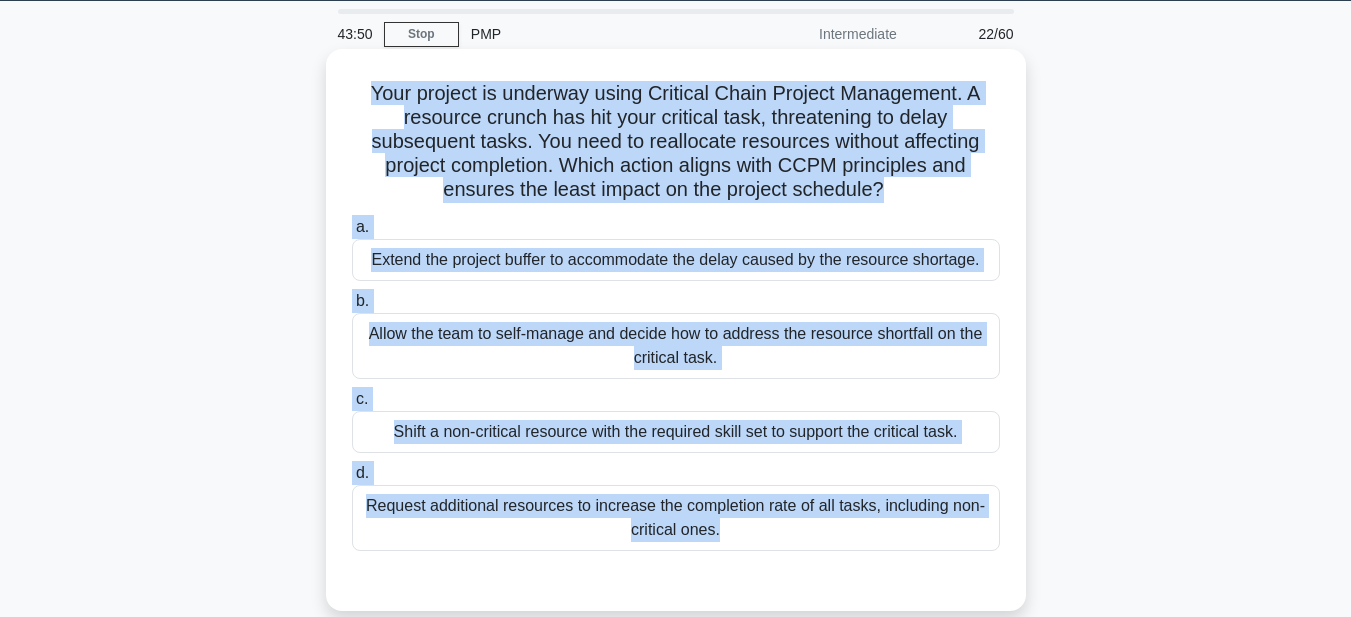 drag, startPoint x: 363, startPoint y: 89, endPoint x: 714, endPoint y: 563, distance: 589.811 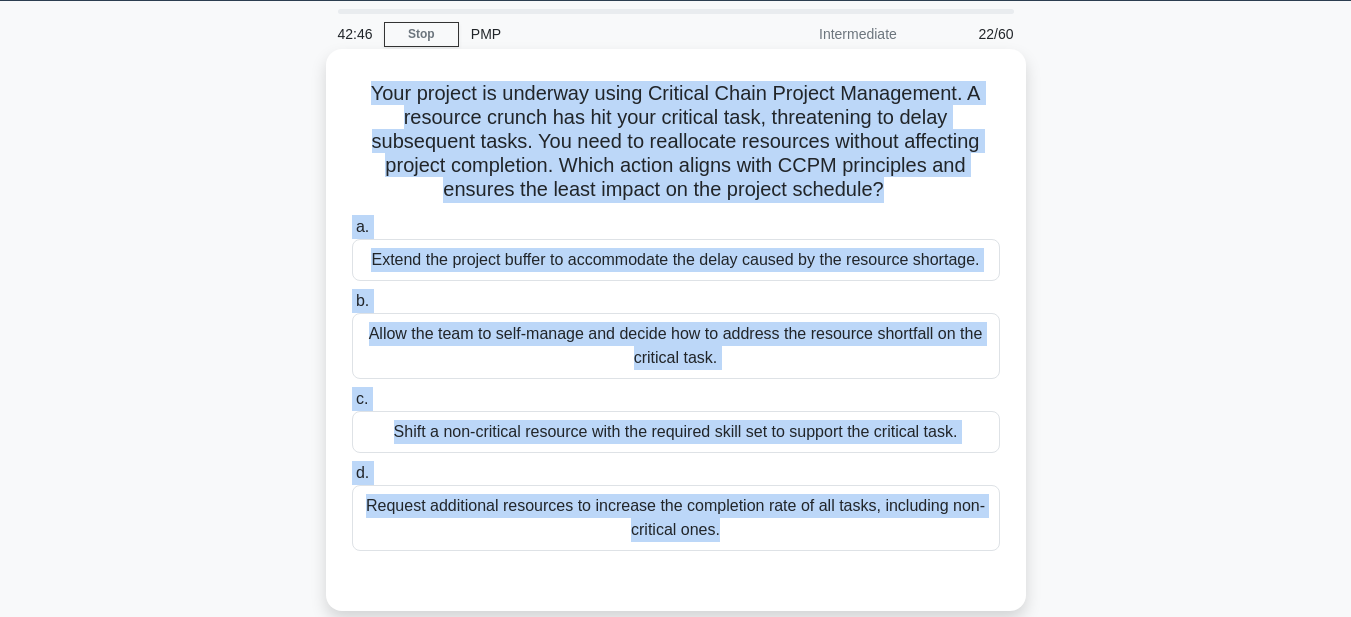 click on "Shift a non-critical resource with the required skill set to support the critical task." at bounding box center (676, 432) 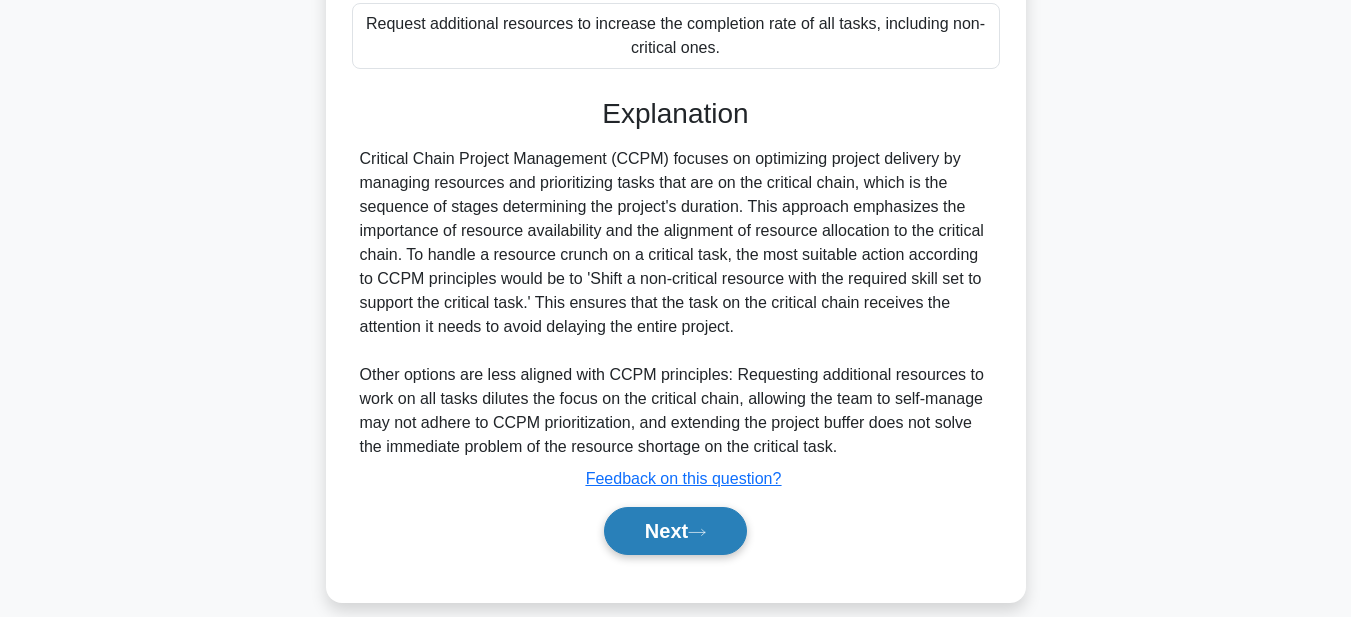 scroll, scrollTop: 563, scrollLeft: 0, axis: vertical 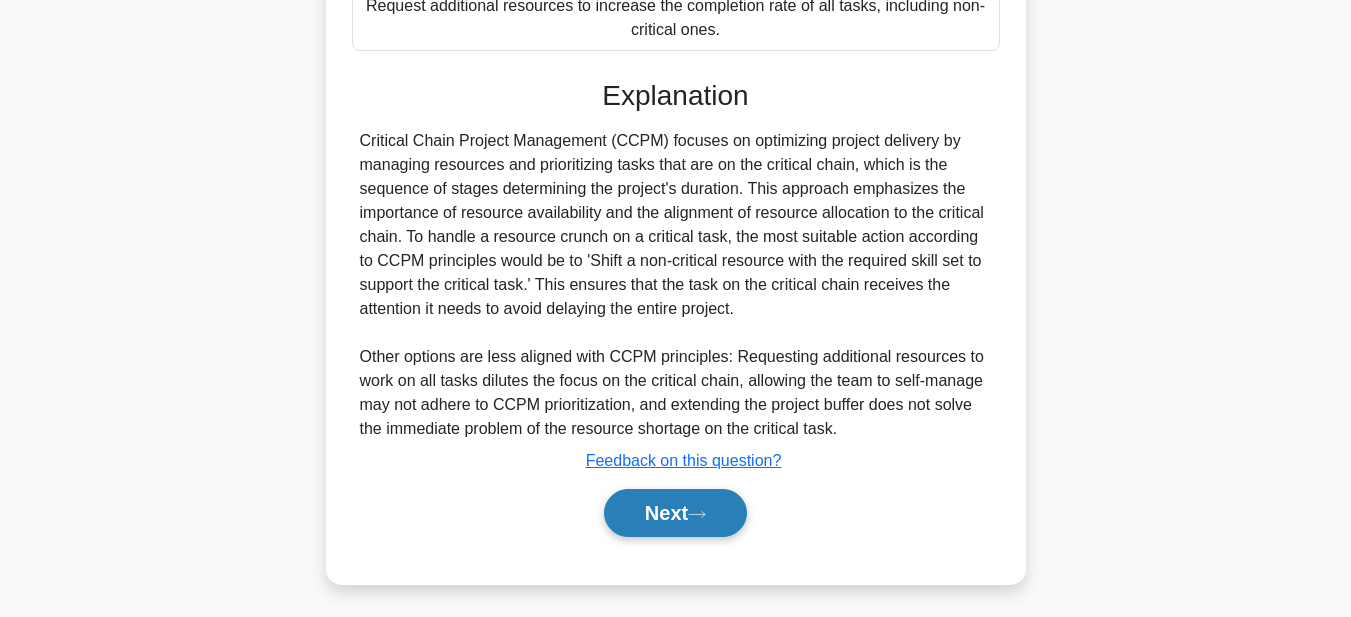 click on "Next" at bounding box center [675, 513] 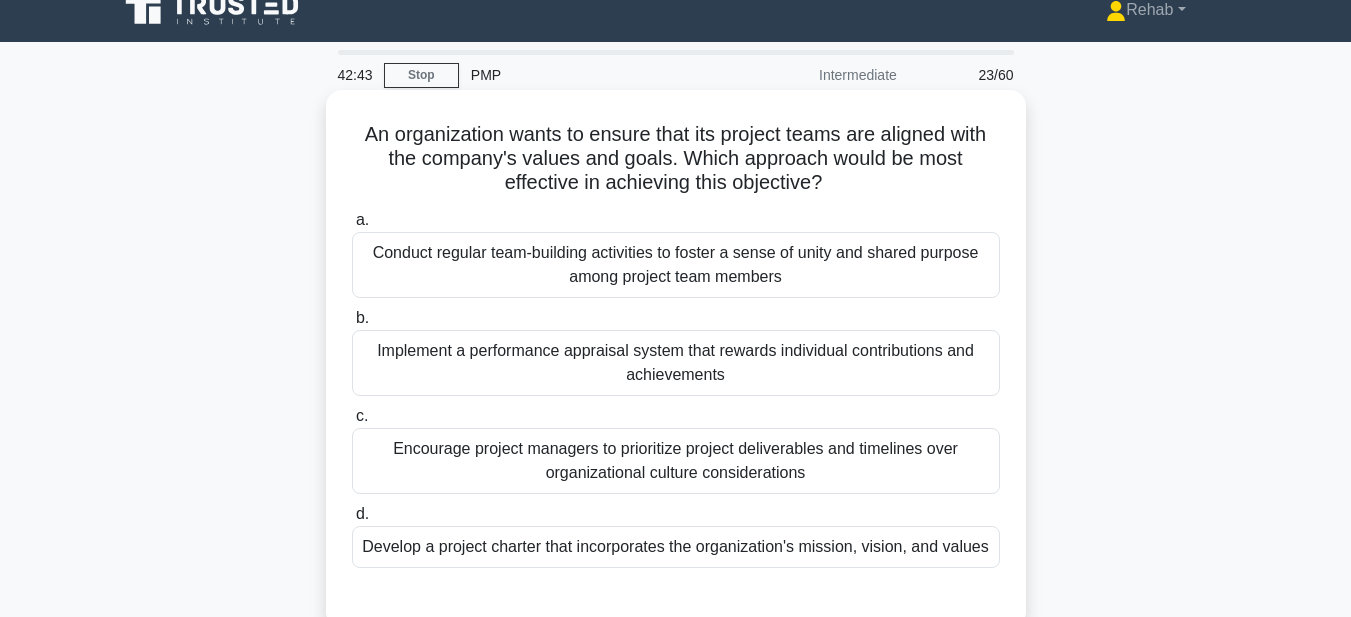 scroll, scrollTop: 0, scrollLeft: 0, axis: both 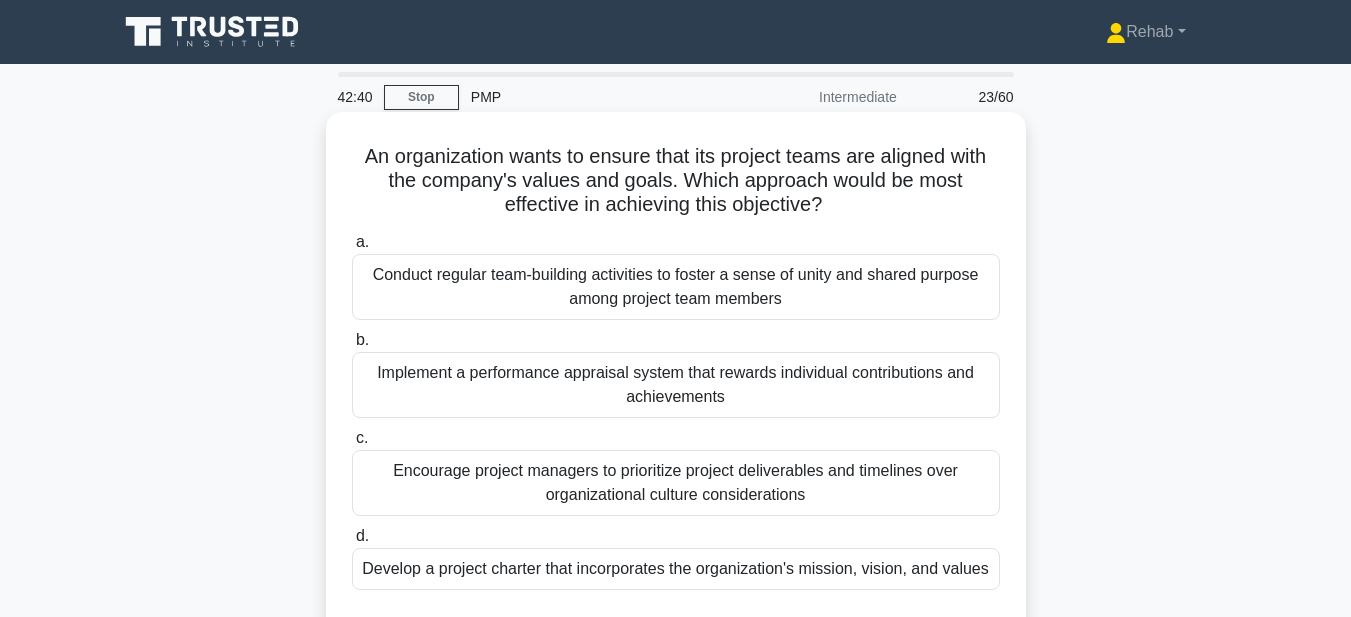 drag, startPoint x: 354, startPoint y: 156, endPoint x: 1019, endPoint y: 568, distance: 782.2845 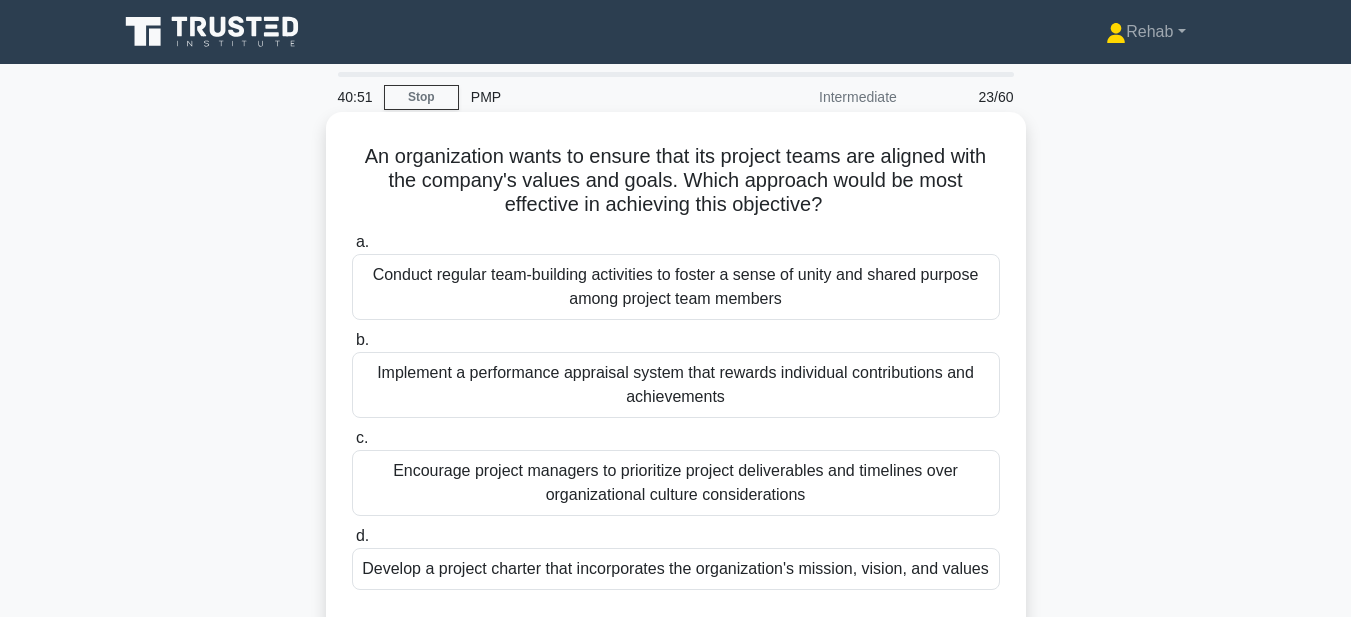 click on "Develop a project charter that incorporates the organization's mission, vision, and values" at bounding box center [676, 569] 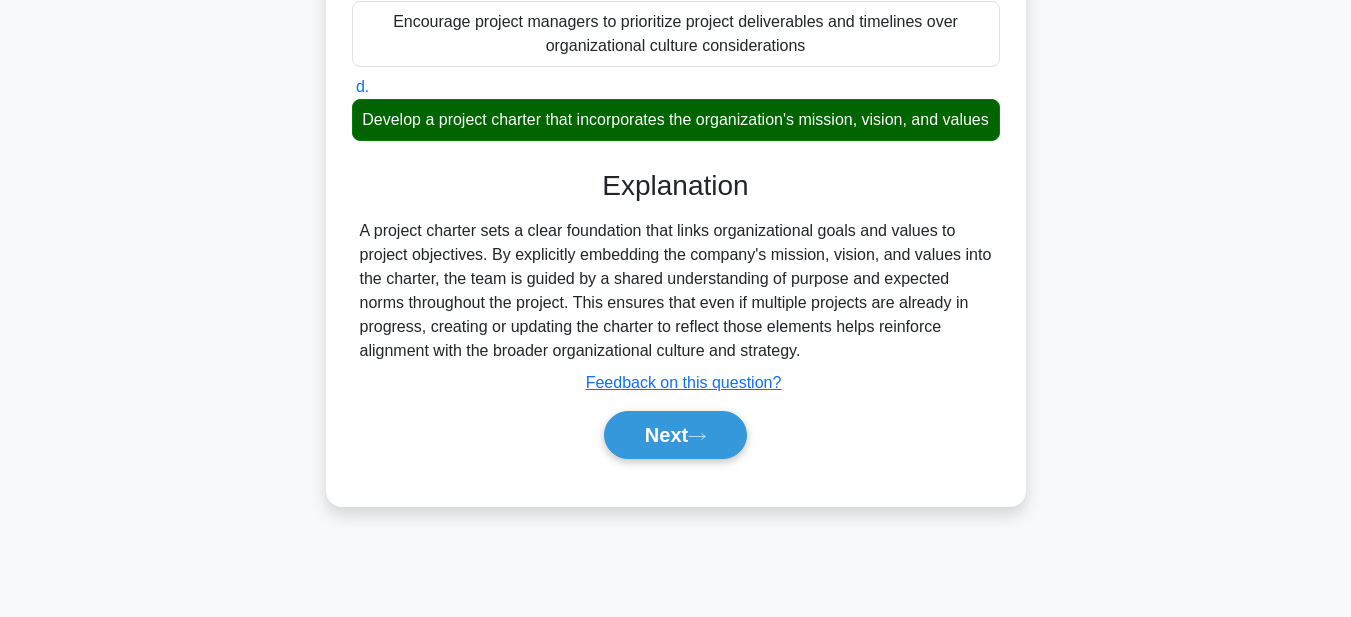 scroll, scrollTop: 463, scrollLeft: 0, axis: vertical 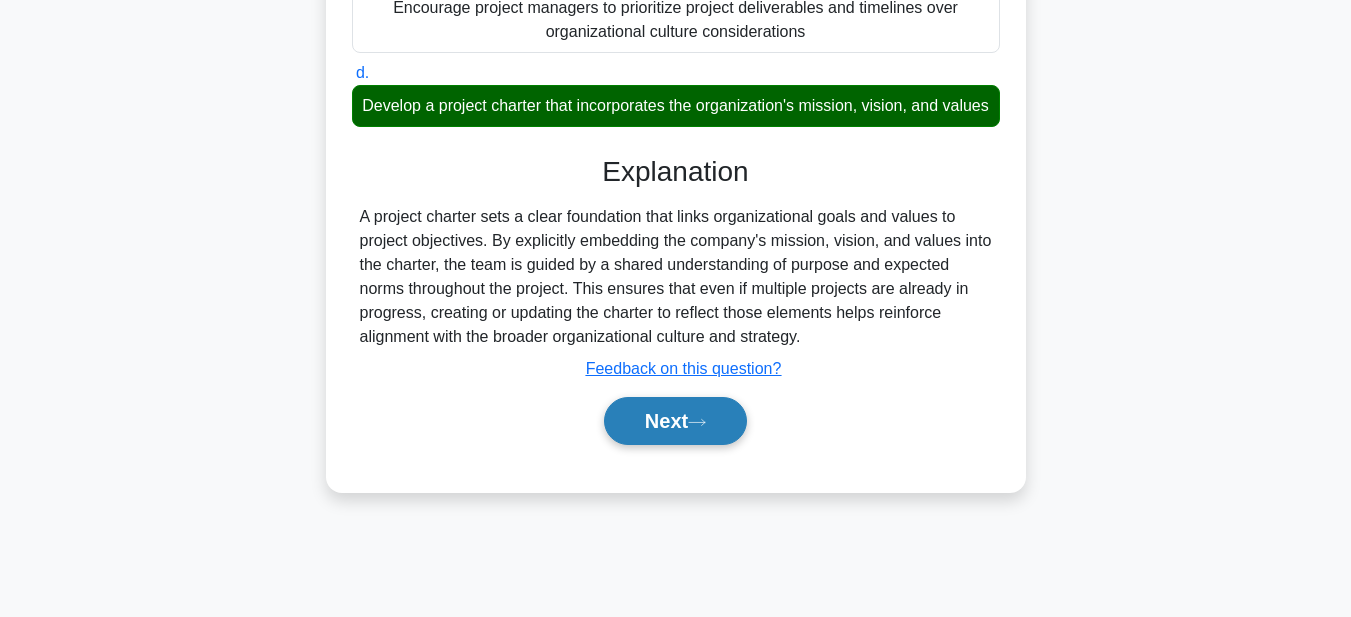 click 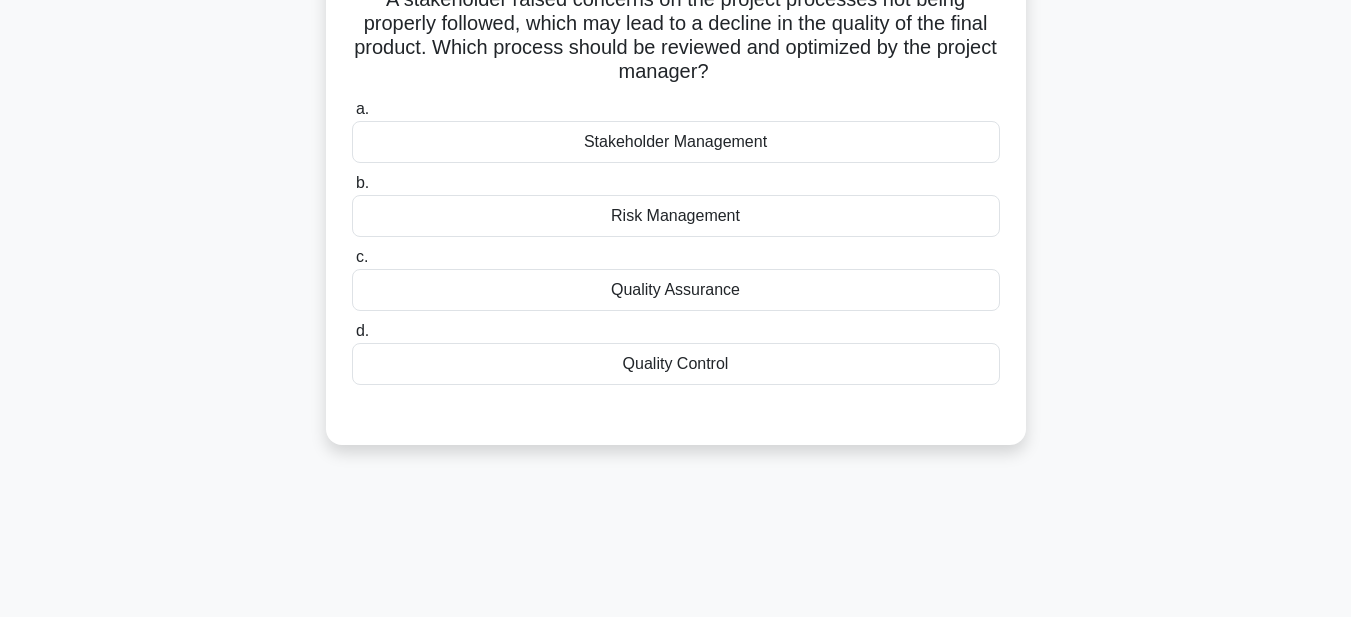 scroll, scrollTop: 63, scrollLeft: 0, axis: vertical 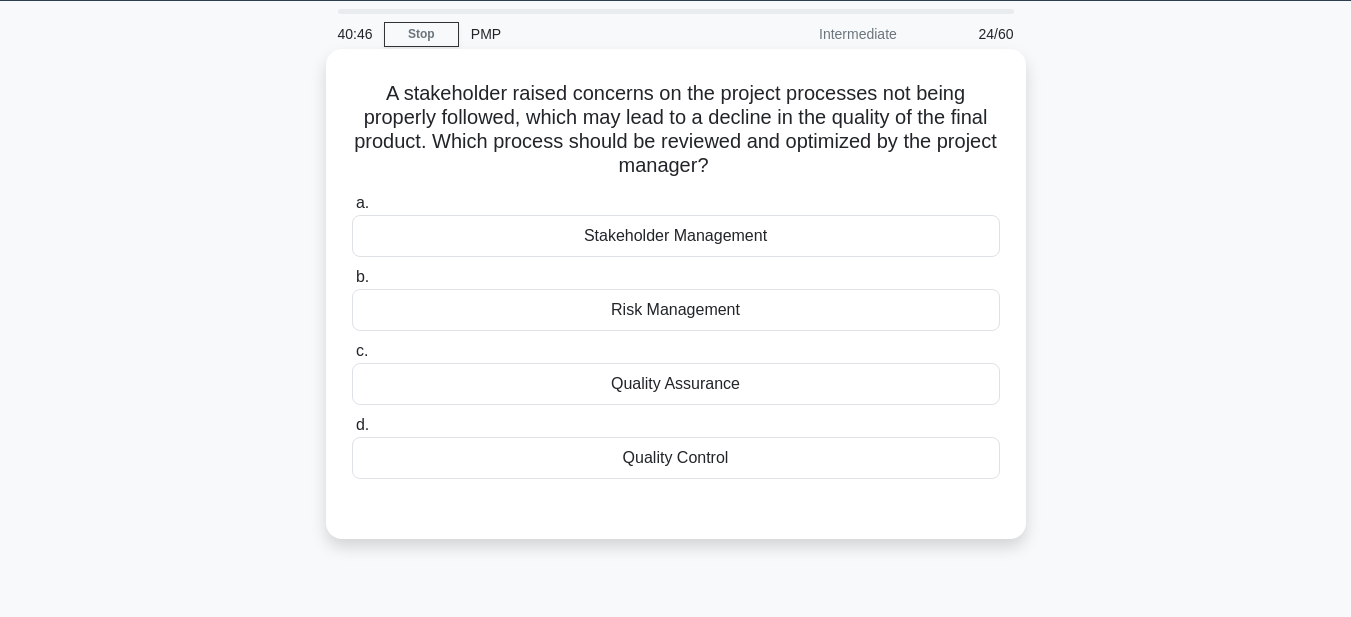 drag, startPoint x: 371, startPoint y: 88, endPoint x: 875, endPoint y: 388, distance: 586.52875 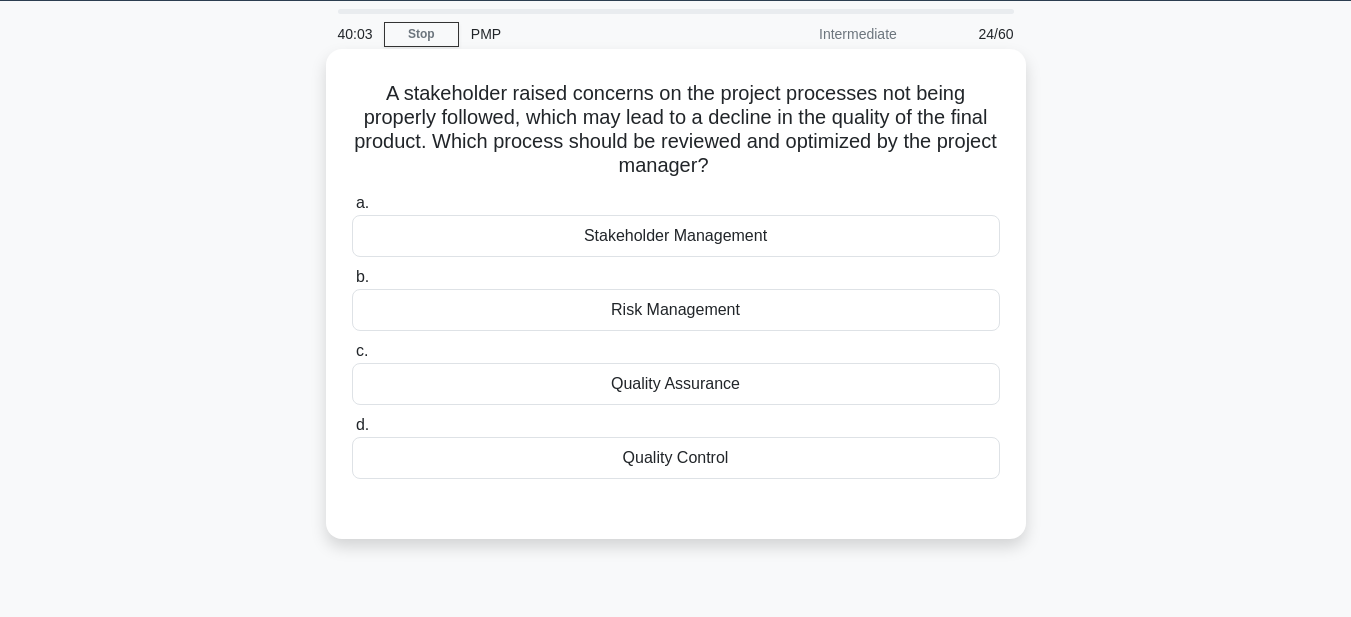 click on "Quality Assurance" at bounding box center [676, 384] 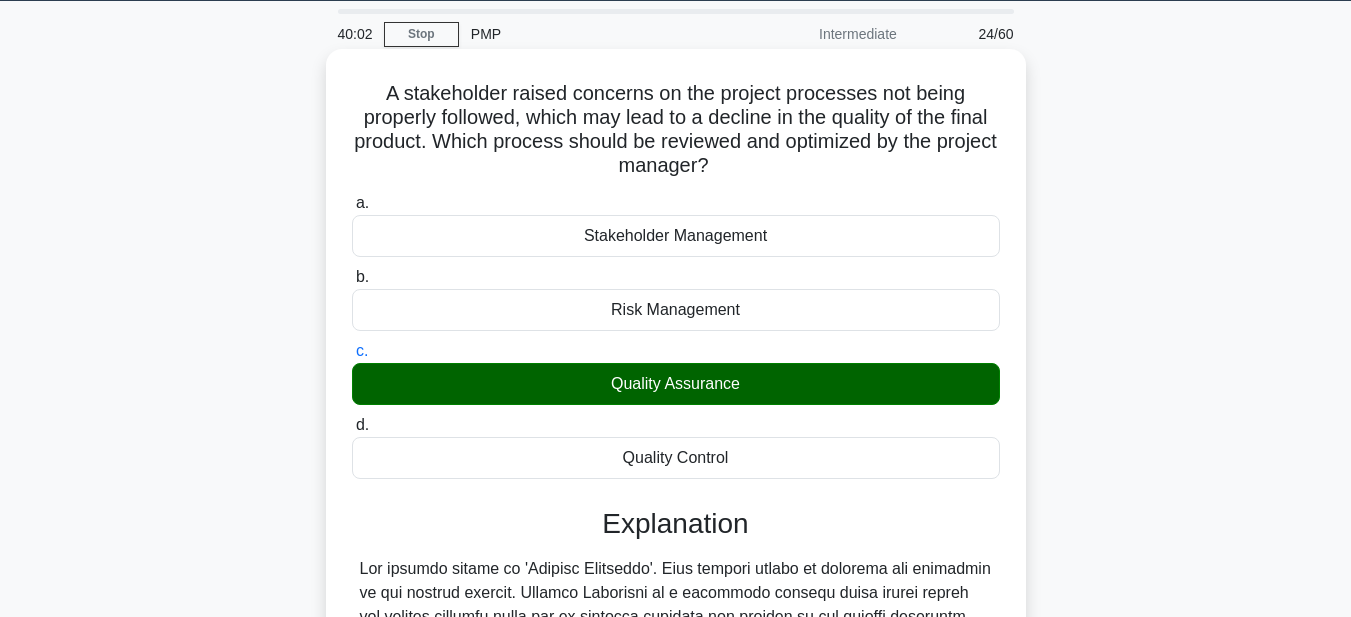 scroll, scrollTop: 545, scrollLeft: 0, axis: vertical 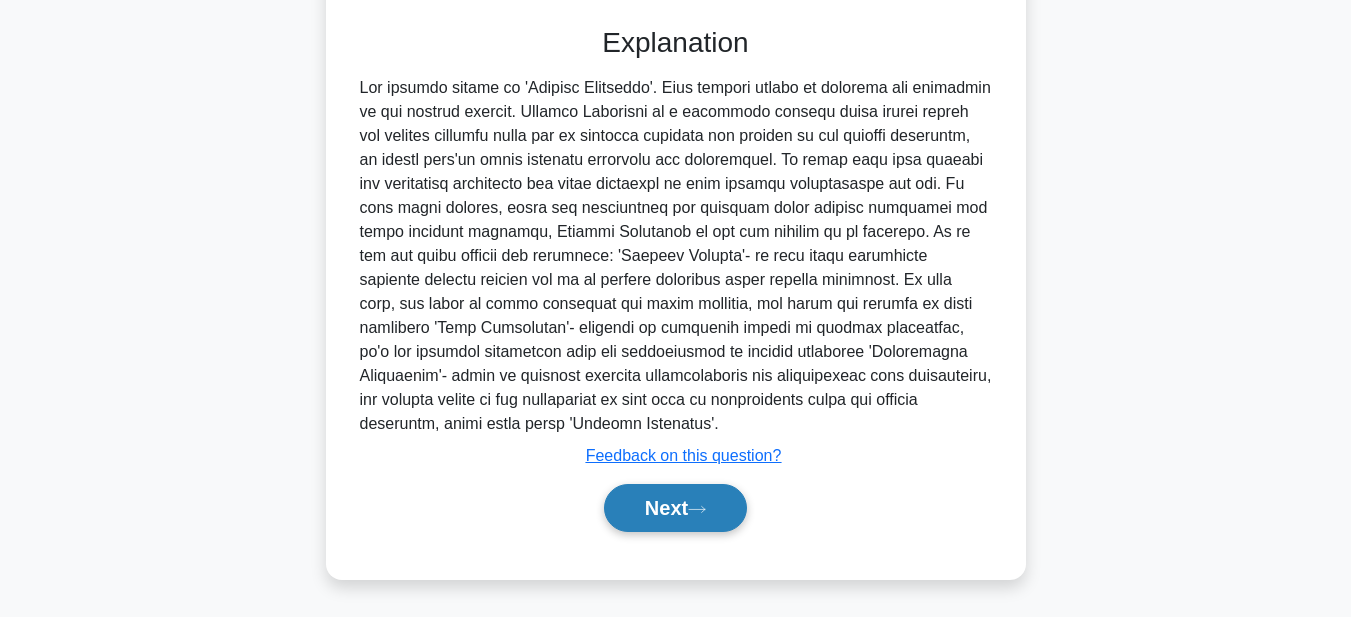 click on "Next" at bounding box center [675, 508] 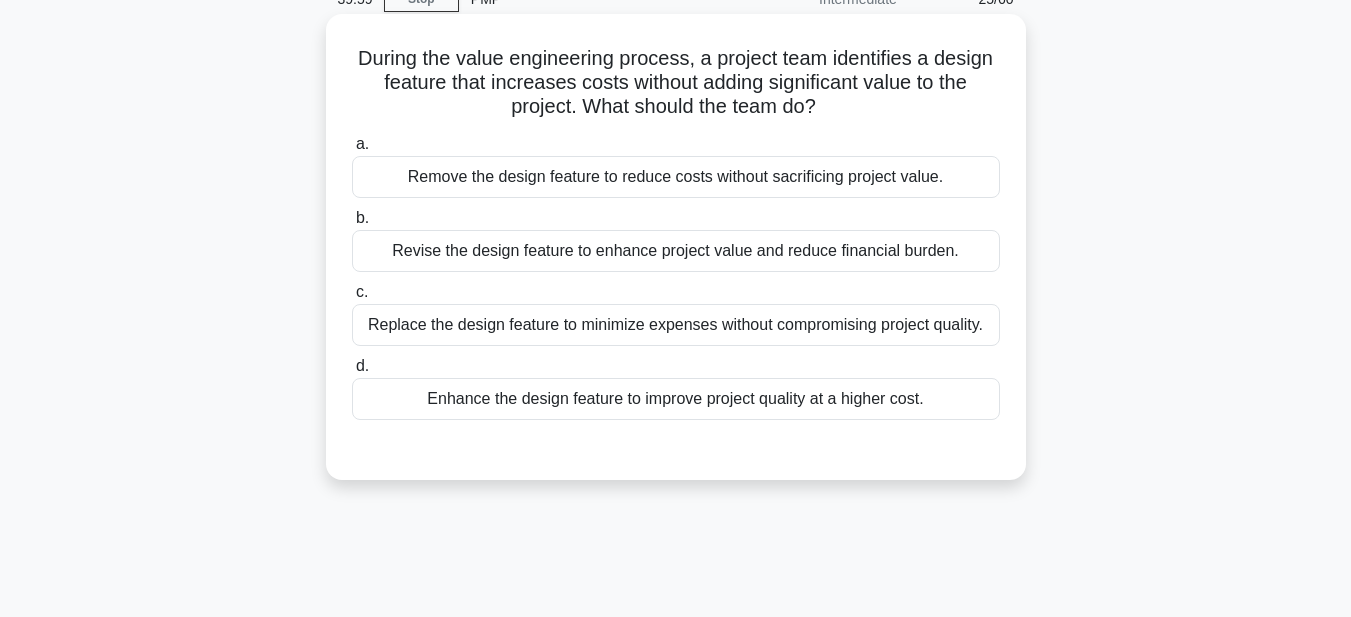 scroll, scrollTop: 63, scrollLeft: 0, axis: vertical 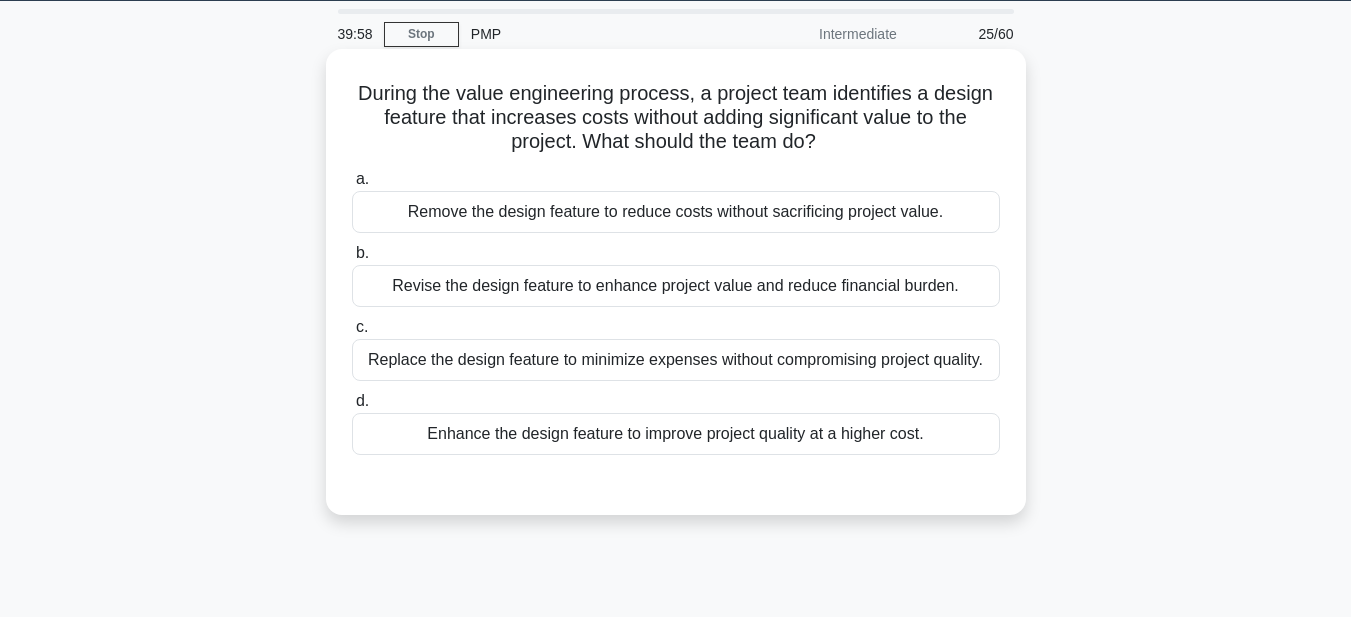 drag, startPoint x: 565, startPoint y: 147, endPoint x: 970, endPoint y: 394, distance: 474.37747 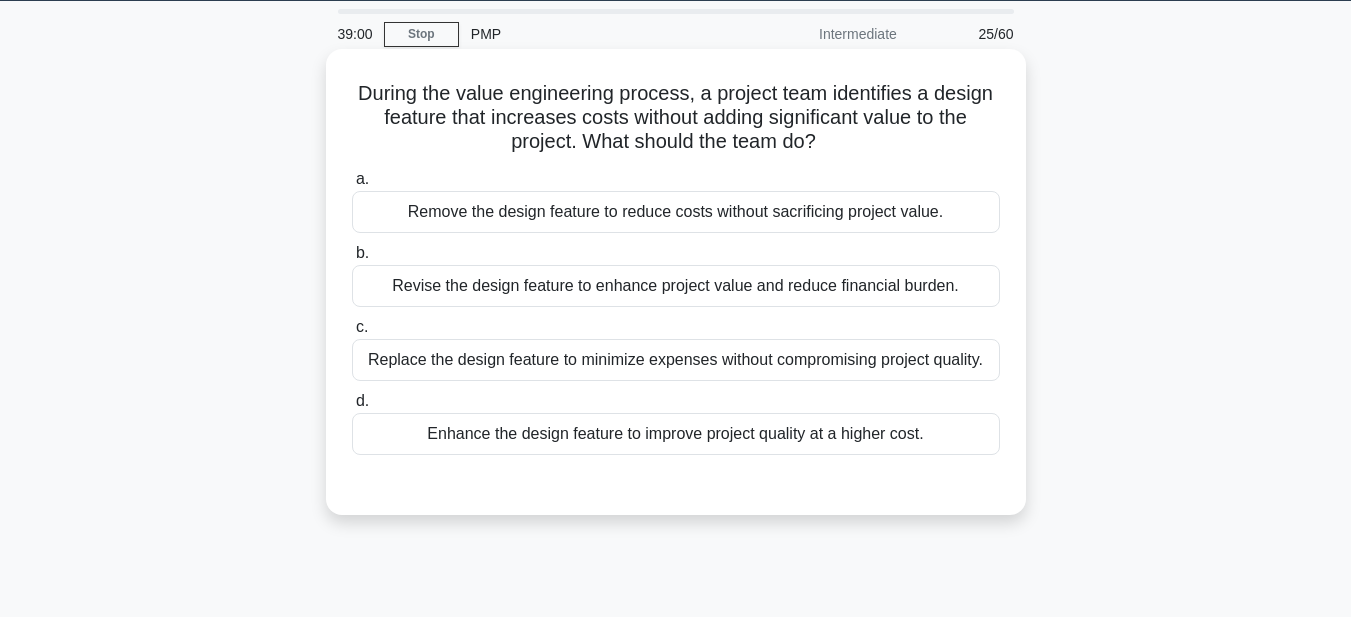 click on "Revise the design feature to enhance project value and reduce financial burden." at bounding box center (676, 286) 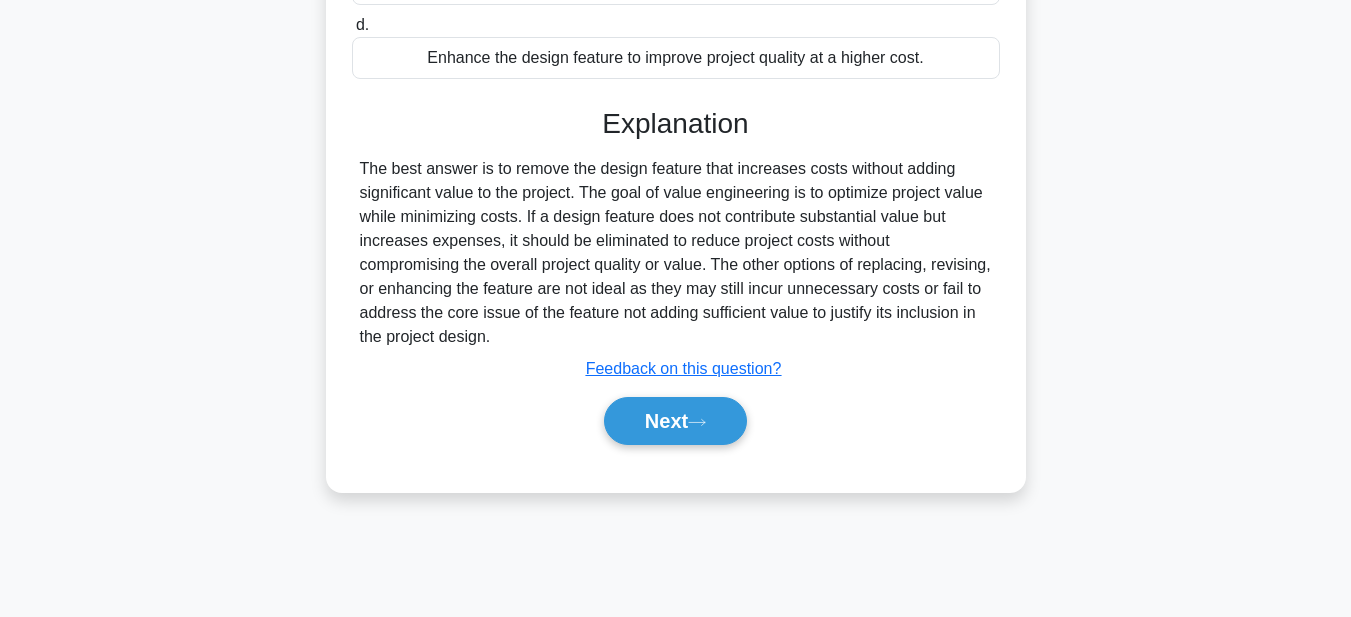 scroll, scrollTop: 463, scrollLeft: 0, axis: vertical 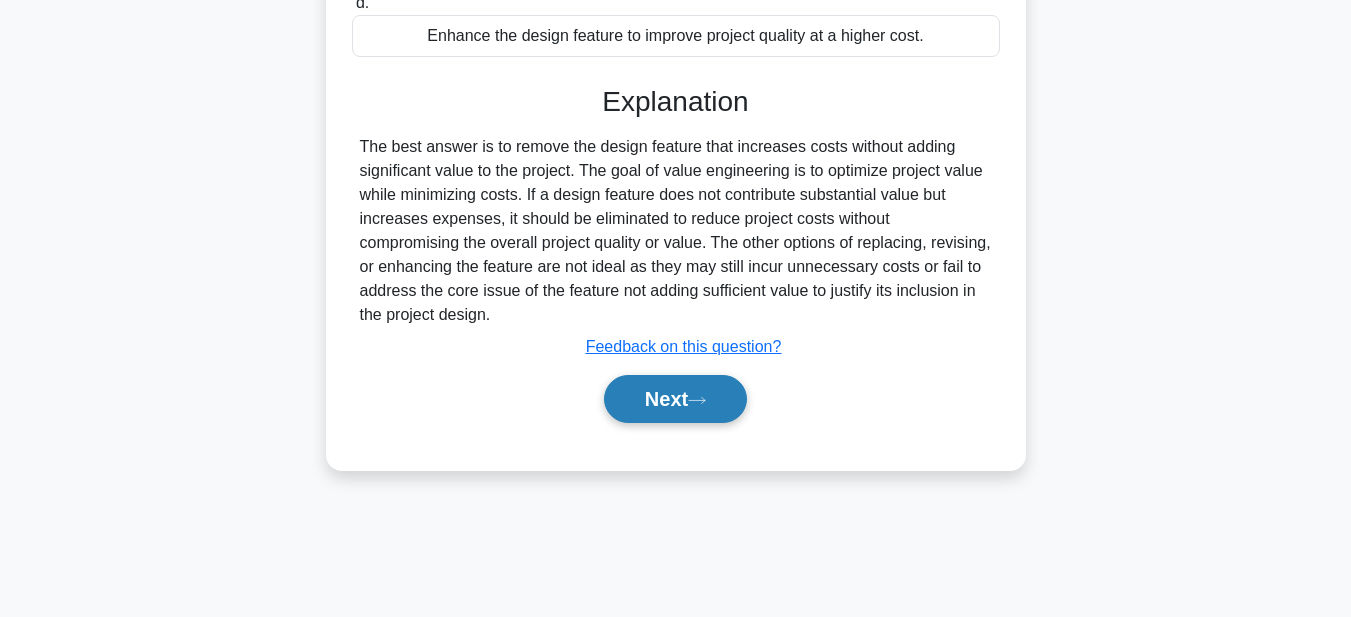 click on "Next" at bounding box center (675, 399) 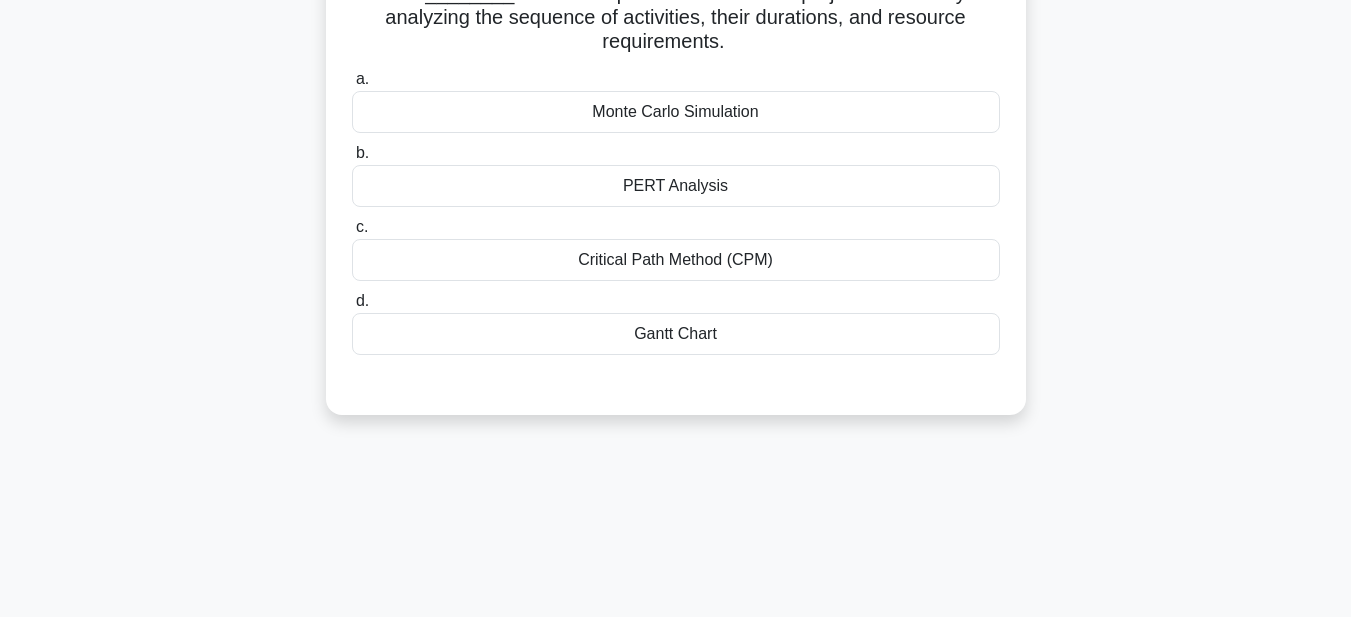 scroll, scrollTop: 63, scrollLeft: 0, axis: vertical 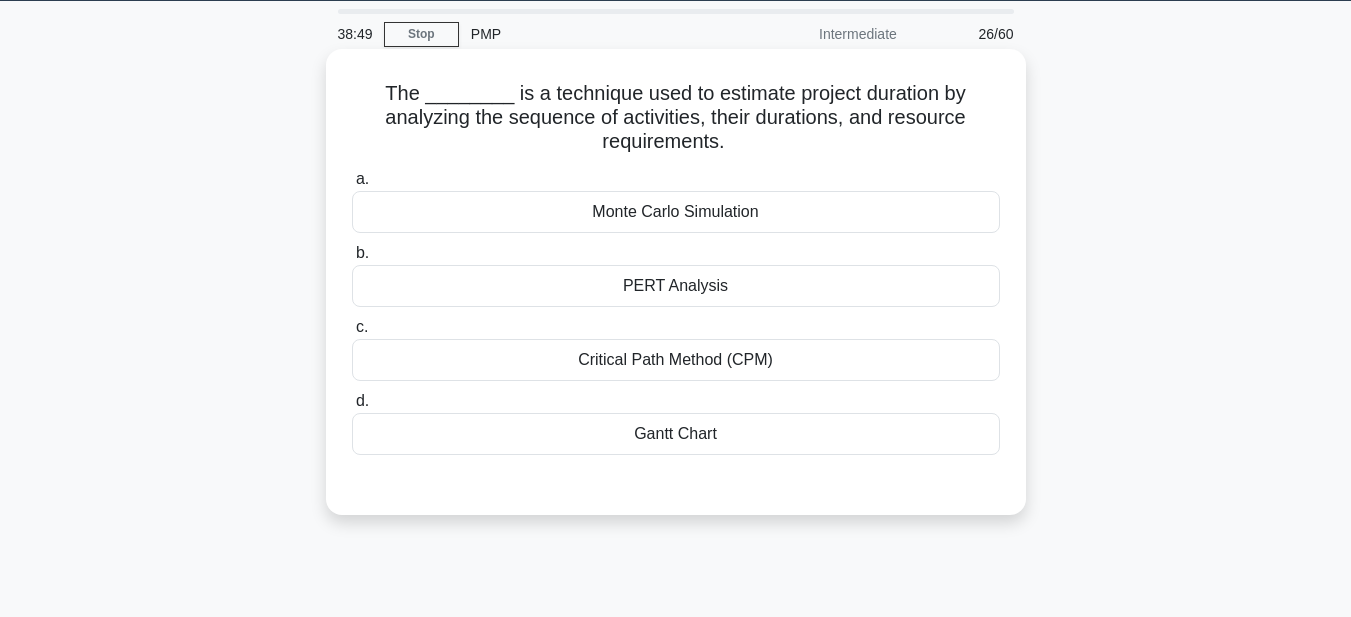 drag, startPoint x: 369, startPoint y: 90, endPoint x: 964, endPoint y: 453, distance: 696.98926 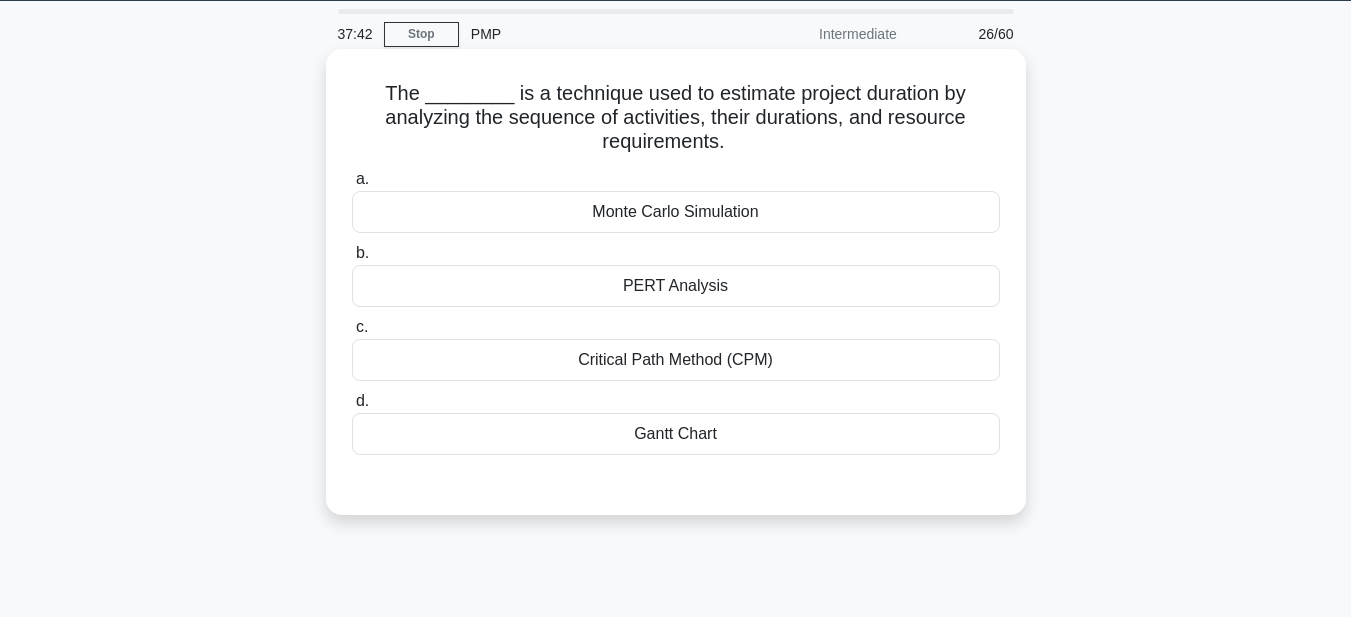 click on "Critical Path Method (CPM)" at bounding box center (676, 360) 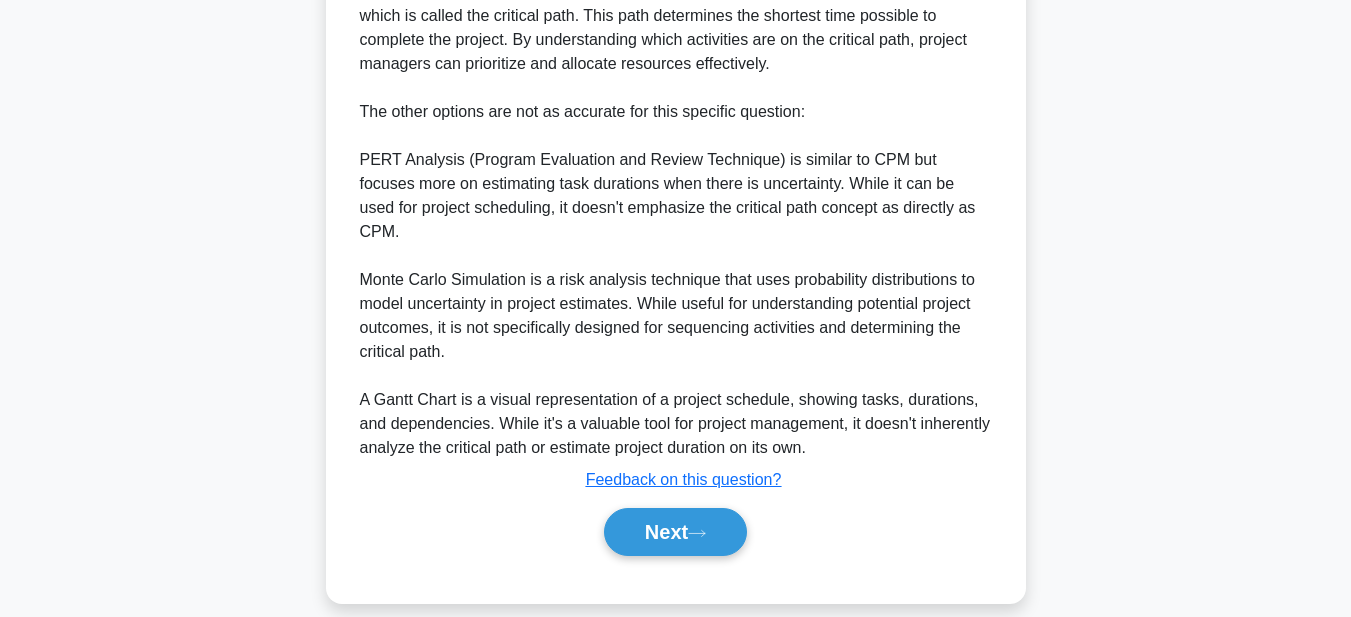 scroll, scrollTop: 713, scrollLeft: 0, axis: vertical 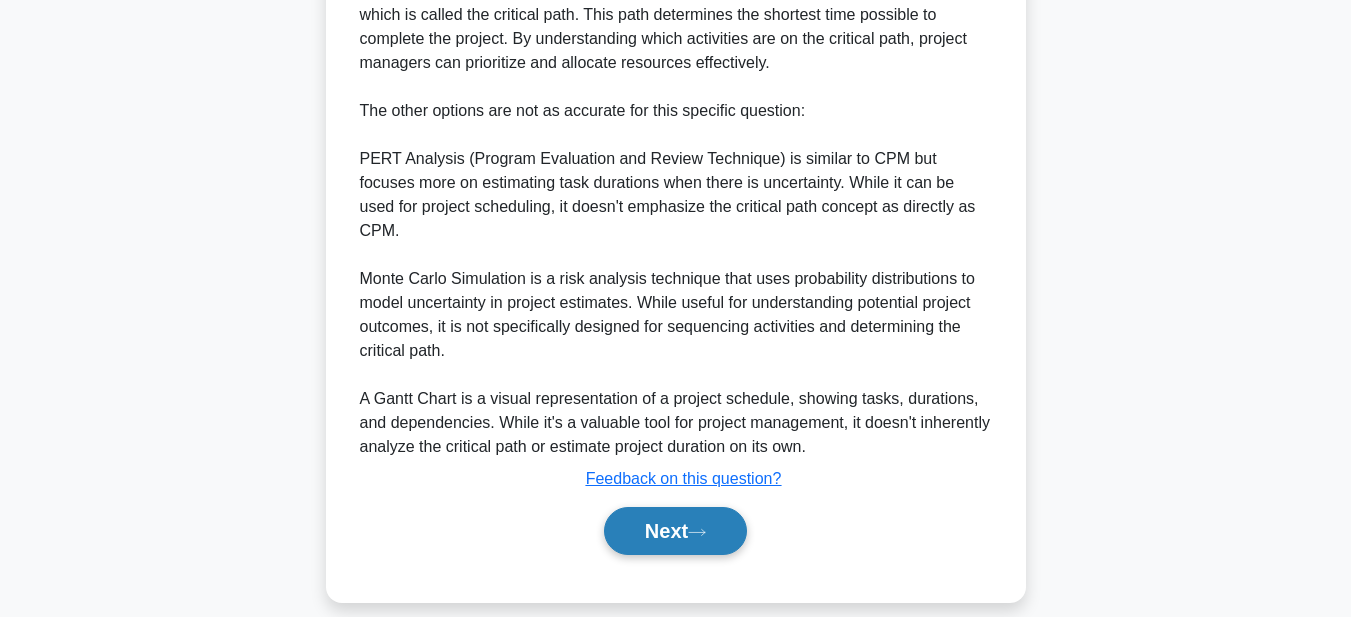 click on "Next" at bounding box center [675, 531] 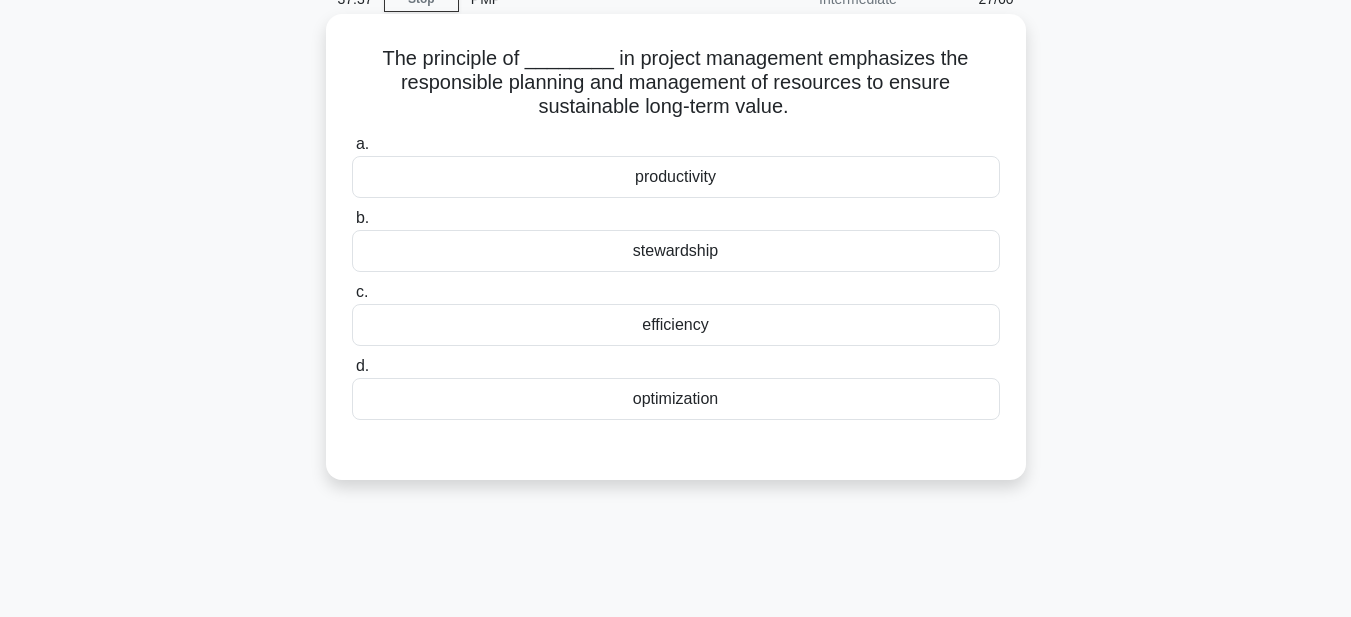 scroll, scrollTop: 63, scrollLeft: 0, axis: vertical 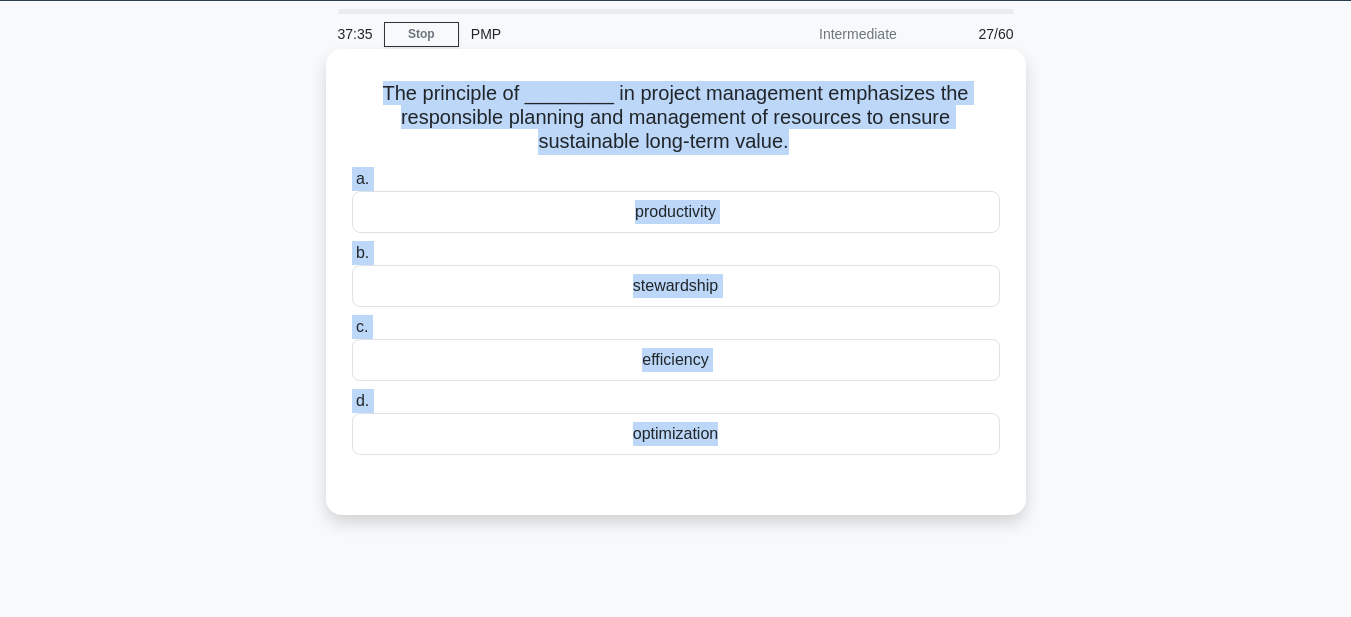 drag, startPoint x: 381, startPoint y: 89, endPoint x: 813, endPoint y: 237, distance: 456.64865 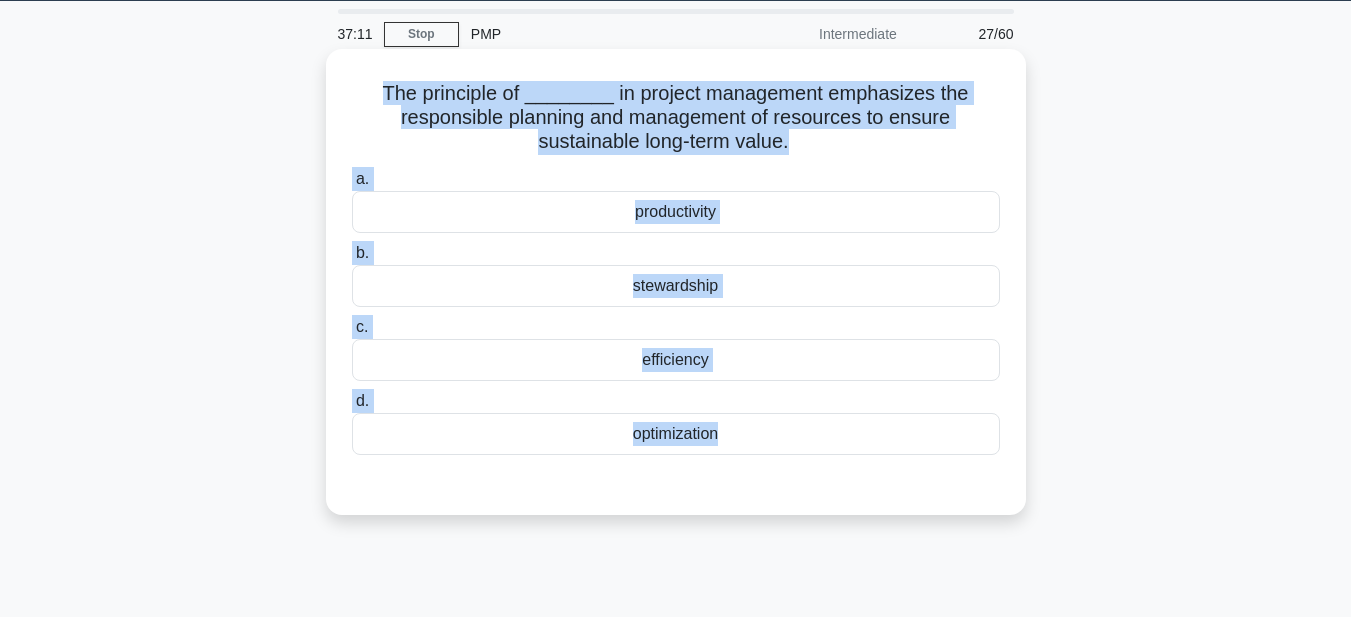 click on "stewardship" at bounding box center (676, 286) 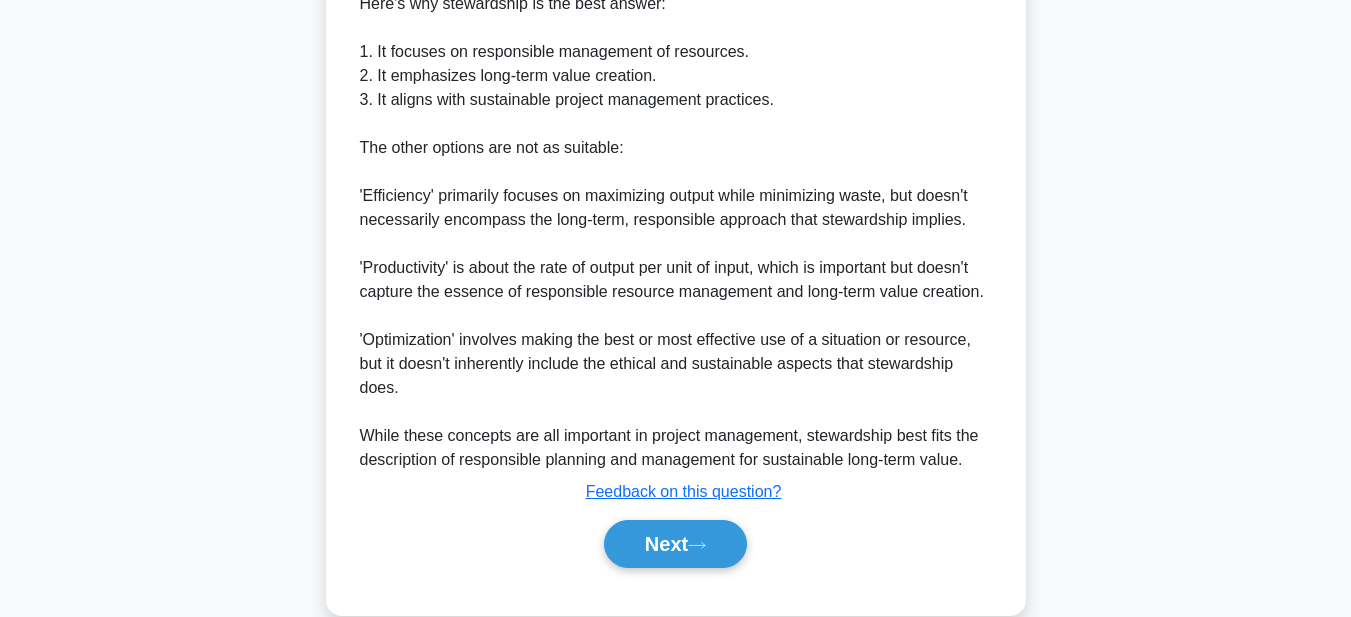 scroll, scrollTop: 809, scrollLeft: 0, axis: vertical 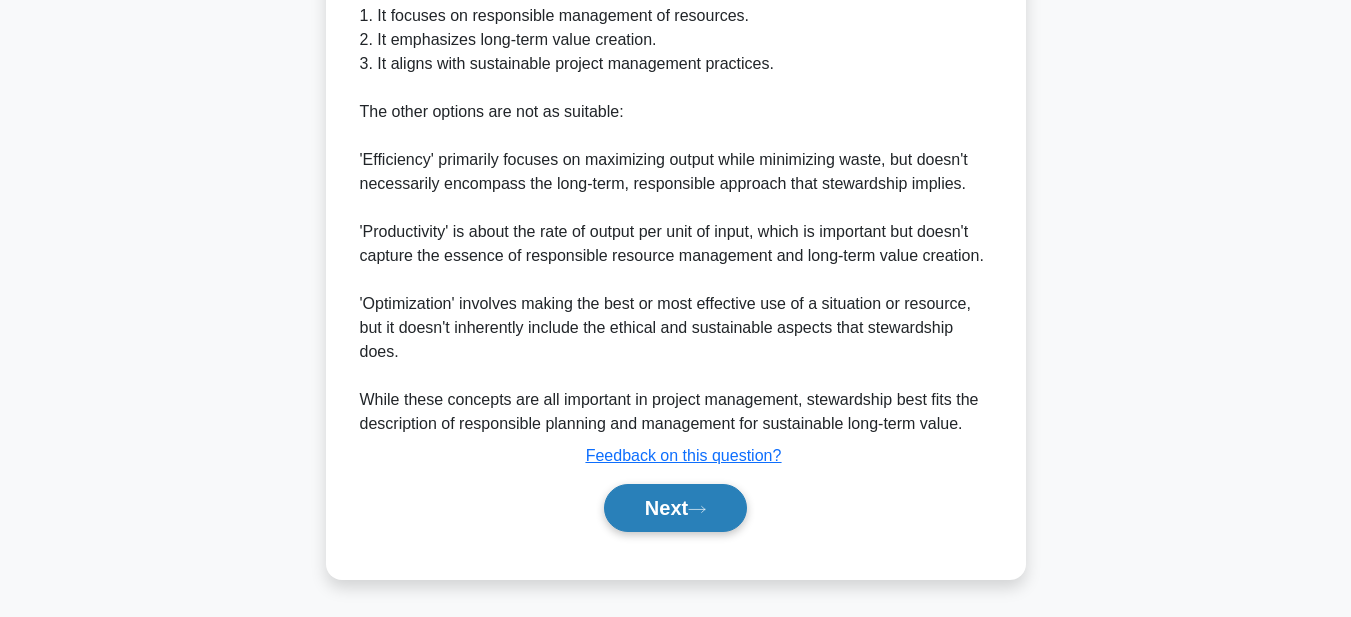 click on "Next" at bounding box center (675, 508) 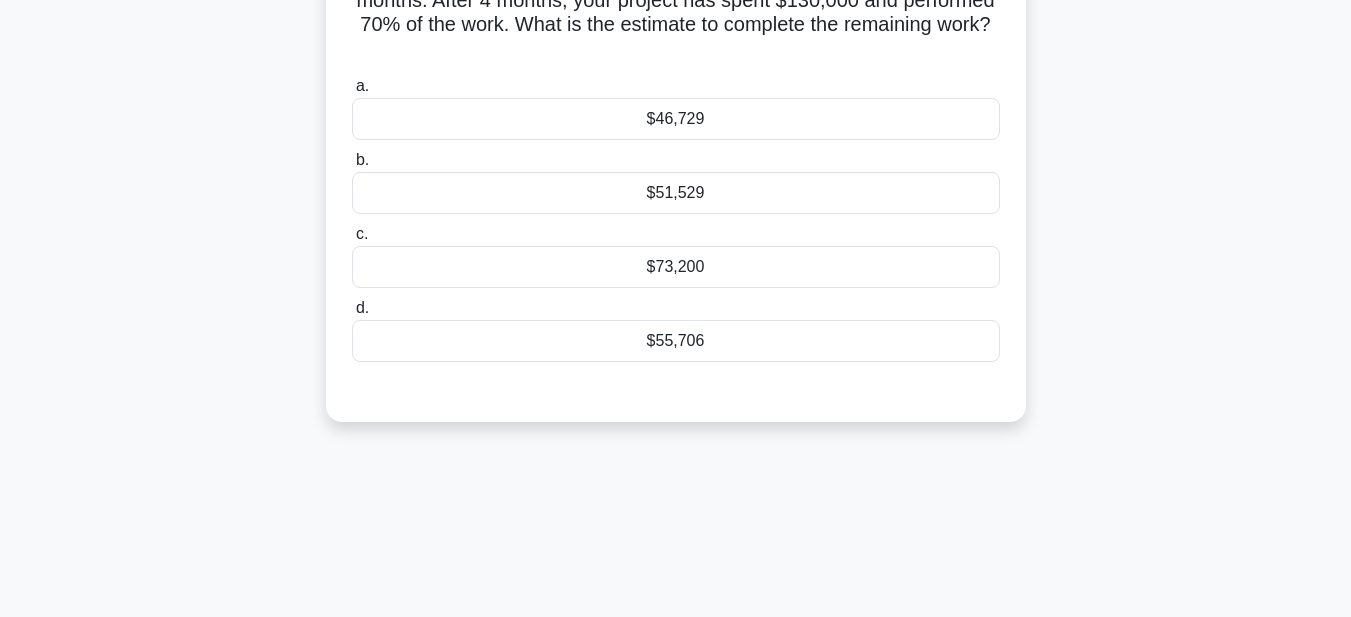 scroll, scrollTop: 63, scrollLeft: 0, axis: vertical 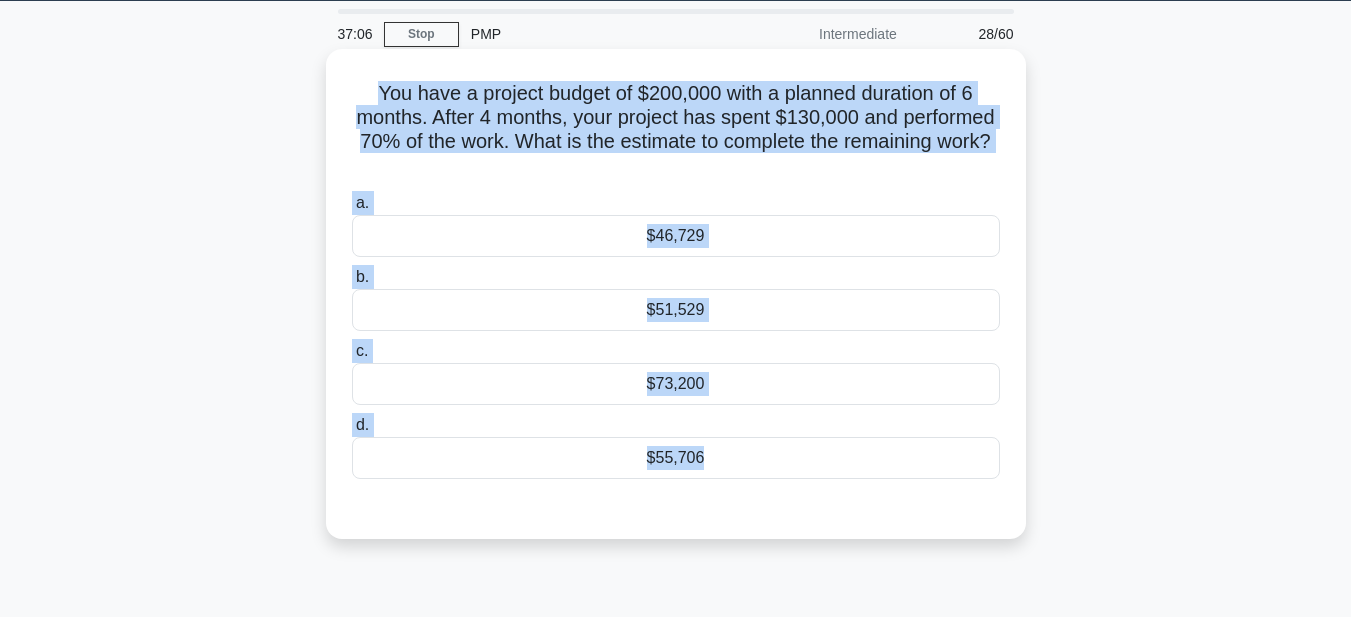 drag, startPoint x: 363, startPoint y: 82, endPoint x: 881, endPoint y: 523, distance: 680.2977 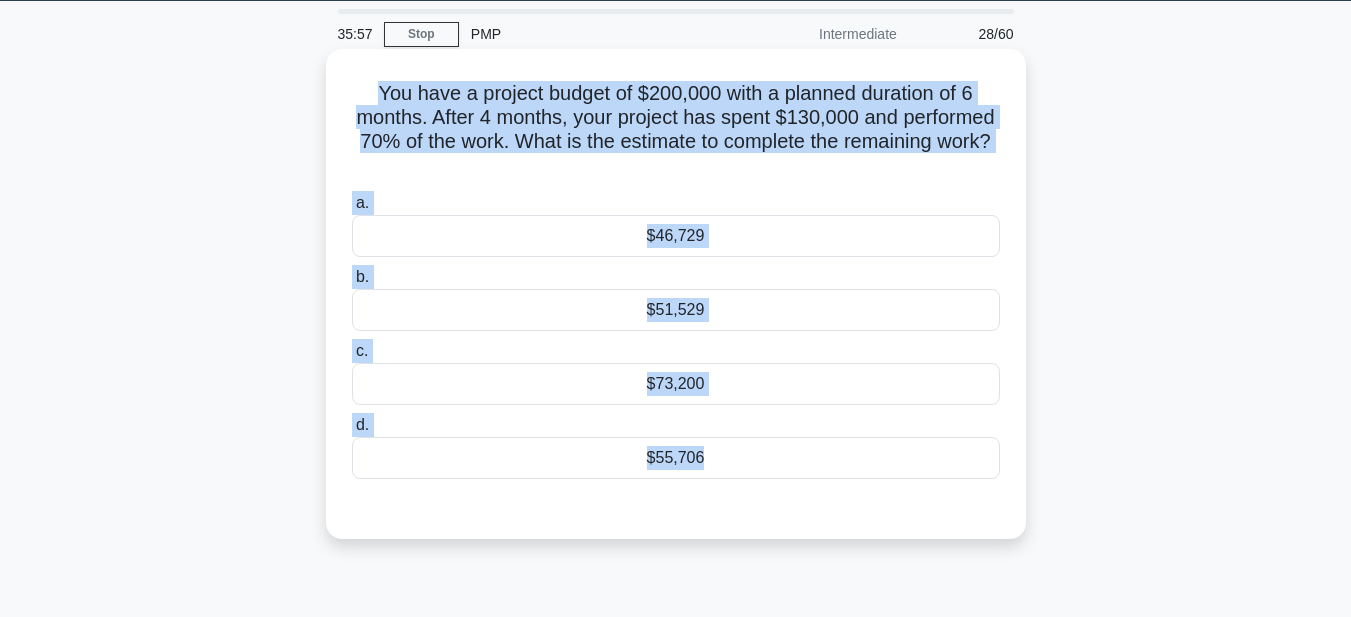 click on "$55,706" at bounding box center (676, 458) 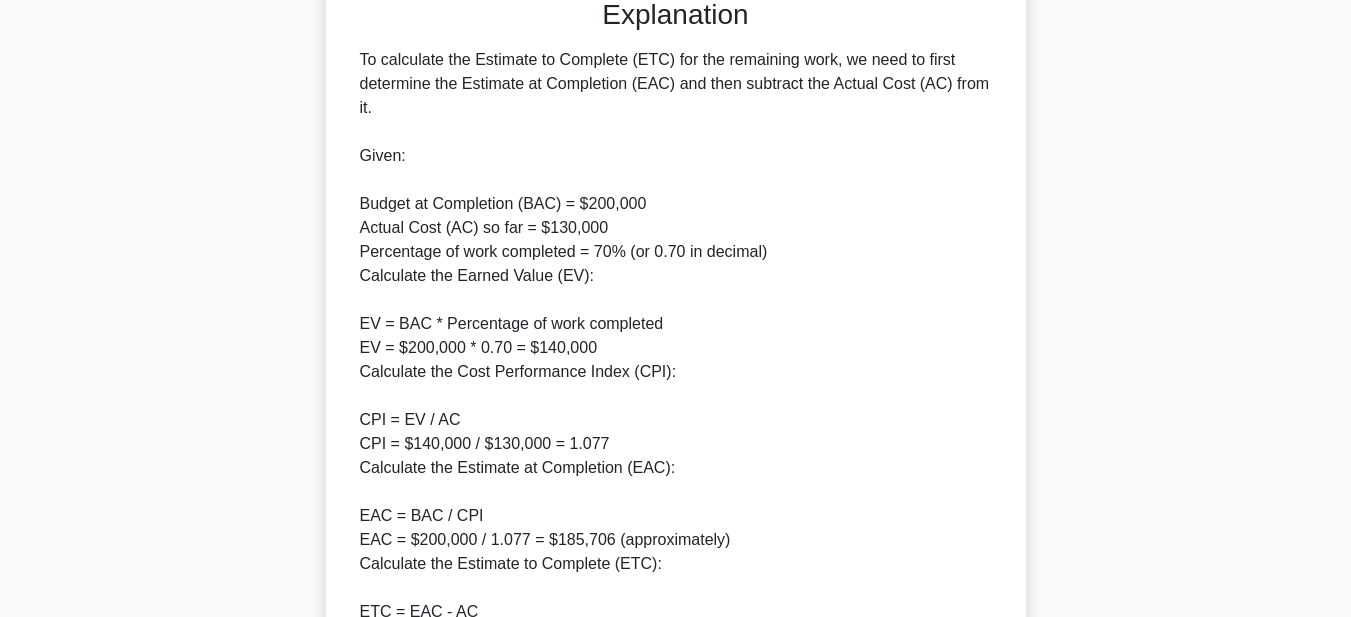 scroll, scrollTop: 563, scrollLeft: 0, axis: vertical 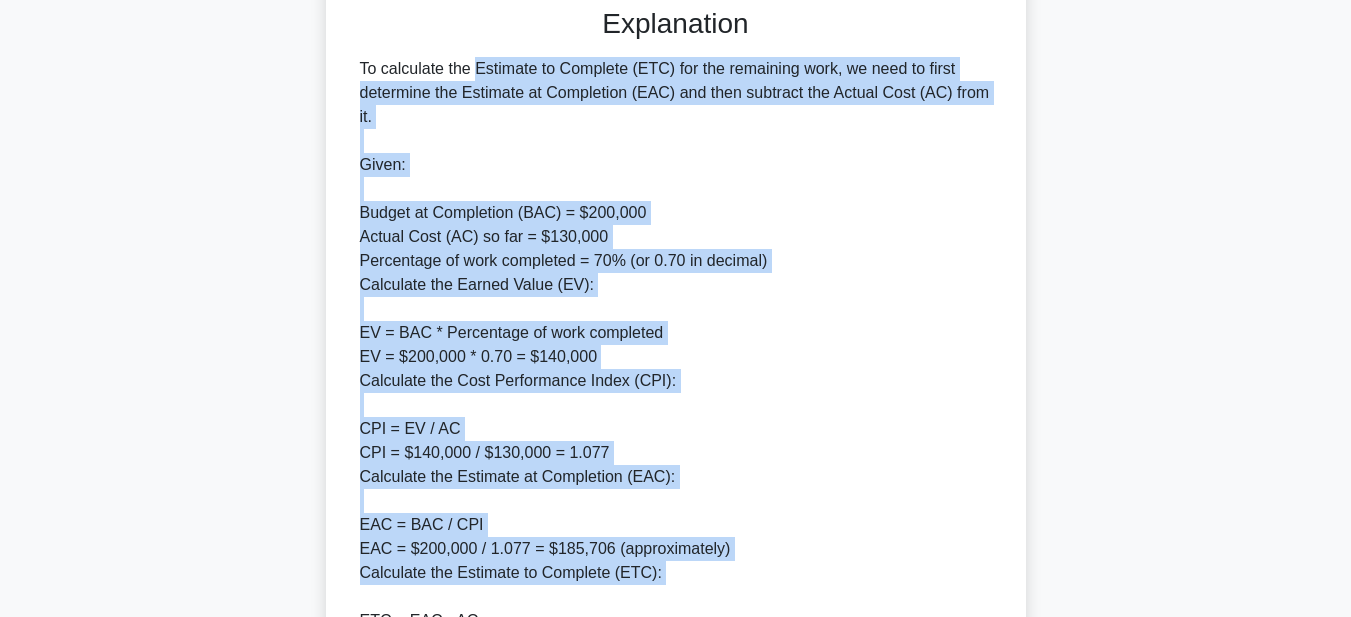 drag, startPoint x: 360, startPoint y: 70, endPoint x: 623, endPoint y: 337, distance: 374.77725 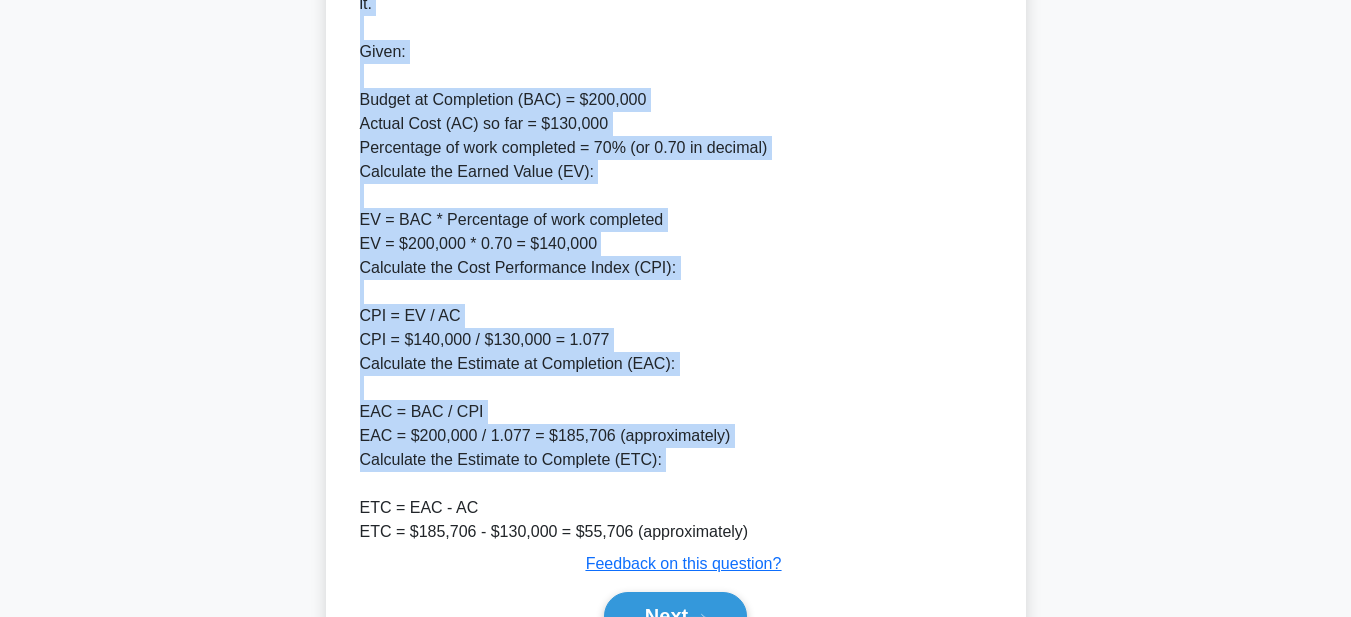 scroll, scrollTop: 785, scrollLeft: 0, axis: vertical 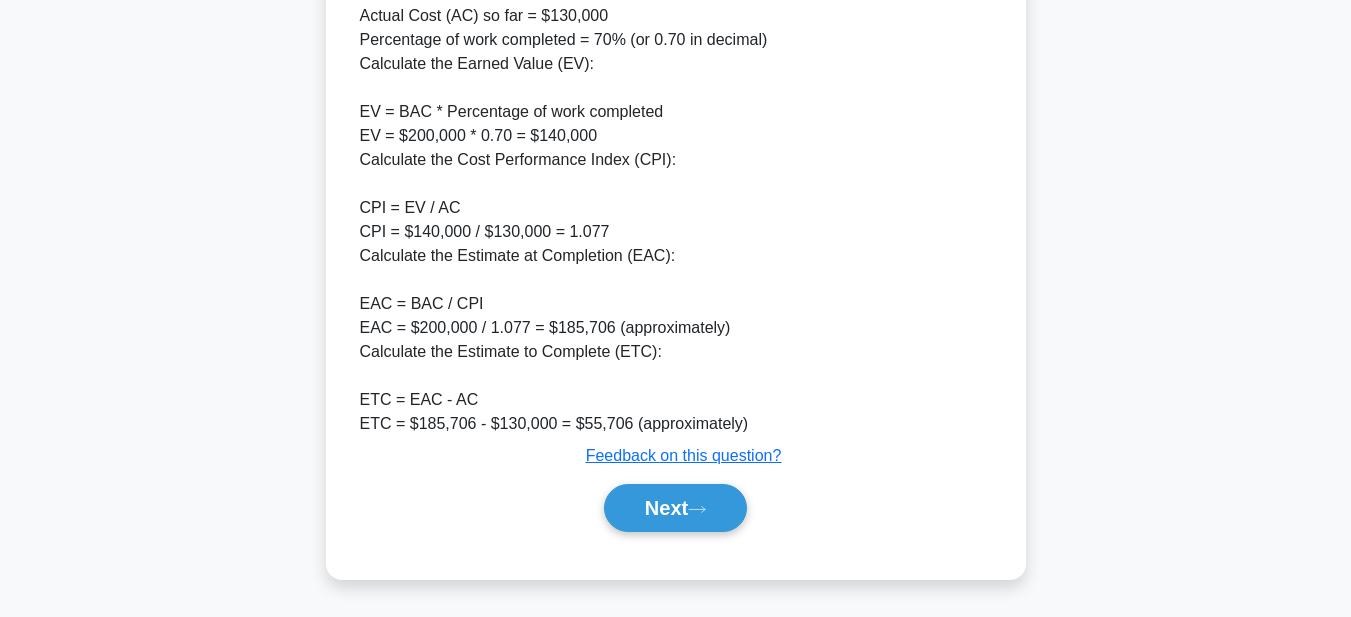 click on "To calculate the Estimate to Complete (ETC) for the remaining work, we need to first determine the Estimate at Completion (EAC) and then subtract the Actual Cost (AC) from it. Given: Budget at Completion (BAC) = $200,000 Actual Cost (AC) so far = $130,000 Percentage of work completed = 70% (or 0.70 in decimal) Calculate the Earned Value (EV): EV = BAC * Percentage of work completed EV = $200,000 * 0.70 = $140,000 Calculate the Cost Performance Index (CPI): CPI = EV / AC CPI = $140,000 / $130,000 = 1.077 Calculate the Estimate at Completion (EAC): EAC = BAC / CPI EAC = $200,000 / 1.077 = $185,706 (approximately) Calculate the Estimate to Complete (ETC): ETC = EAC - AC ETC = $185,706 - $130,000 = $55,706 (approximately)" at bounding box center (676, 136) 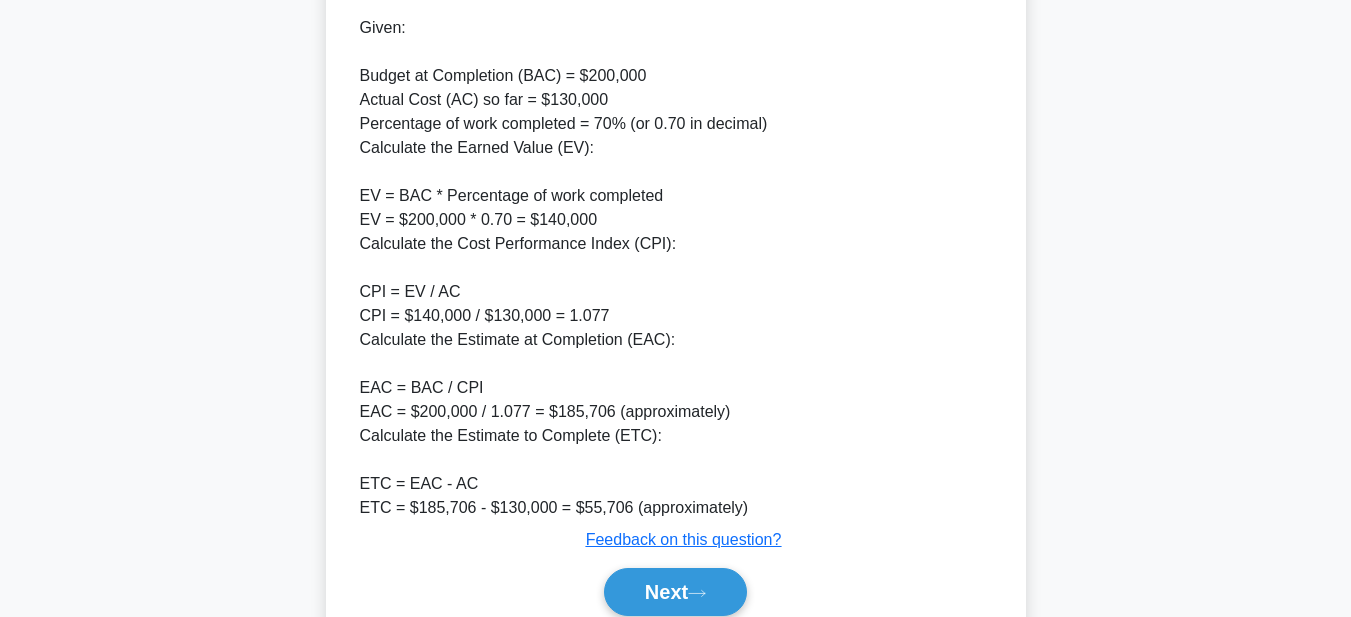 scroll, scrollTop: 485, scrollLeft: 0, axis: vertical 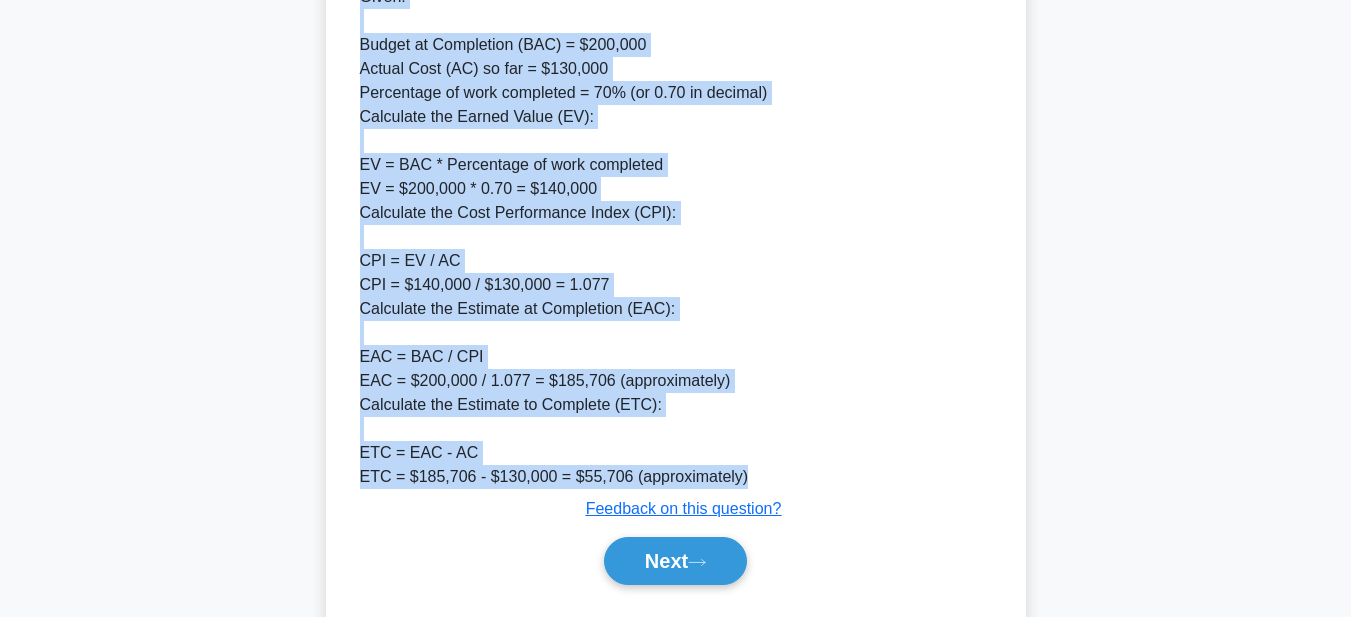 drag, startPoint x: 352, startPoint y: 146, endPoint x: 795, endPoint y: 484, distance: 557.219 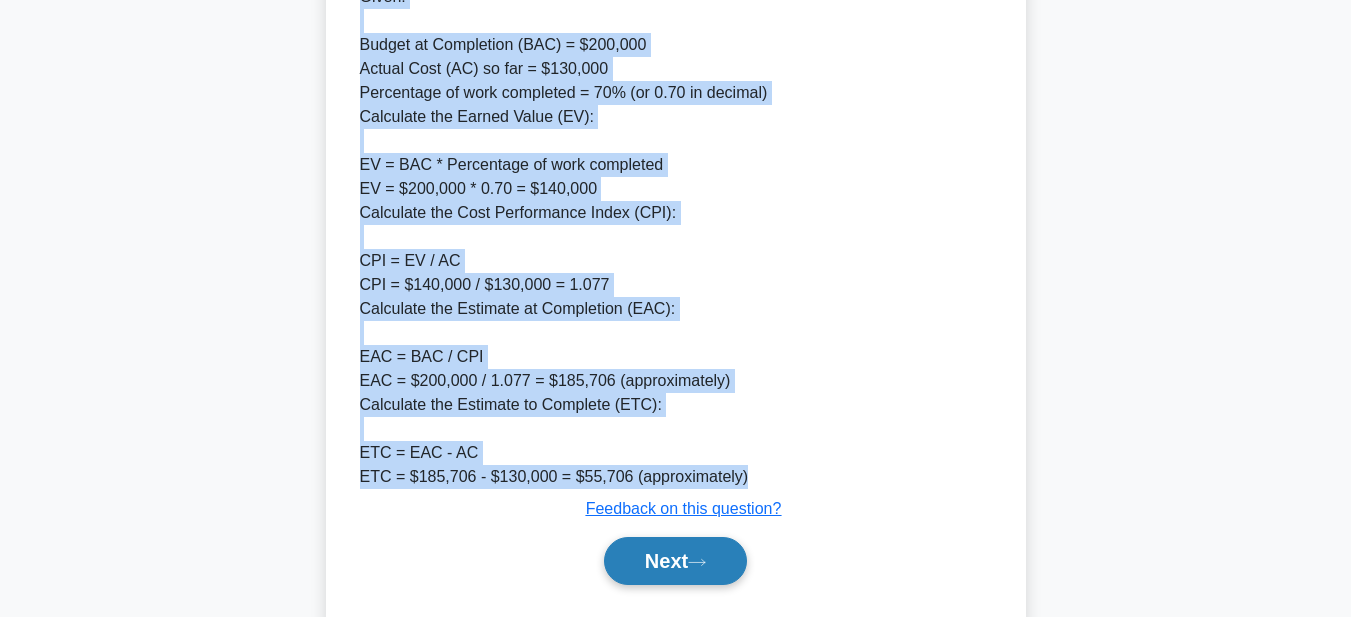 click on "Next" at bounding box center [675, 561] 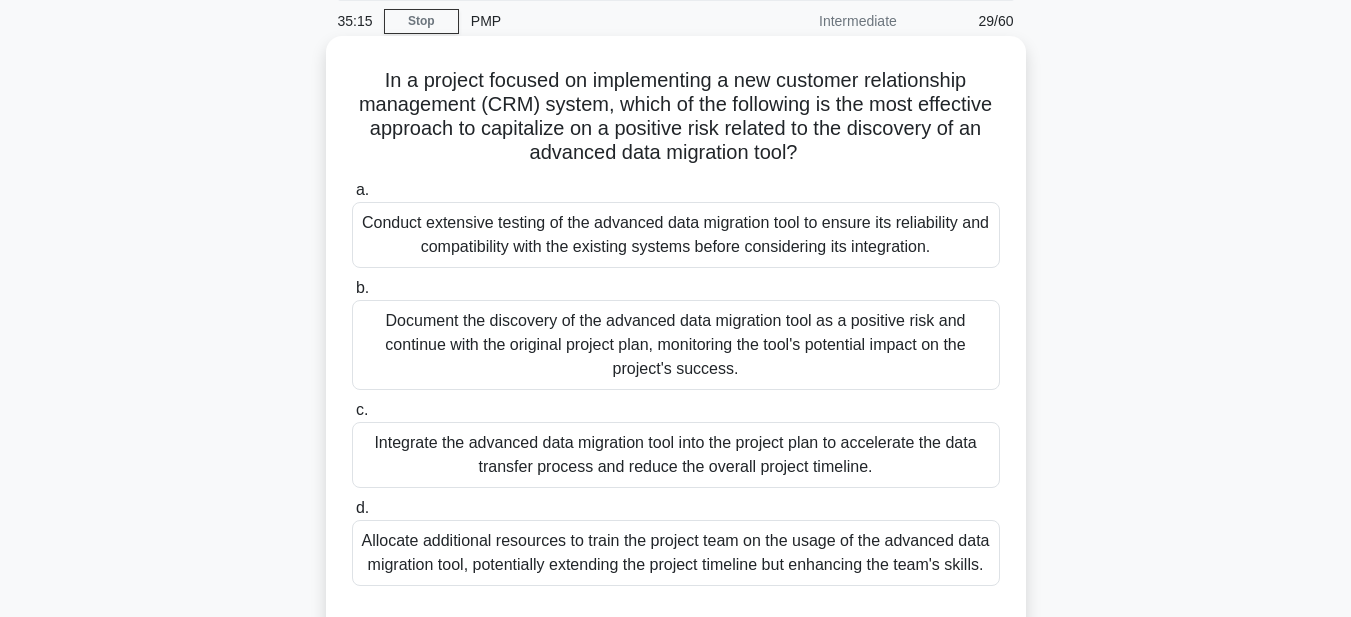 scroll, scrollTop: 63, scrollLeft: 0, axis: vertical 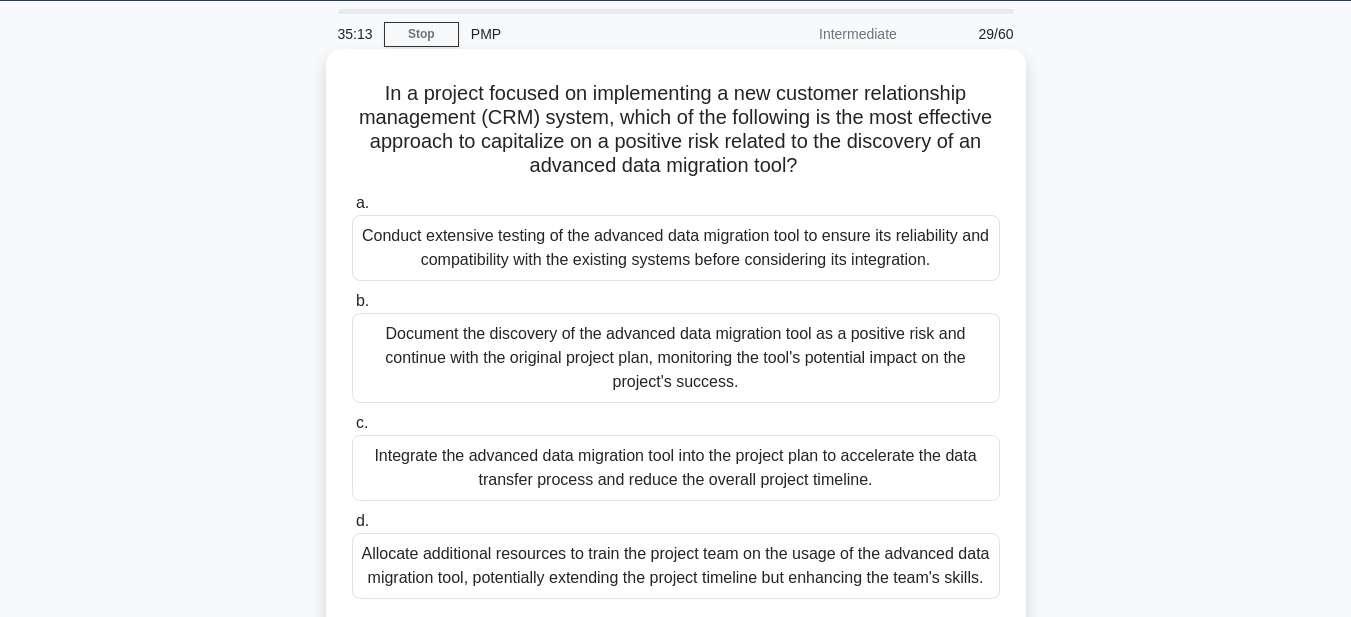 drag, startPoint x: 350, startPoint y: 85, endPoint x: 800, endPoint y: 190, distance: 462.08765 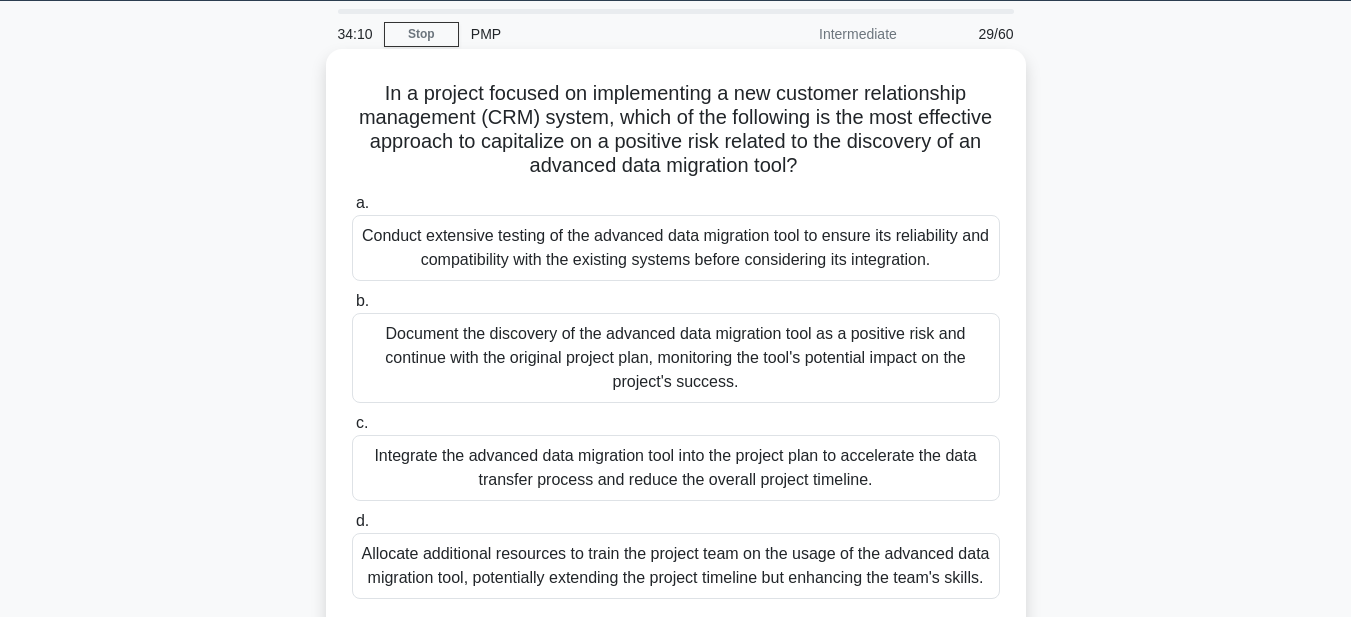 click on "Conduct extensive testing of the advanced data migration tool to ensure its reliability and compatibility with the existing systems before considering its integration." at bounding box center (676, 248) 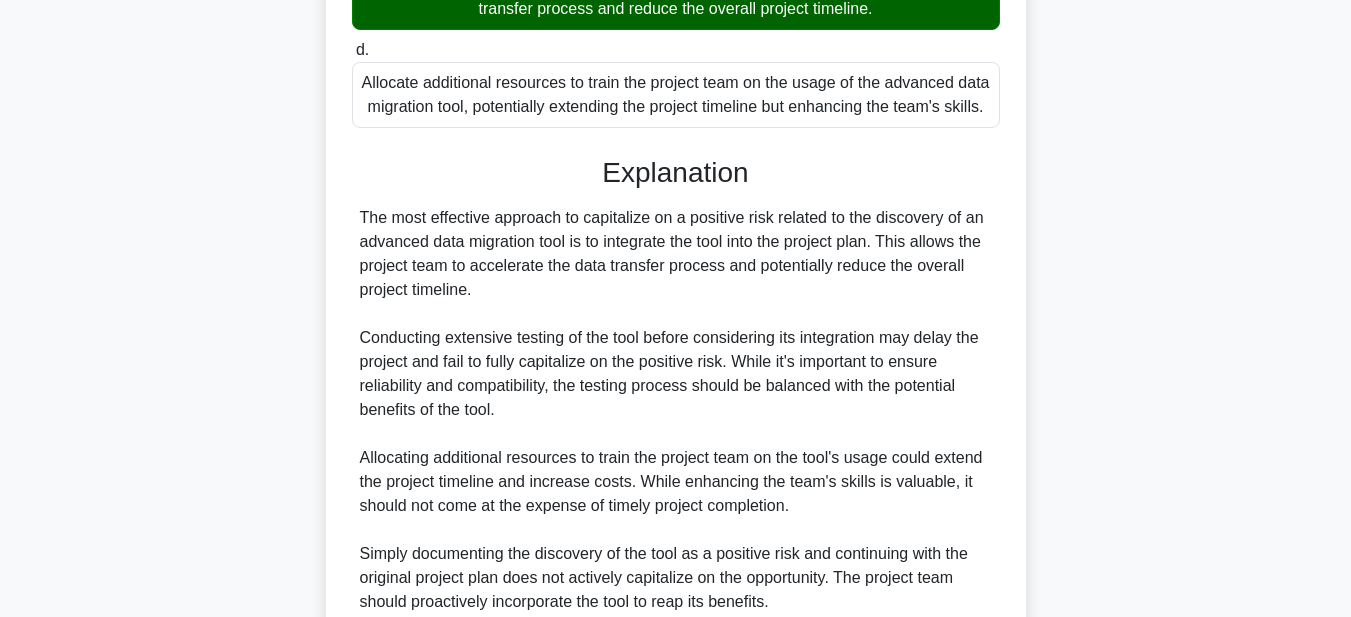 scroll, scrollTop: 715, scrollLeft: 0, axis: vertical 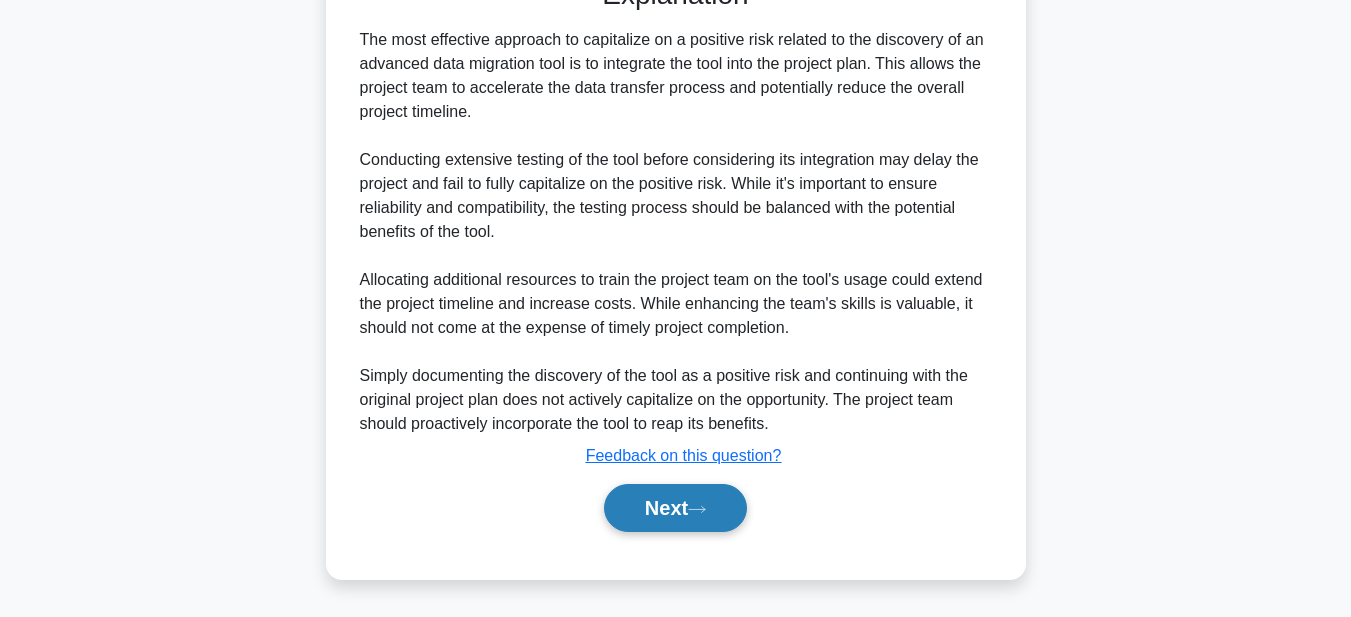click on "Next" at bounding box center (675, 508) 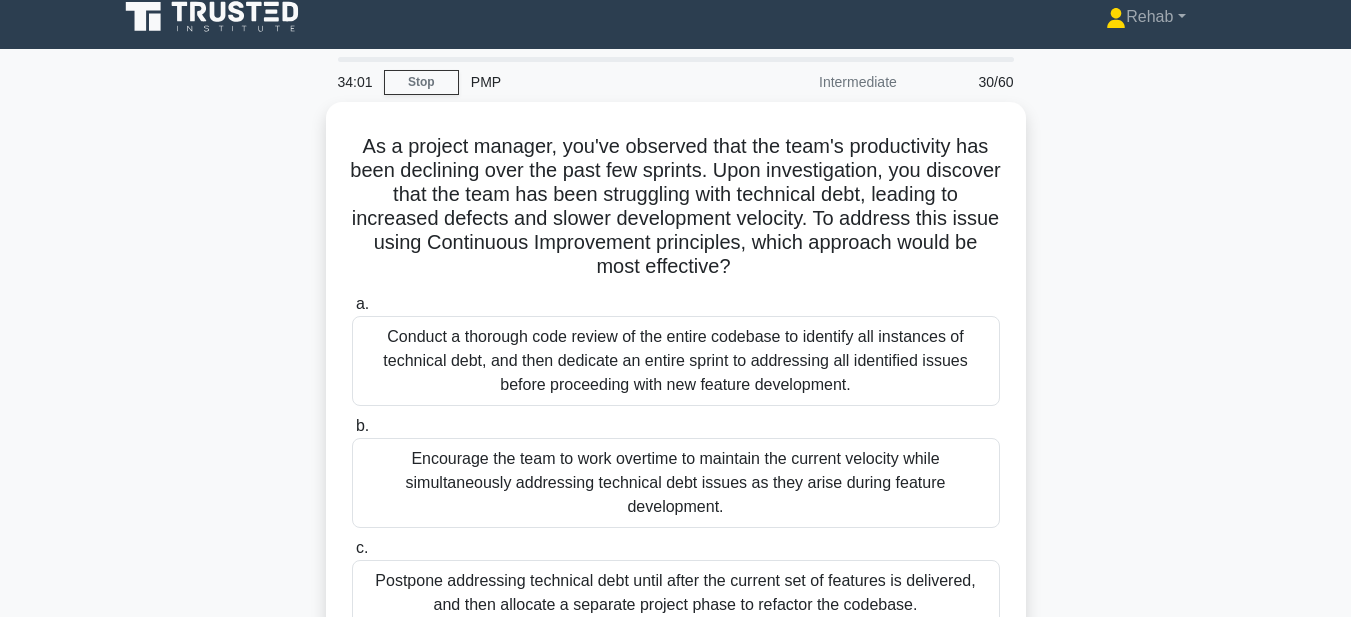 scroll, scrollTop: 0, scrollLeft: 0, axis: both 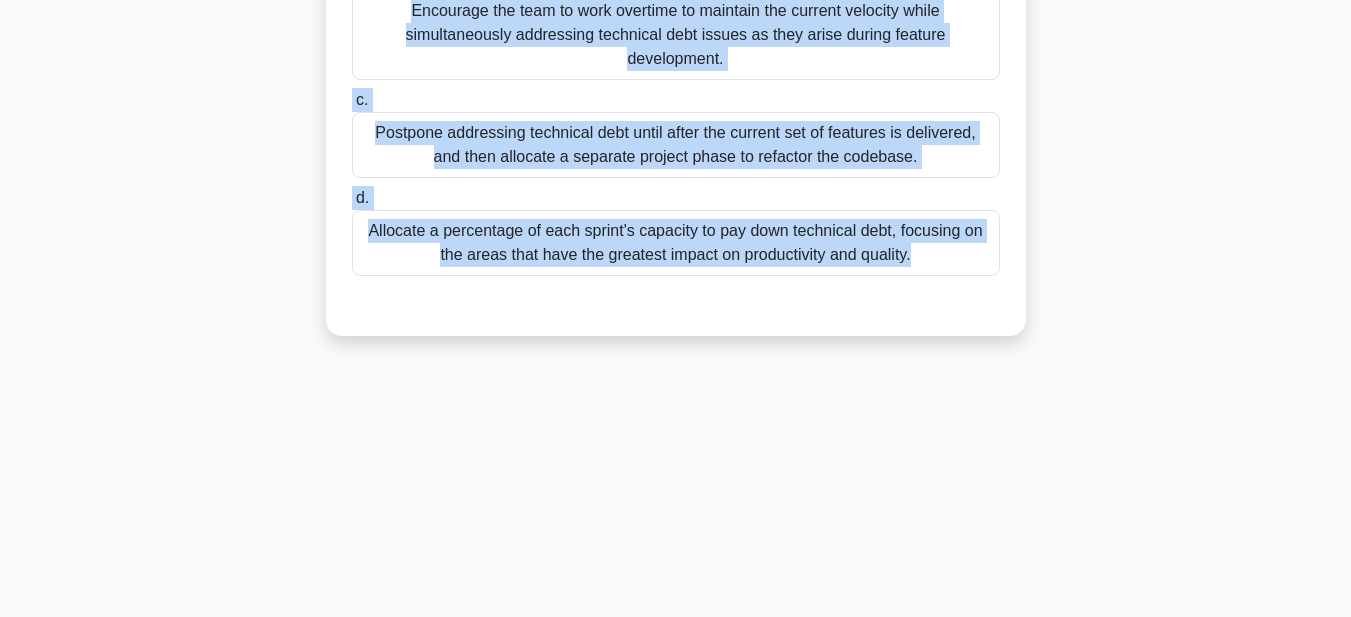 drag, startPoint x: 365, startPoint y: 162, endPoint x: 905, endPoint y: 568, distance: 675.60046 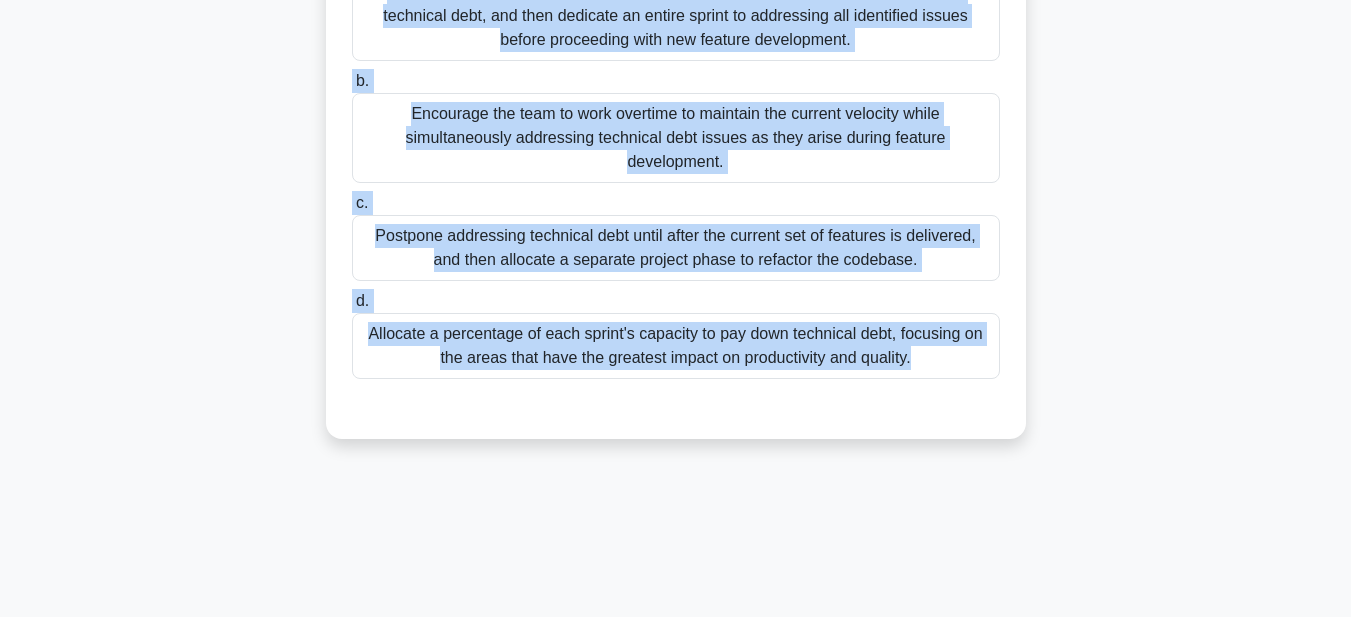scroll, scrollTop: 163, scrollLeft: 0, axis: vertical 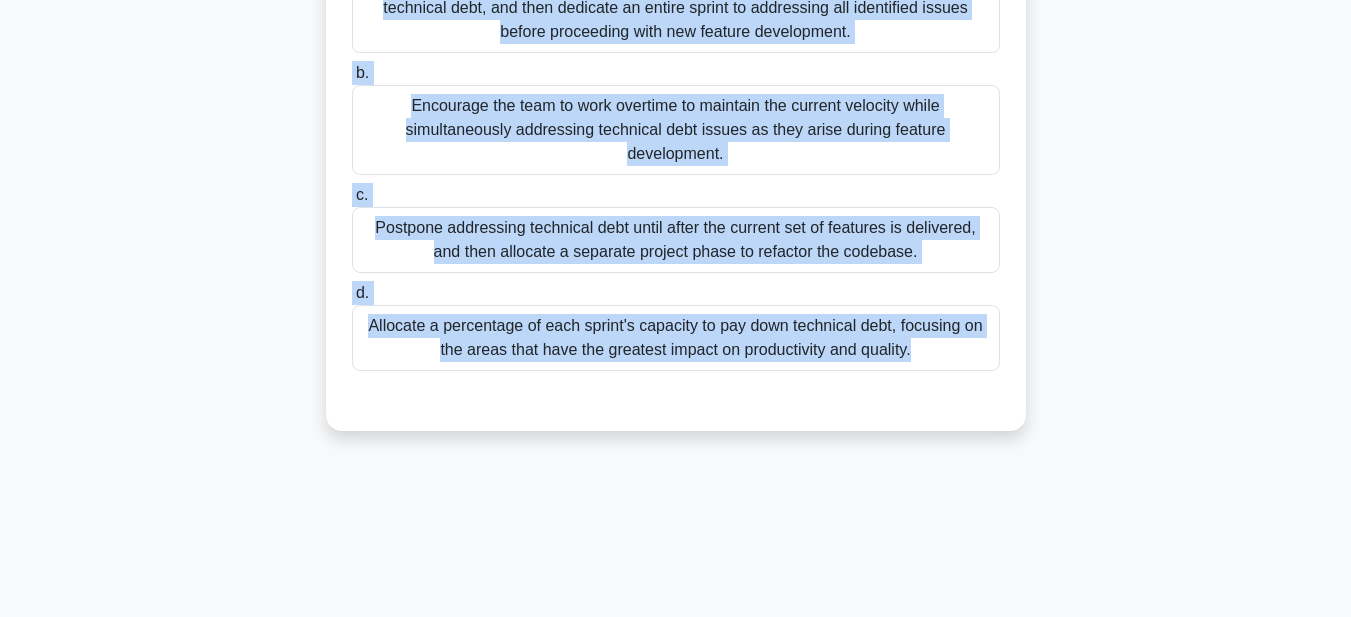 click on "Allocate a percentage of each sprint's capacity to pay down technical debt, focusing on the areas that have the greatest impact on productivity and quality." at bounding box center (676, 338) 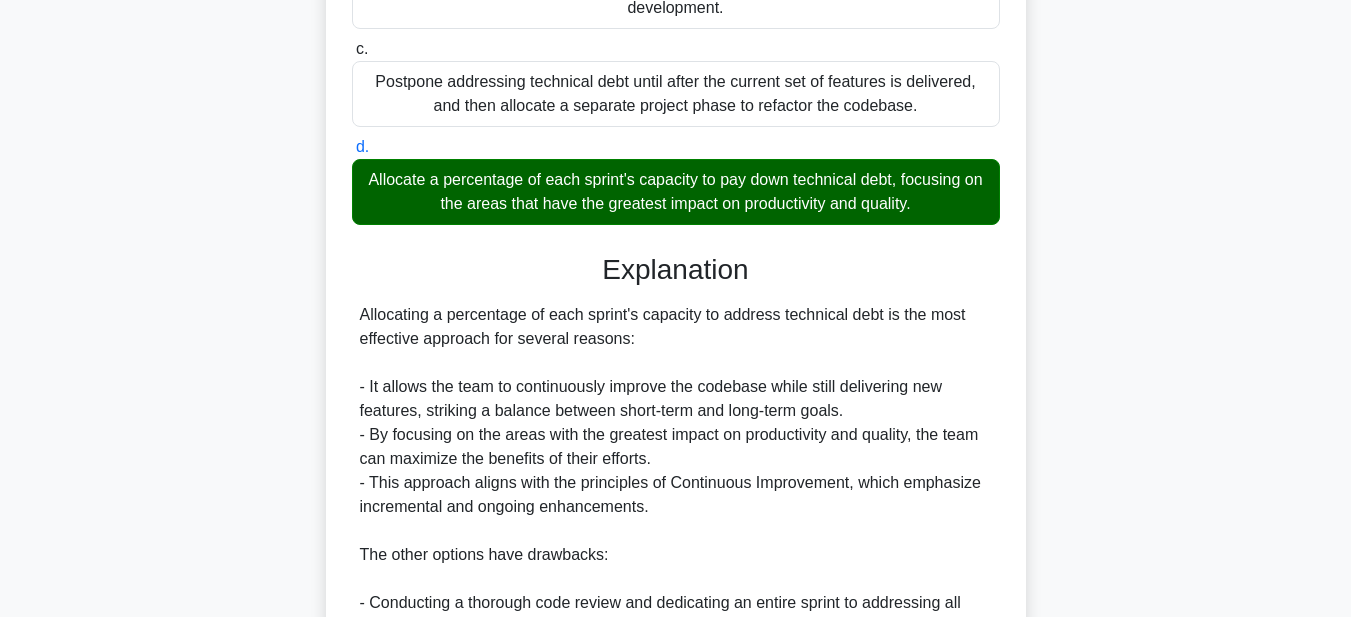 scroll, scrollTop: 833, scrollLeft: 0, axis: vertical 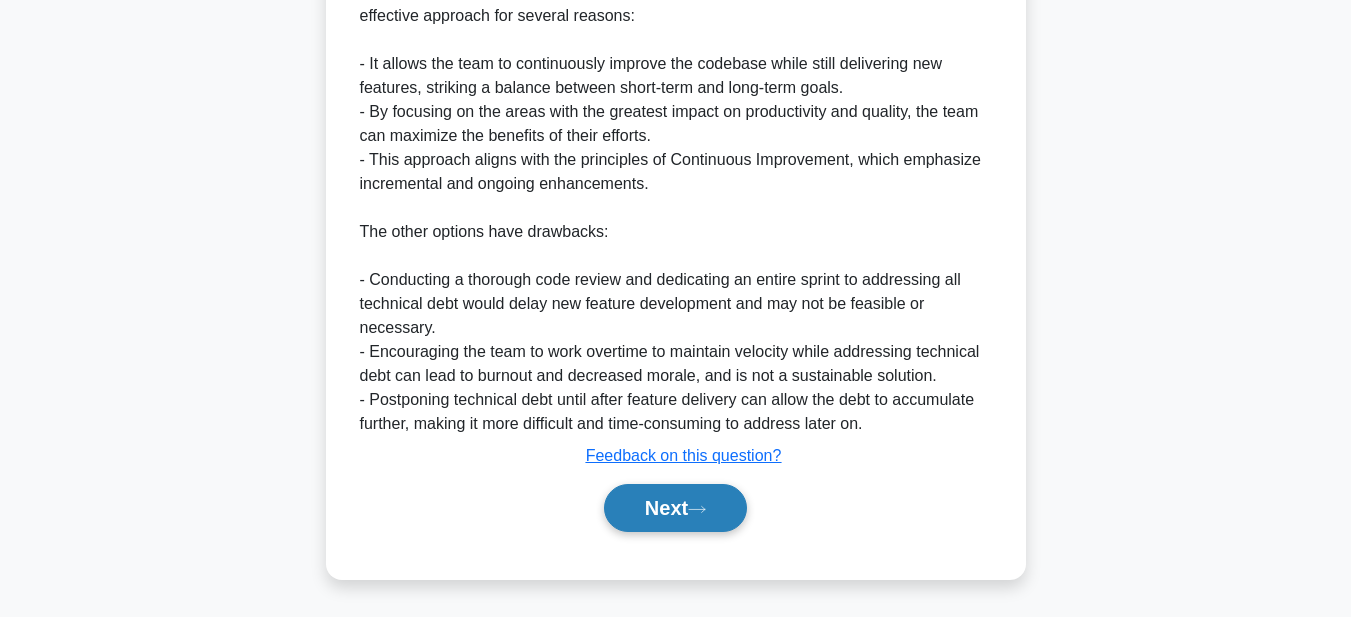 click on "Next" at bounding box center (675, 508) 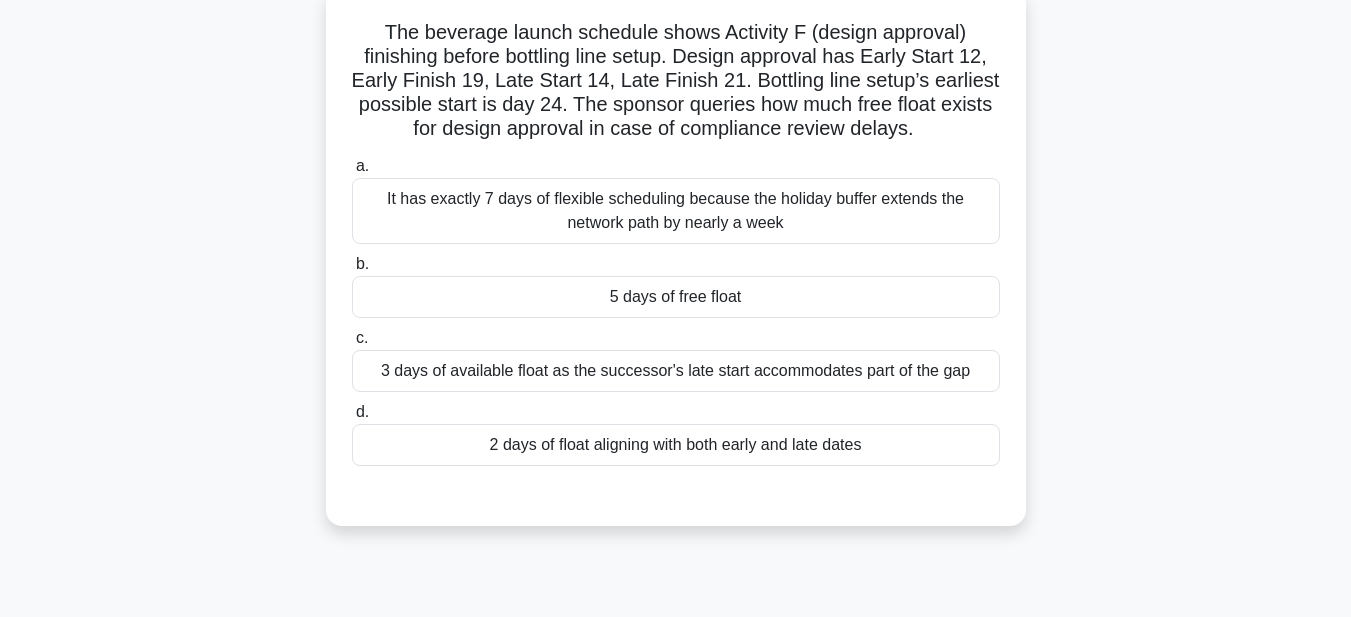 scroll, scrollTop: 63, scrollLeft: 0, axis: vertical 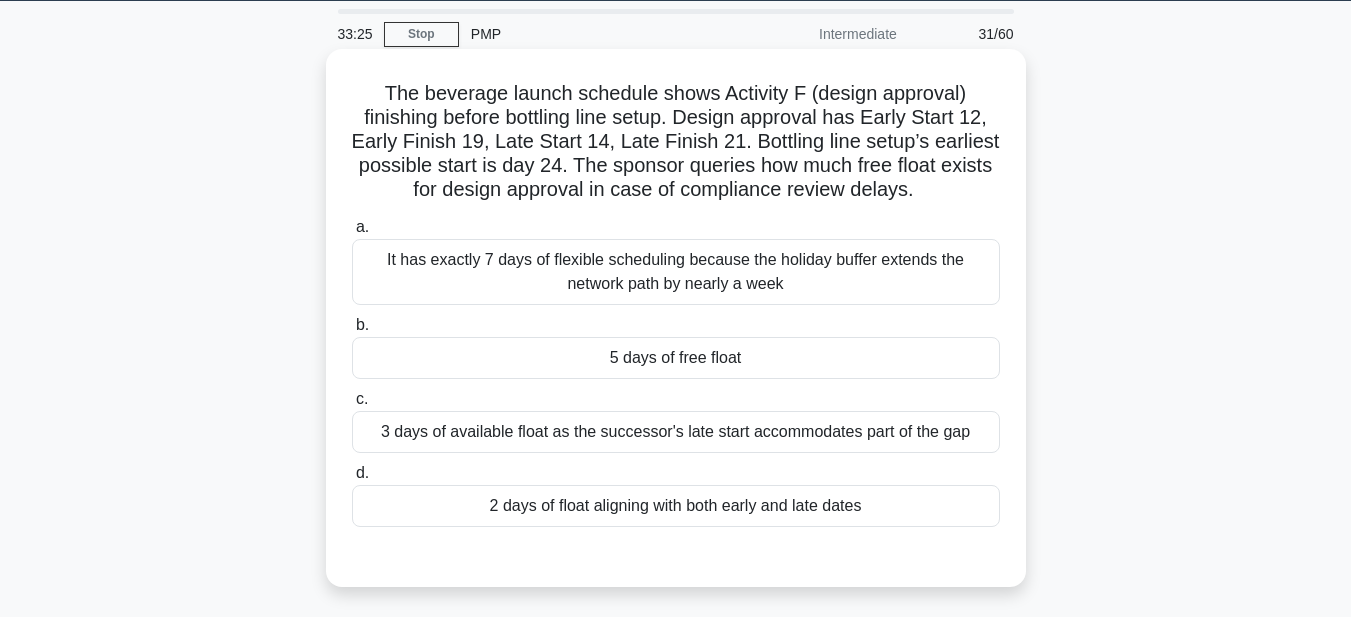 drag, startPoint x: 377, startPoint y: 90, endPoint x: 906, endPoint y: 532, distance: 689.35114 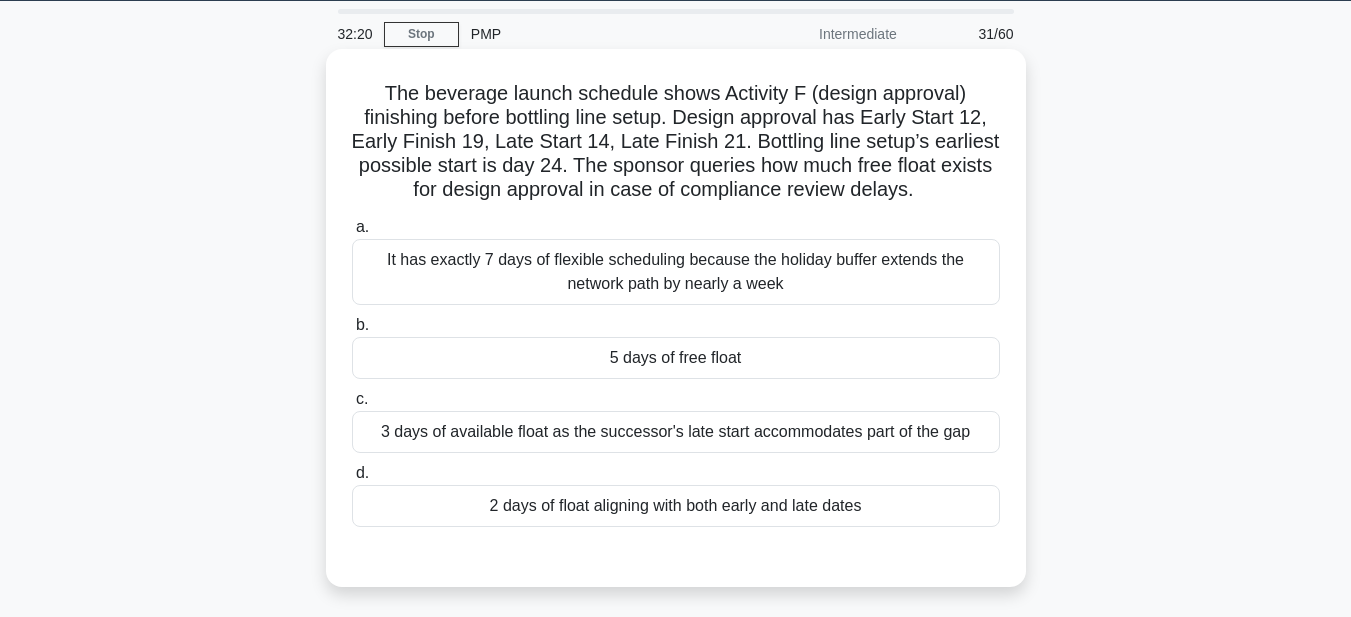 click on "It has exactly 7 days of flexible scheduling because the holiday buffer extends the network path by nearly a week" at bounding box center (676, 272) 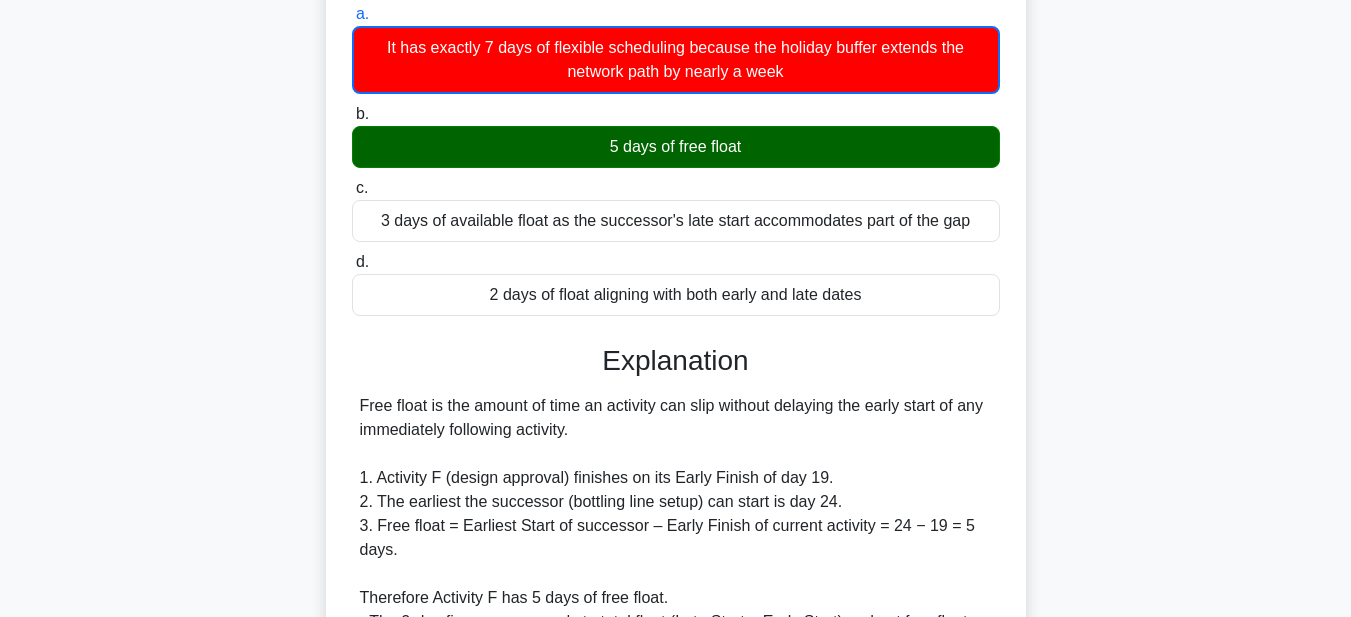 scroll, scrollTop: 523, scrollLeft: 0, axis: vertical 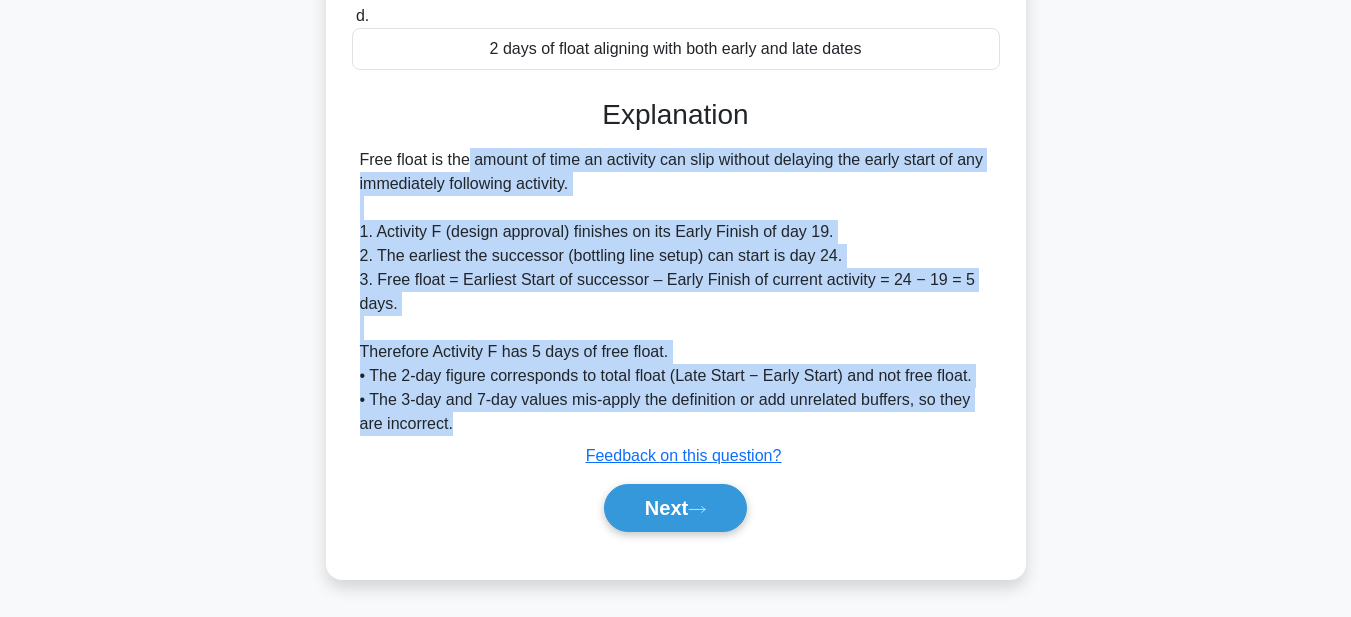 drag, startPoint x: 339, startPoint y: 159, endPoint x: 604, endPoint y: 405, distance: 361.58124 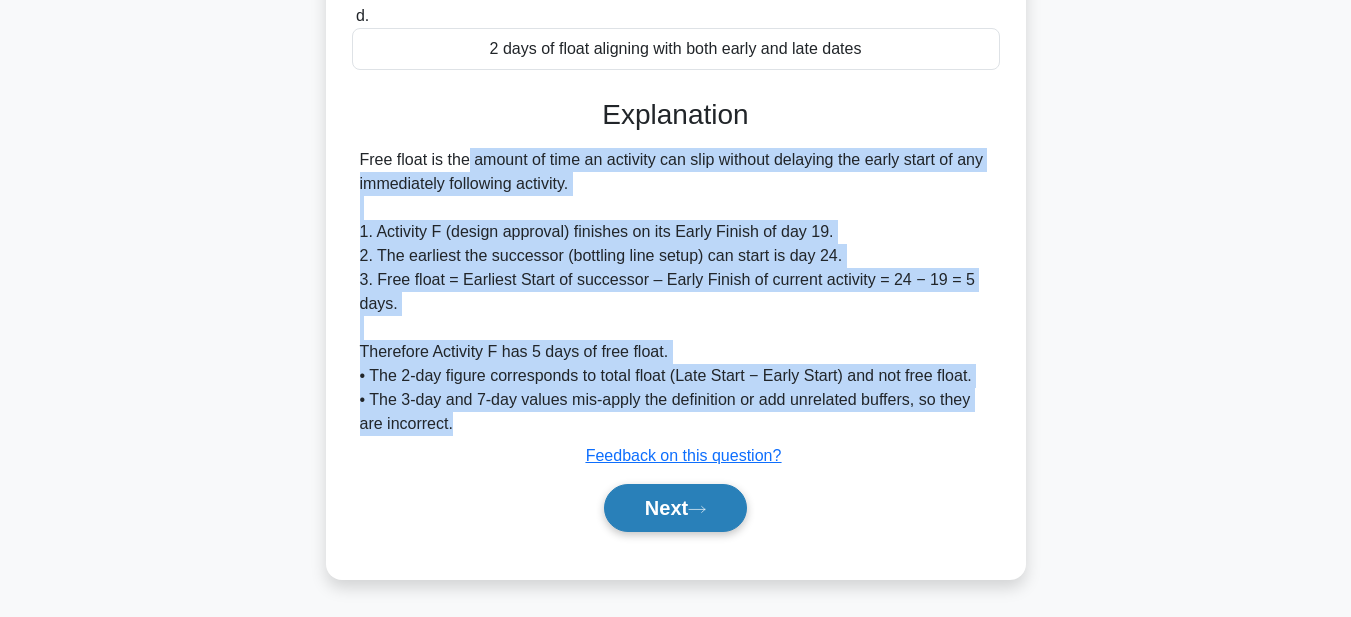 drag, startPoint x: 650, startPoint y: 503, endPoint x: 667, endPoint y: 496, distance: 18.384777 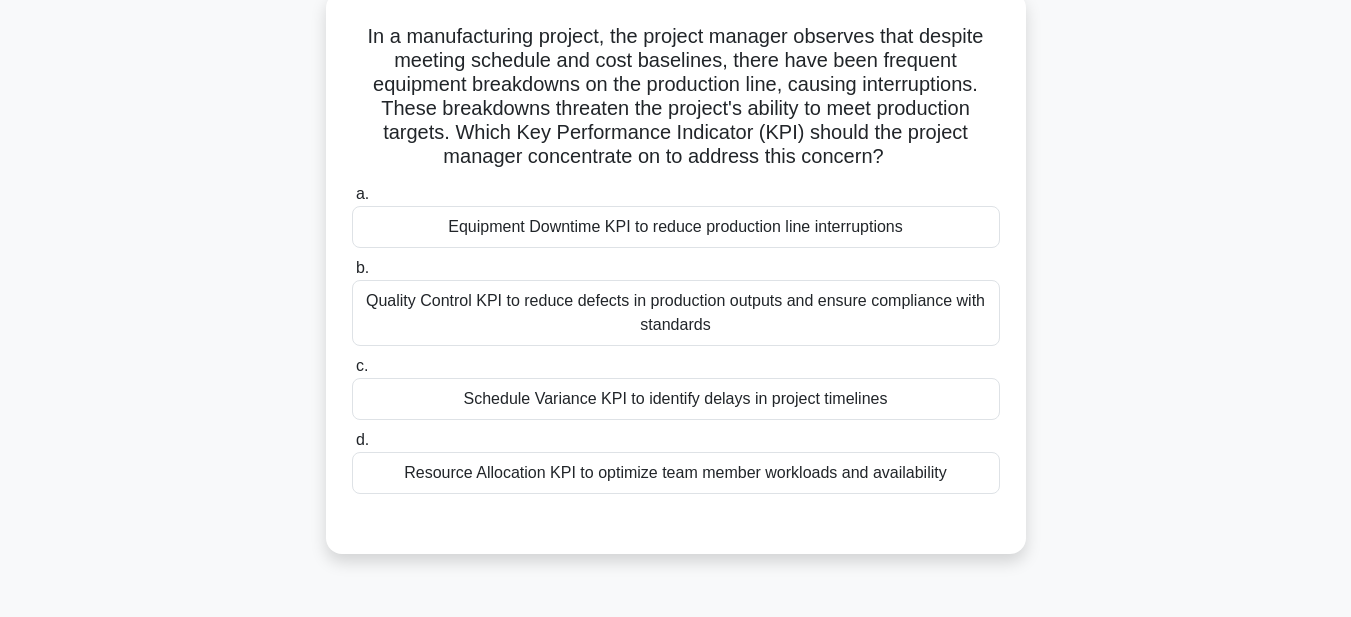 scroll, scrollTop: 63, scrollLeft: 0, axis: vertical 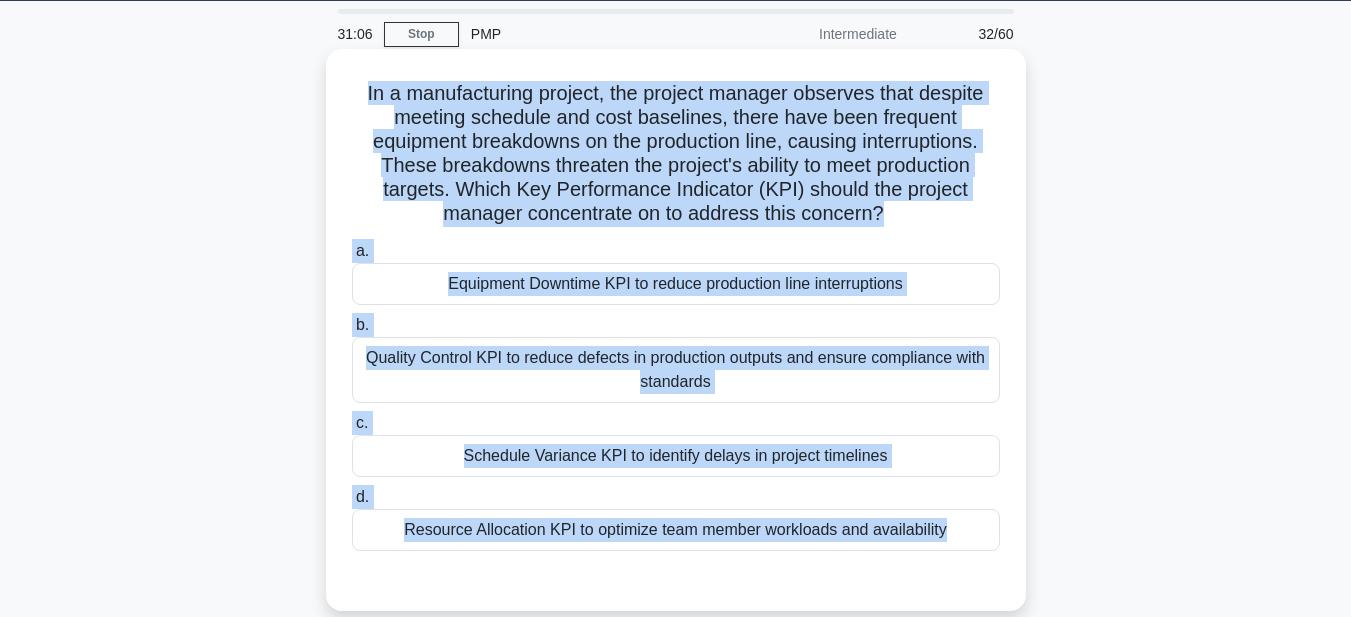 drag, startPoint x: 346, startPoint y: 86, endPoint x: 1006, endPoint y: 557, distance: 810.82733 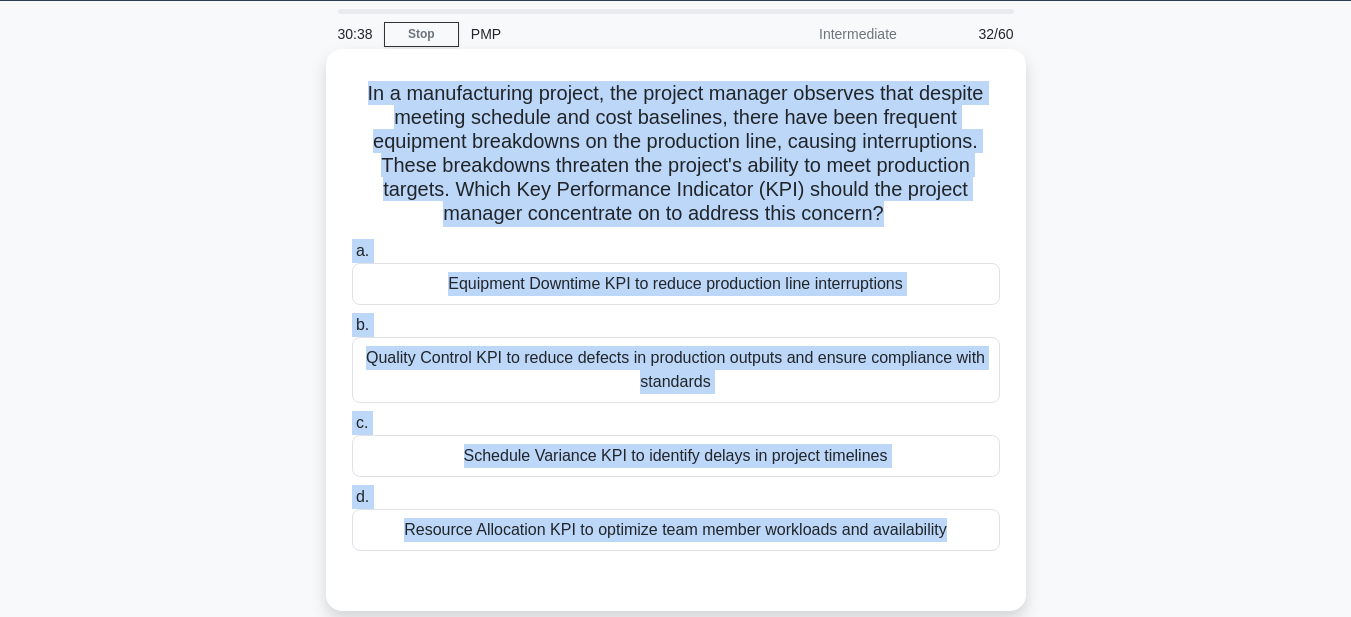click on "Equipment Downtime KPI to reduce production line interruptions" at bounding box center [676, 284] 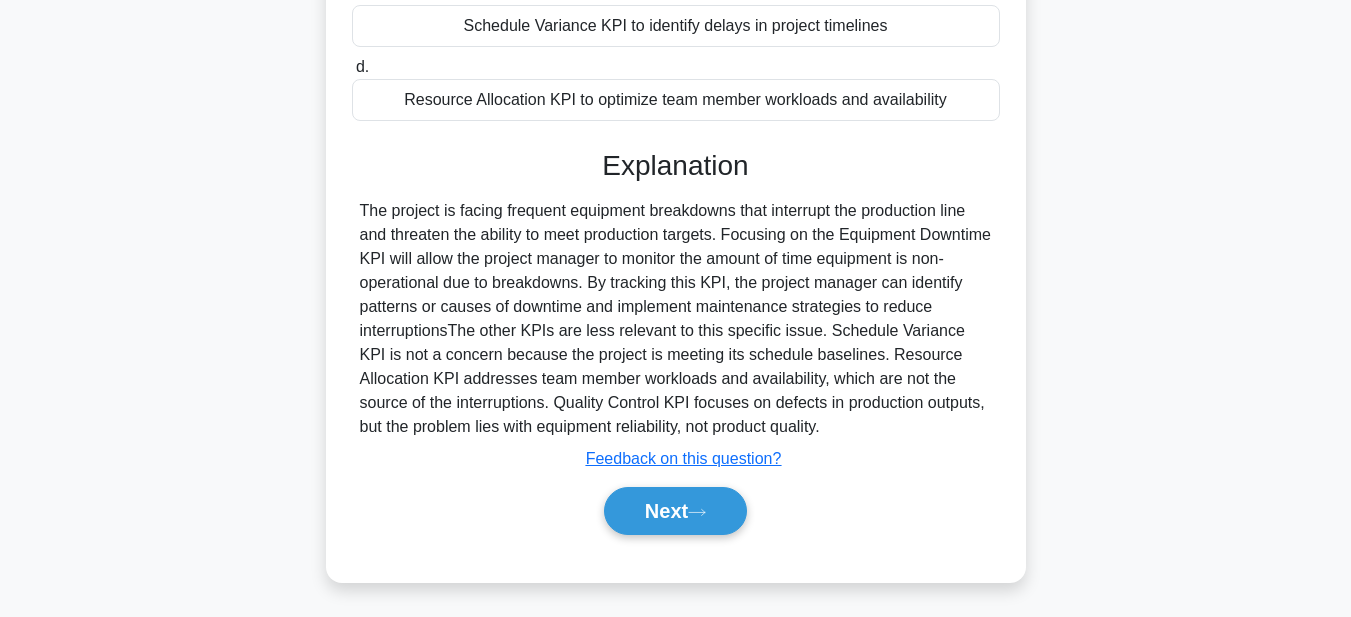 scroll, scrollTop: 497, scrollLeft: 0, axis: vertical 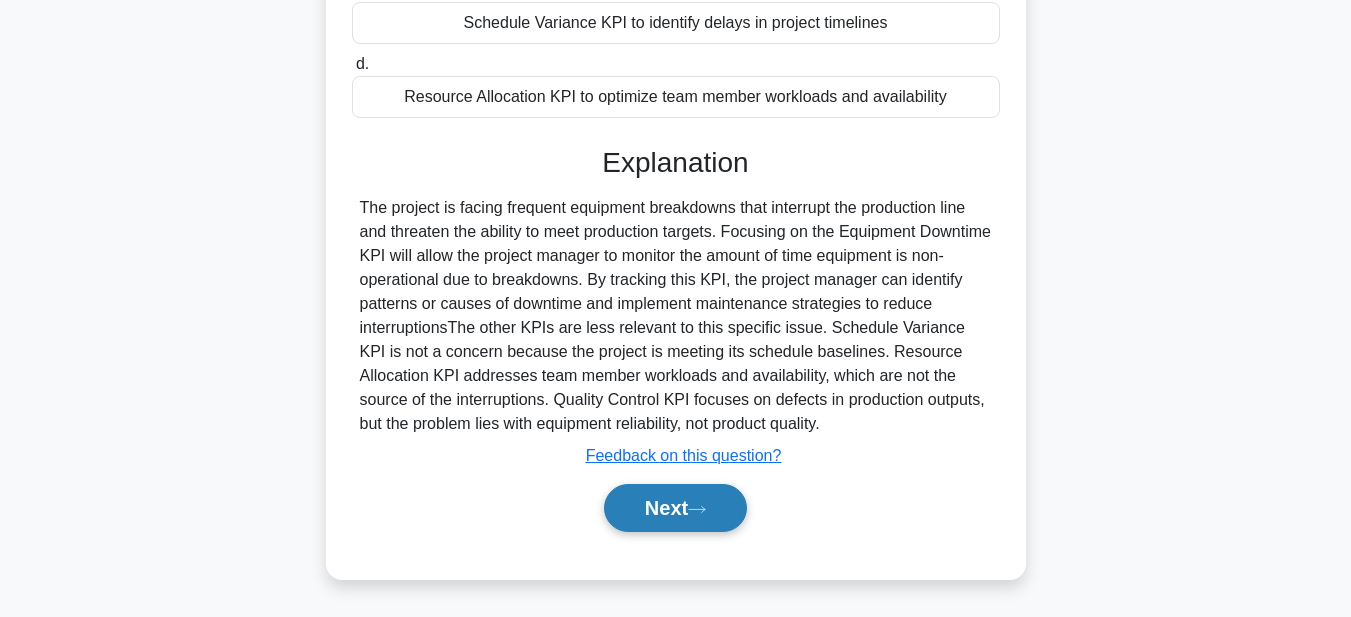 click on "Next" at bounding box center (675, 508) 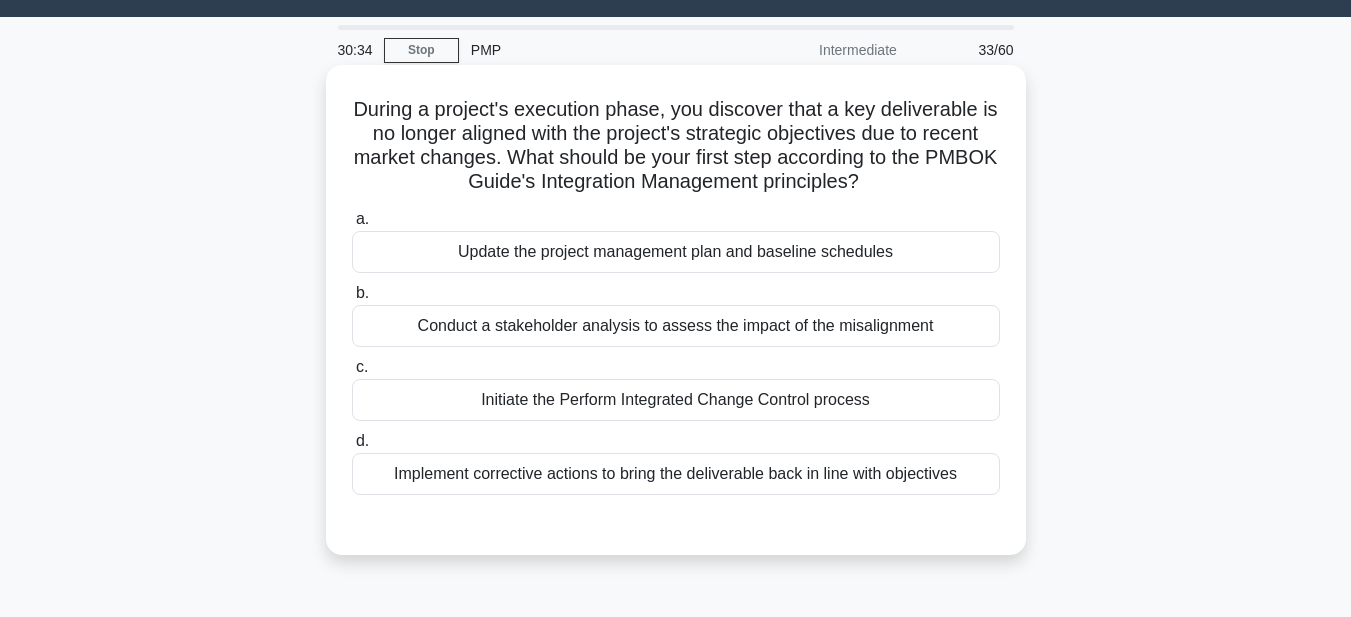 scroll, scrollTop: 0, scrollLeft: 0, axis: both 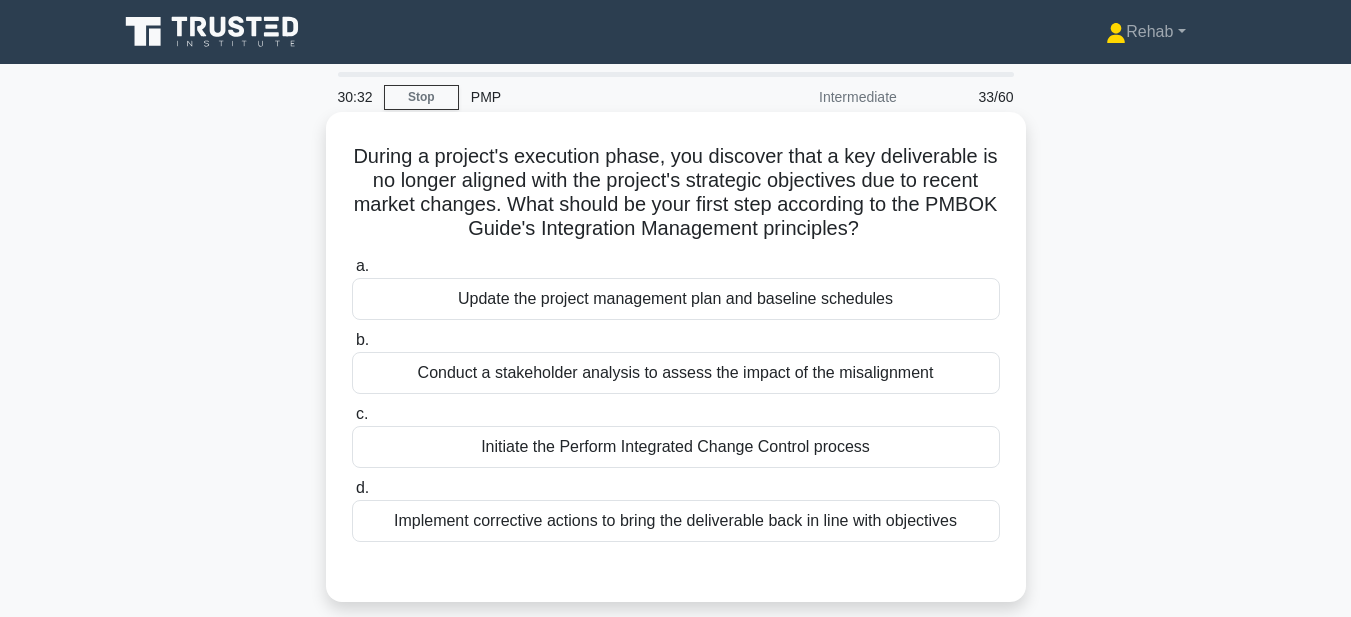 drag, startPoint x: 351, startPoint y: 164, endPoint x: 988, endPoint y: 536, distance: 737.6673 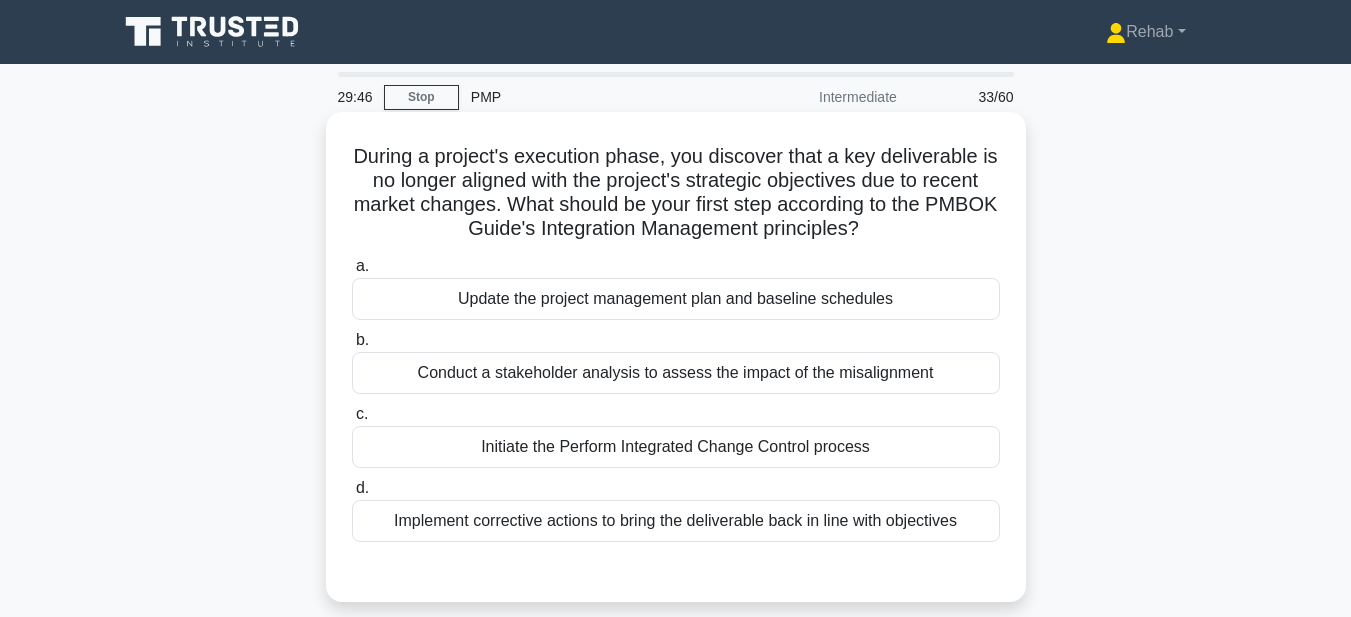 click on "Implement corrective actions to bring the deliverable back in line with objectives" at bounding box center (676, 521) 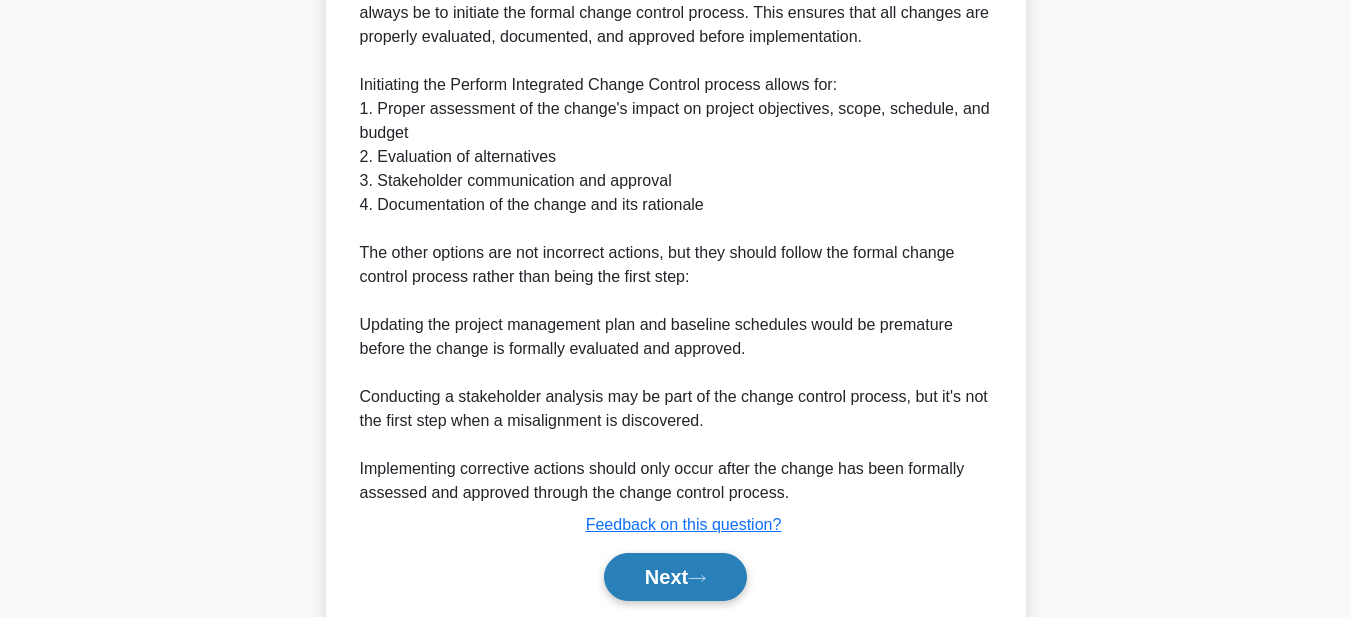 scroll, scrollTop: 787, scrollLeft: 0, axis: vertical 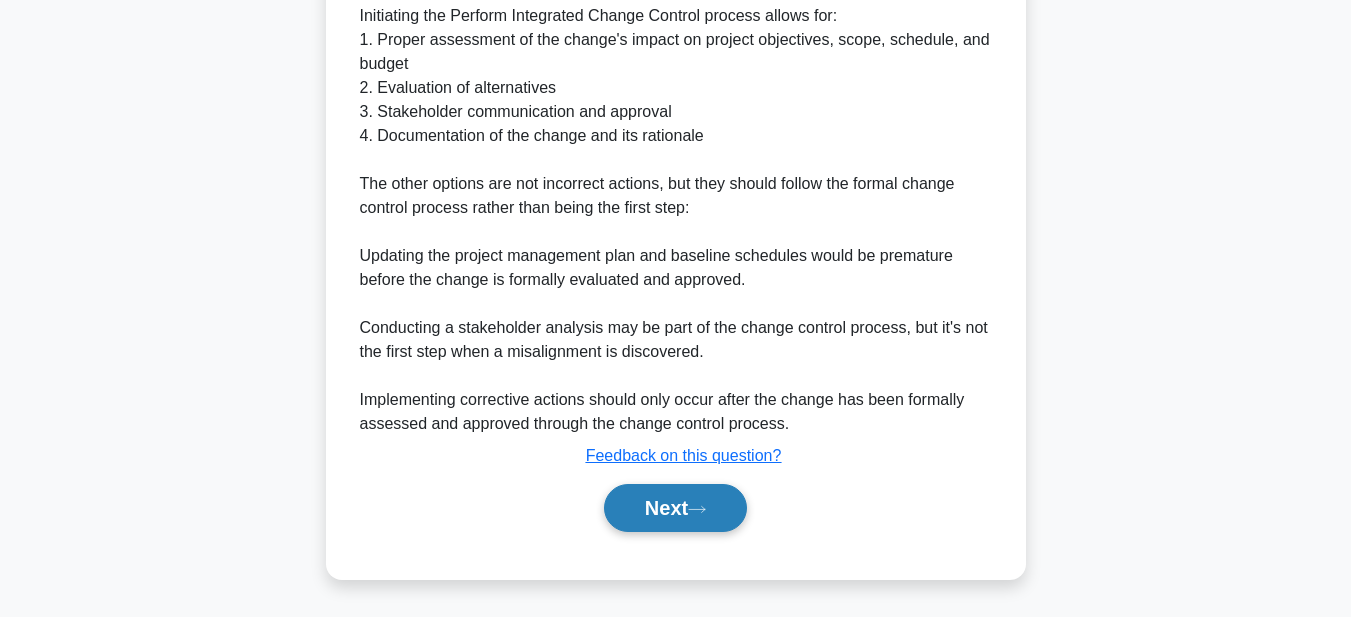 click 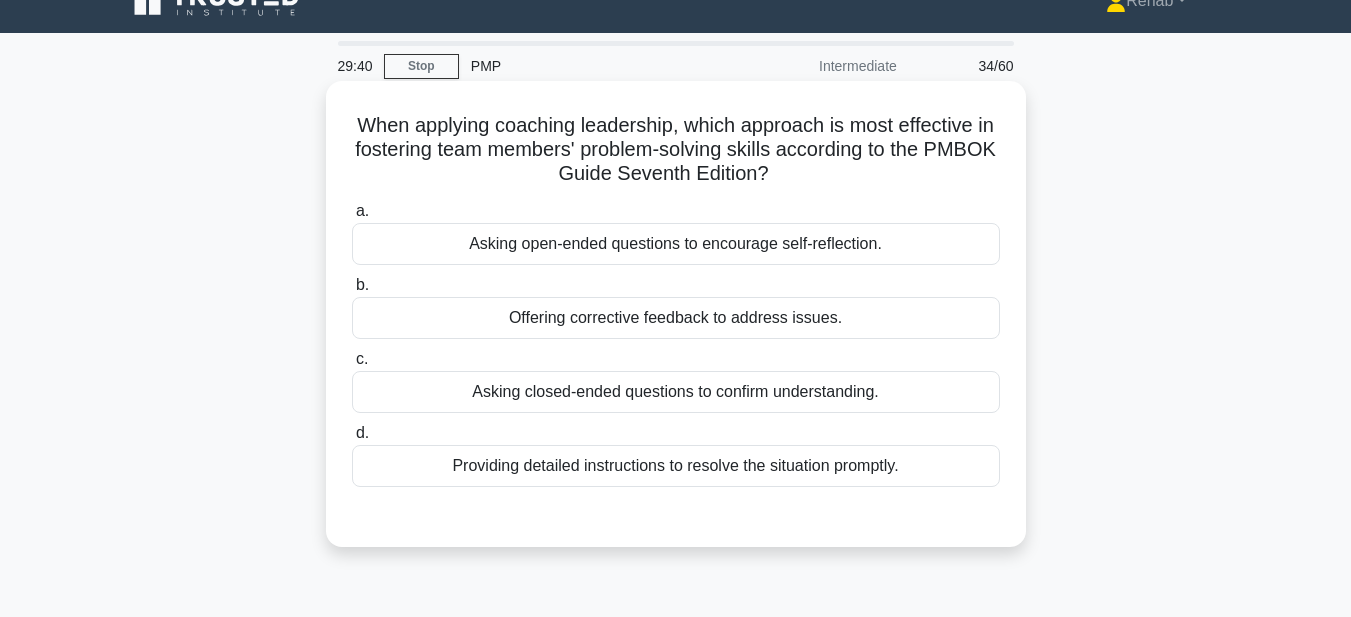 scroll, scrollTop: 0, scrollLeft: 0, axis: both 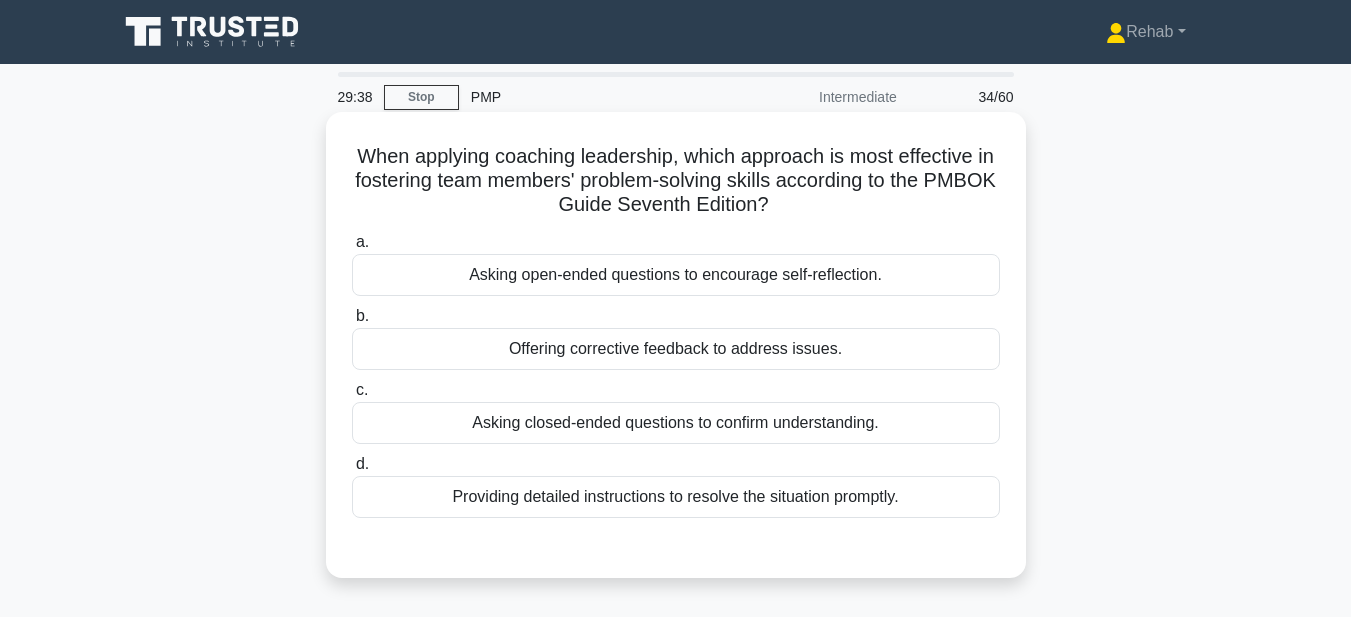 drag, startPoint x: 361, startPoint y: 152, endPoint x: 1005, endPoint y: 517, distance: 740.2439 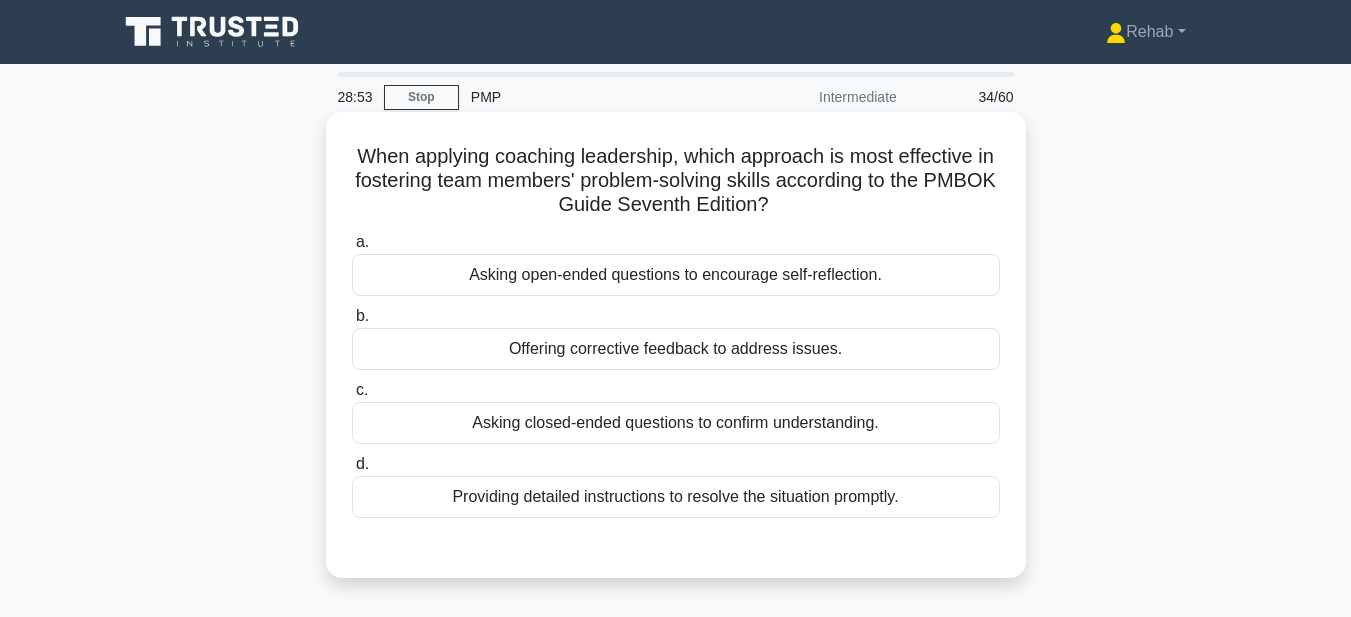 click on "Asking open-ended questions to encourage self-reflection." at bounding box center (676, 275) 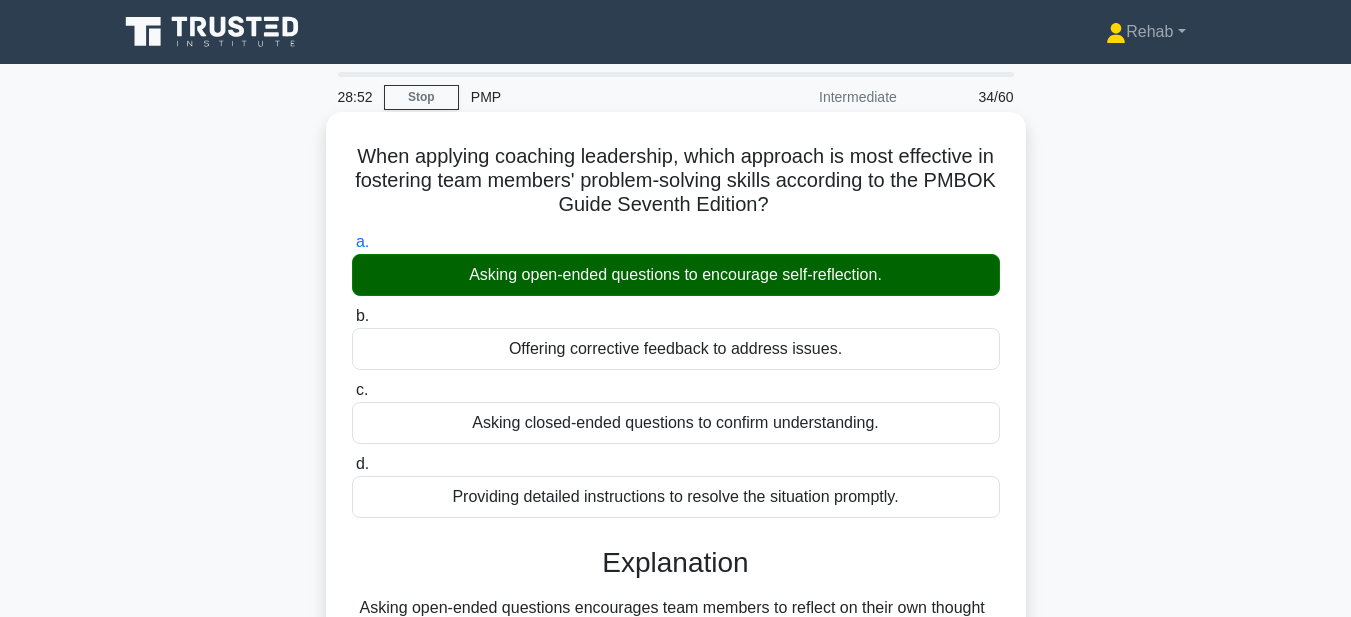 scroll, scrollTop: 497, scrollLeft: 0, axis: vertical 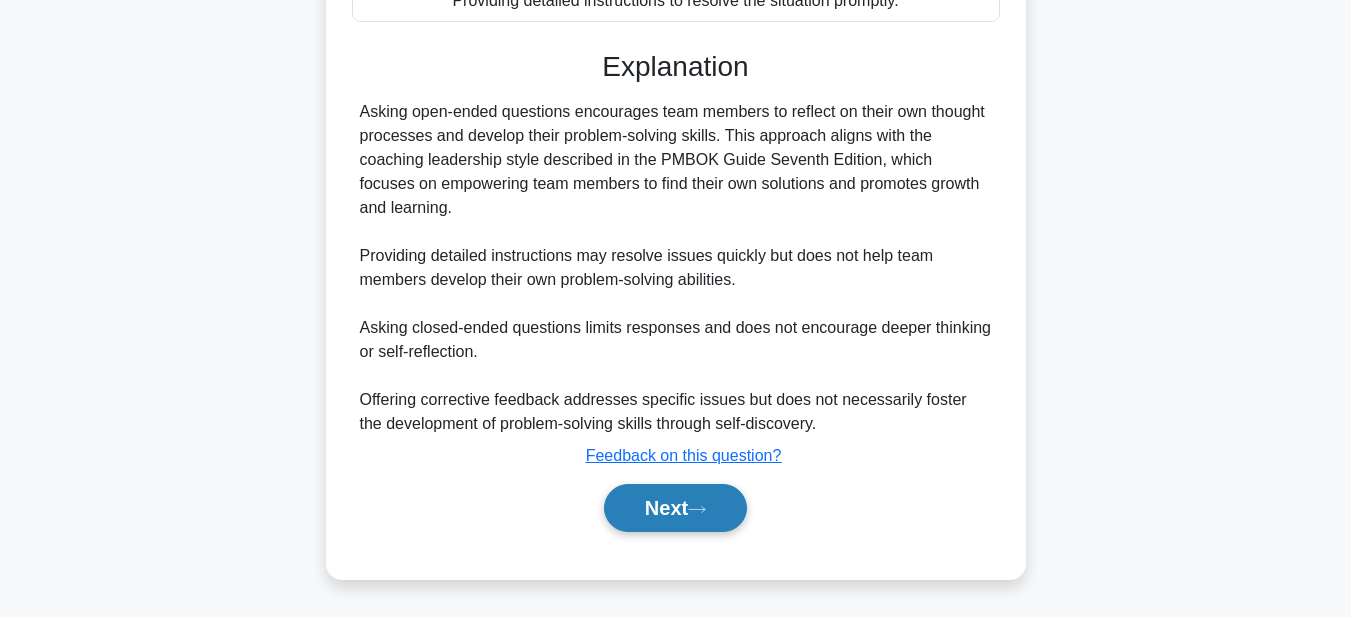 click on "Next" at bounding box center [675, 508] 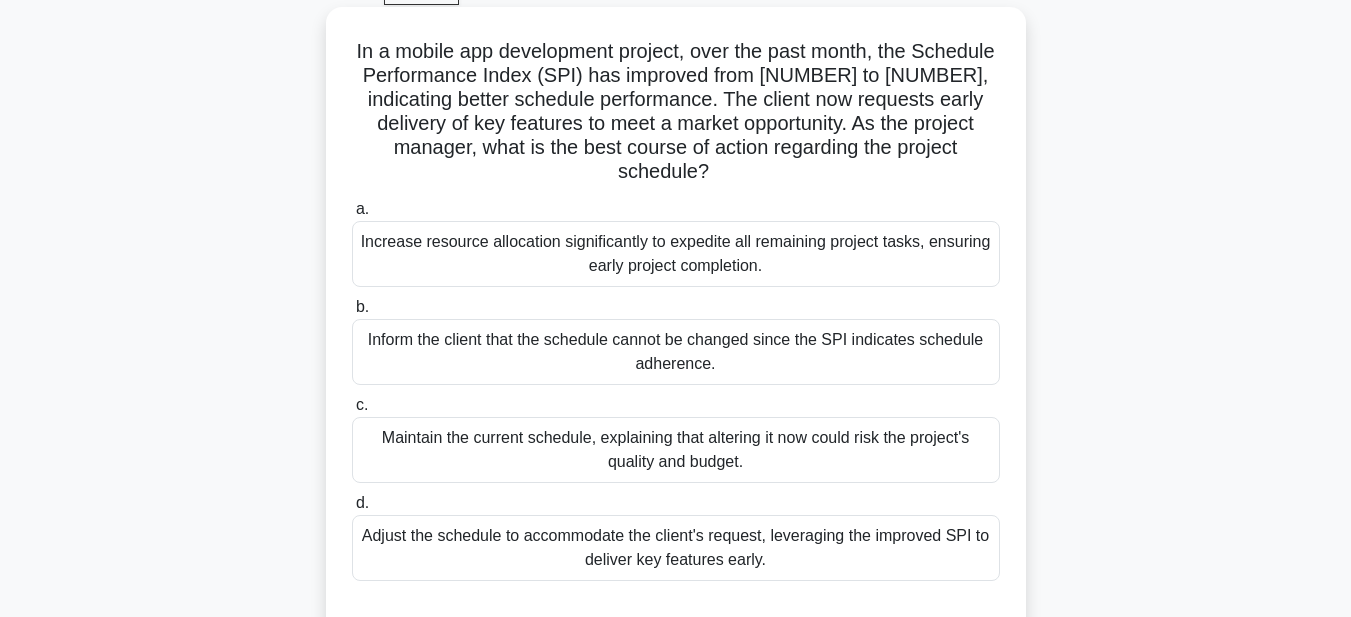 scroll, scrollTop: 63, scrollLeft: 0, axis: vertical 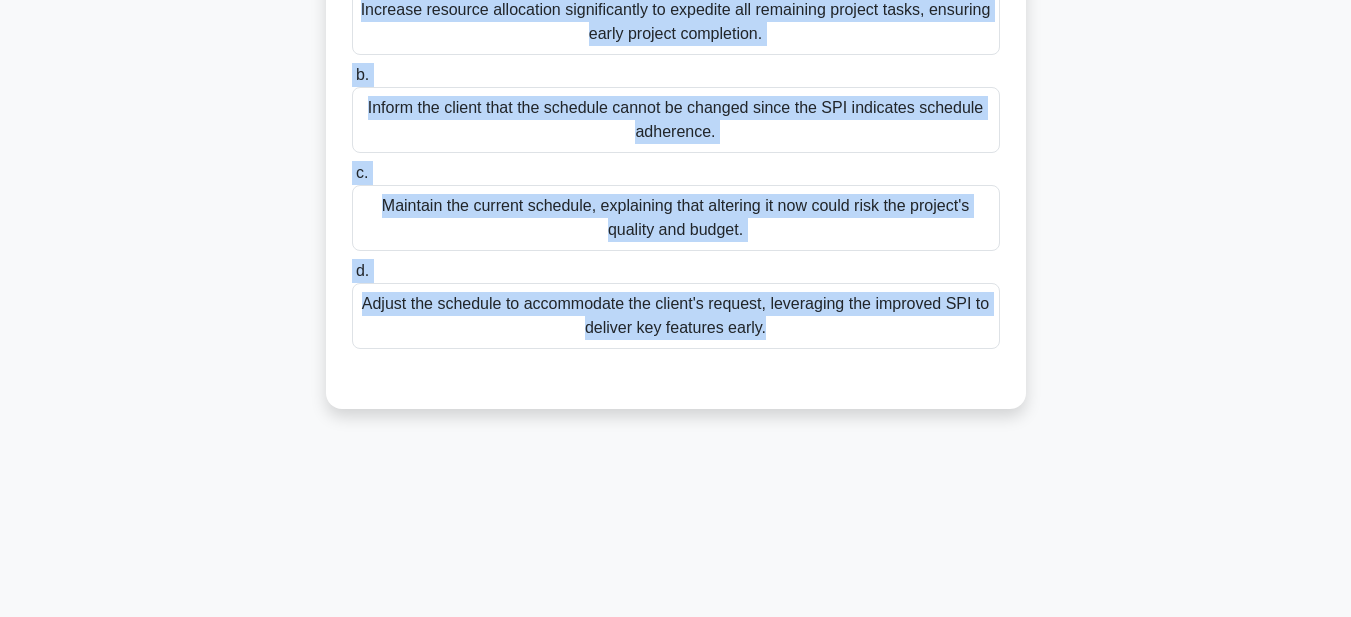 drag, startPoint x: 376, startPoint y: 88, endPoint x: 920, endPoint y: 611, distance: 754.629 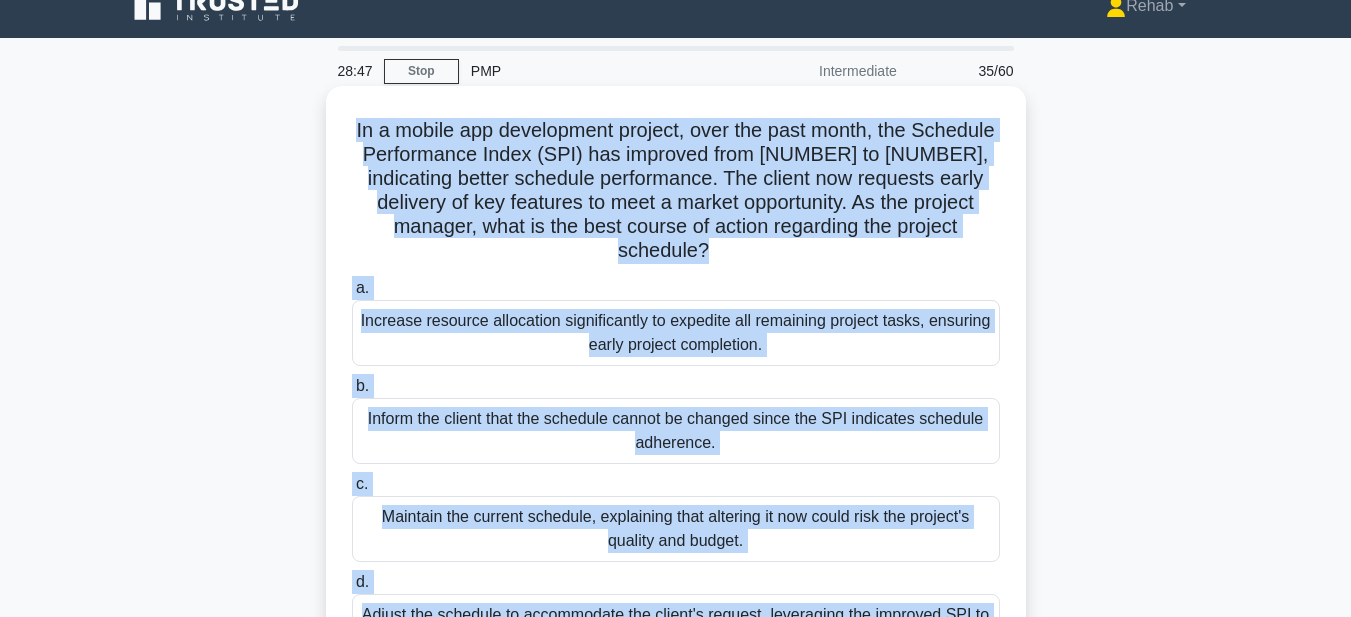 scroll, scrollTop: 0, scrollLeft: 0, axis: both 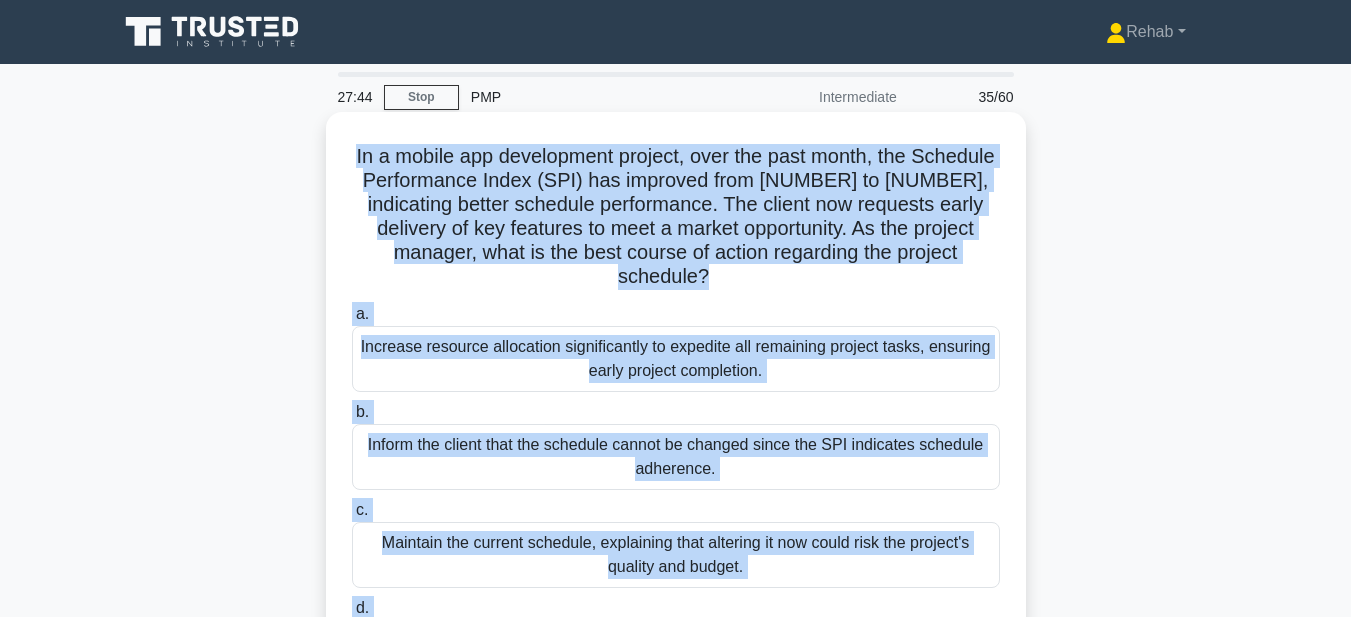 click on "Inform the client that the schedule cannot be changed since the SPI indicates schedule adherence." at bounding box center [676, 457] 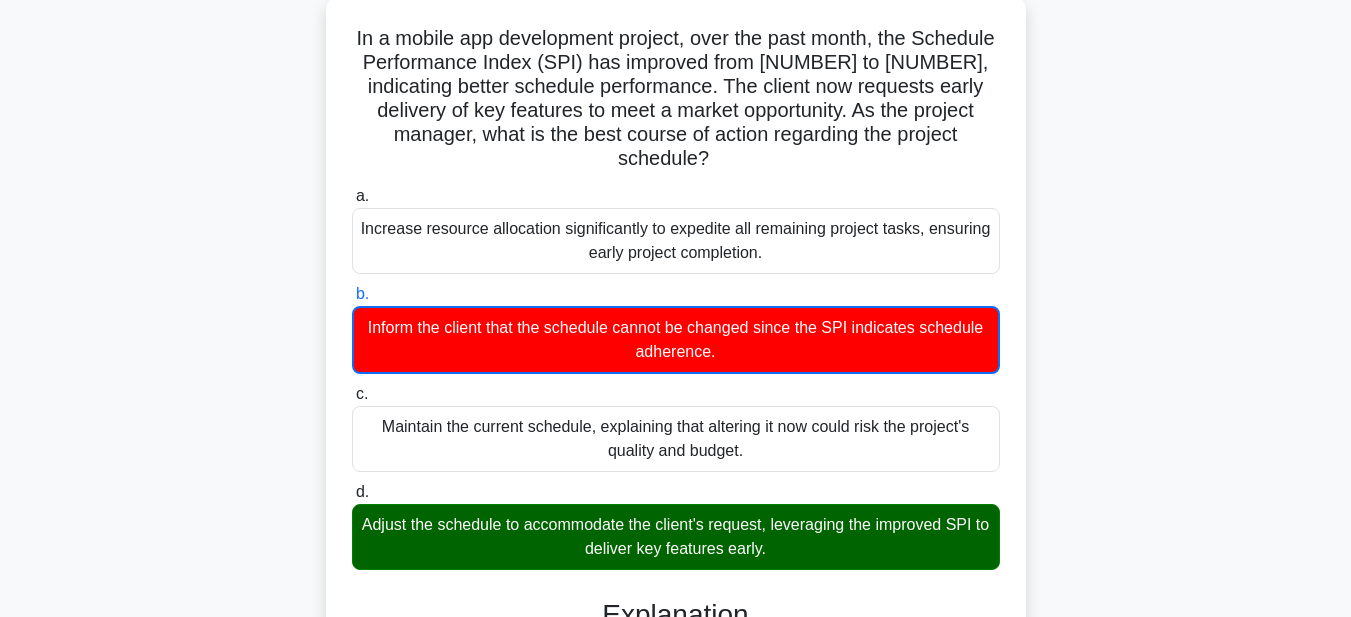 scroll, scrollTop: 300, scrollLeft: 0, axis: vertical 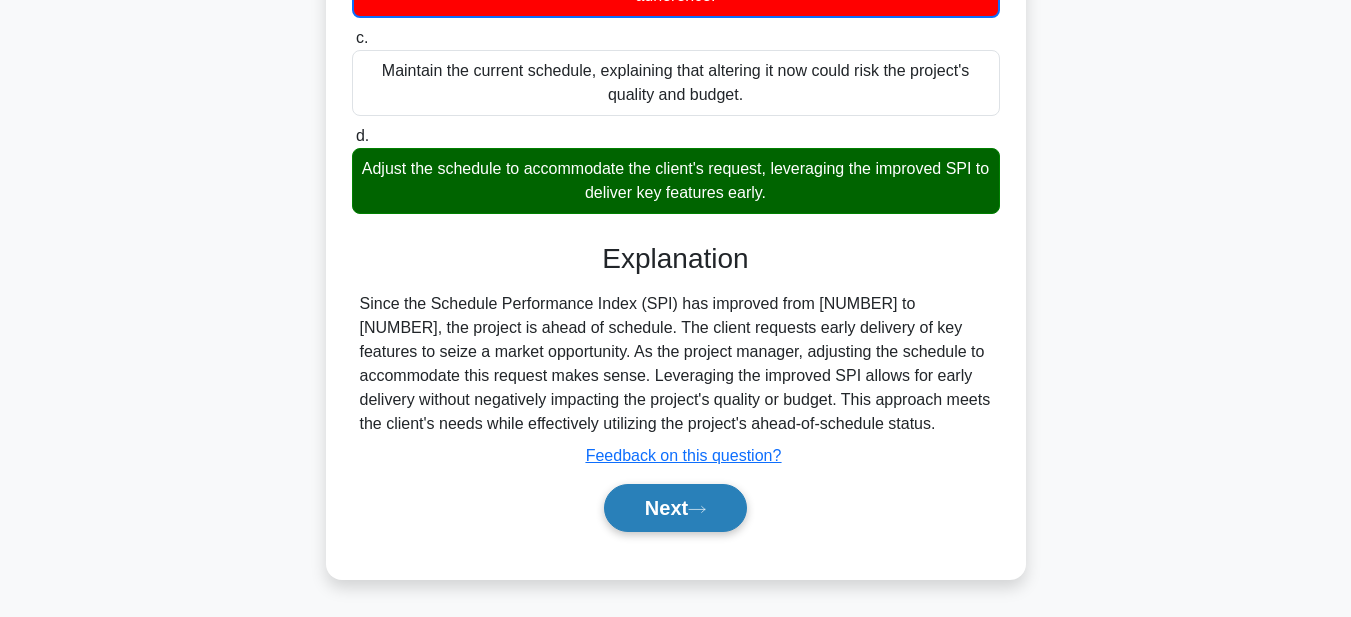 click on "Next" at bounding box center [675, 508] 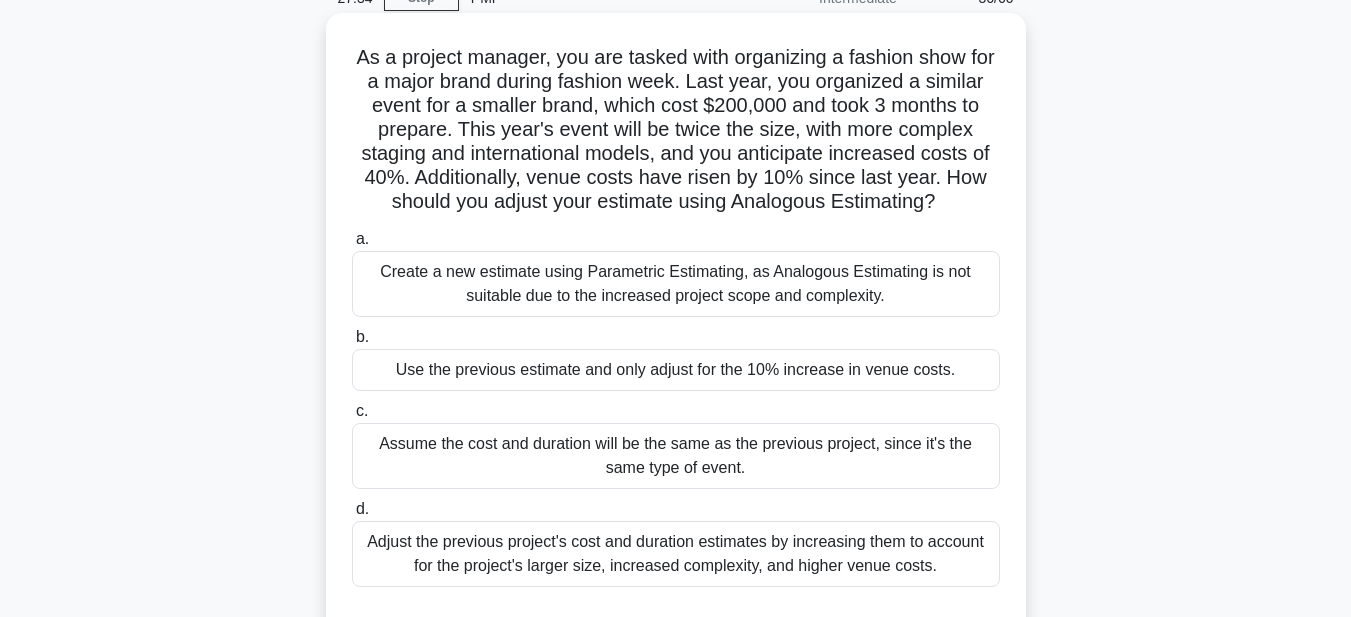scroll, scrollTop: 63, scrollLeft: 0, axis: vertical 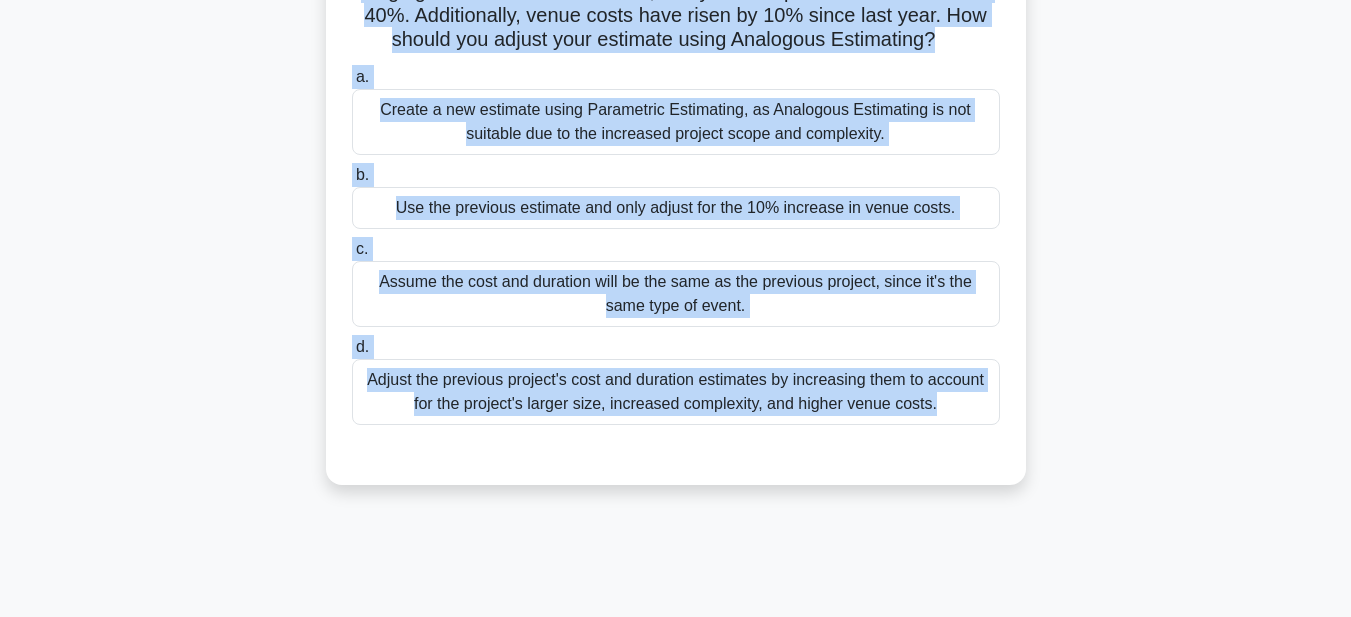 drag, startPoint x: 412, startPoint y: 124, endPoint x: 1007, endPoint y: 615, distance: 771.43115 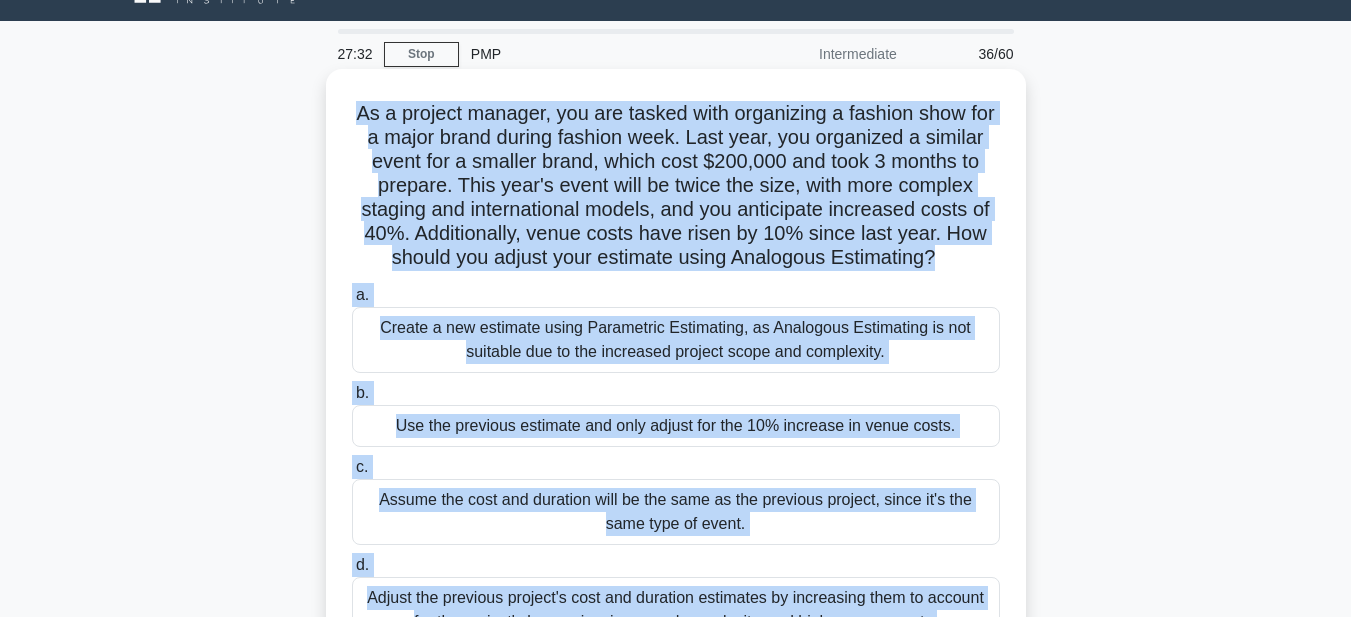 scroll, scrollTop: 0, scrollLeft: 0, axis: both 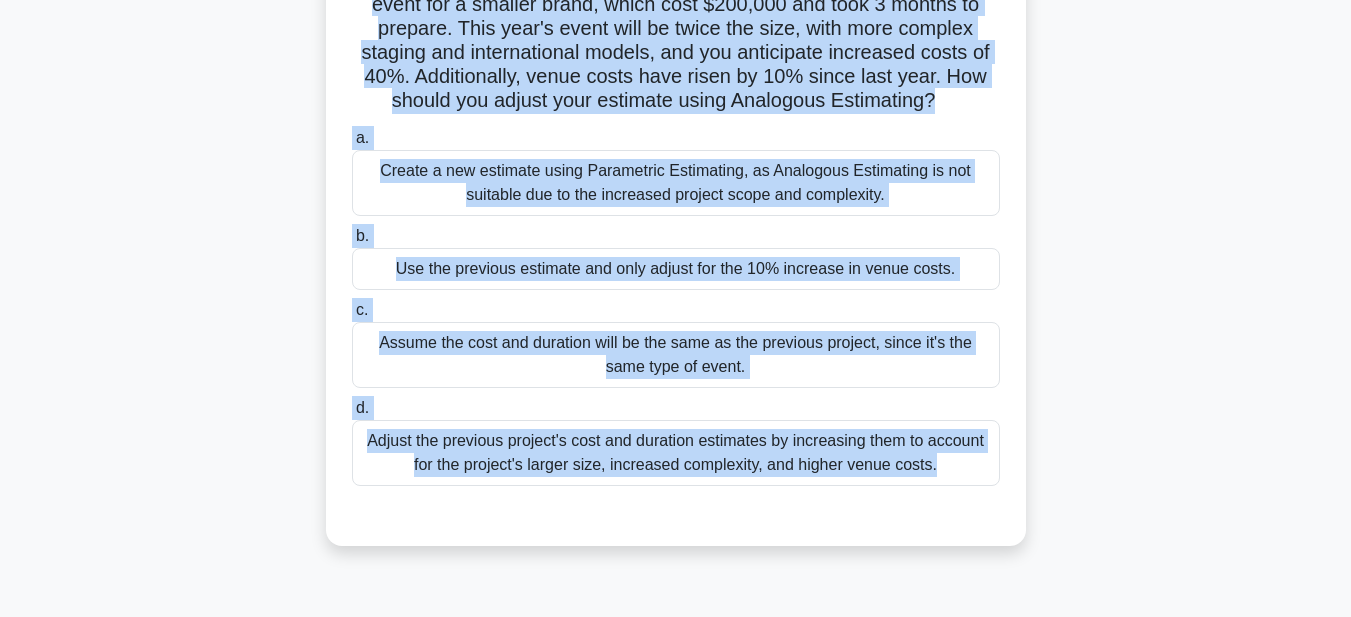 click on "Adjust the previous project's cost and duration estimates by increasing them to account for the project's larger size, increased complexity, and higher venue costs." at bounding box center (676, 453) 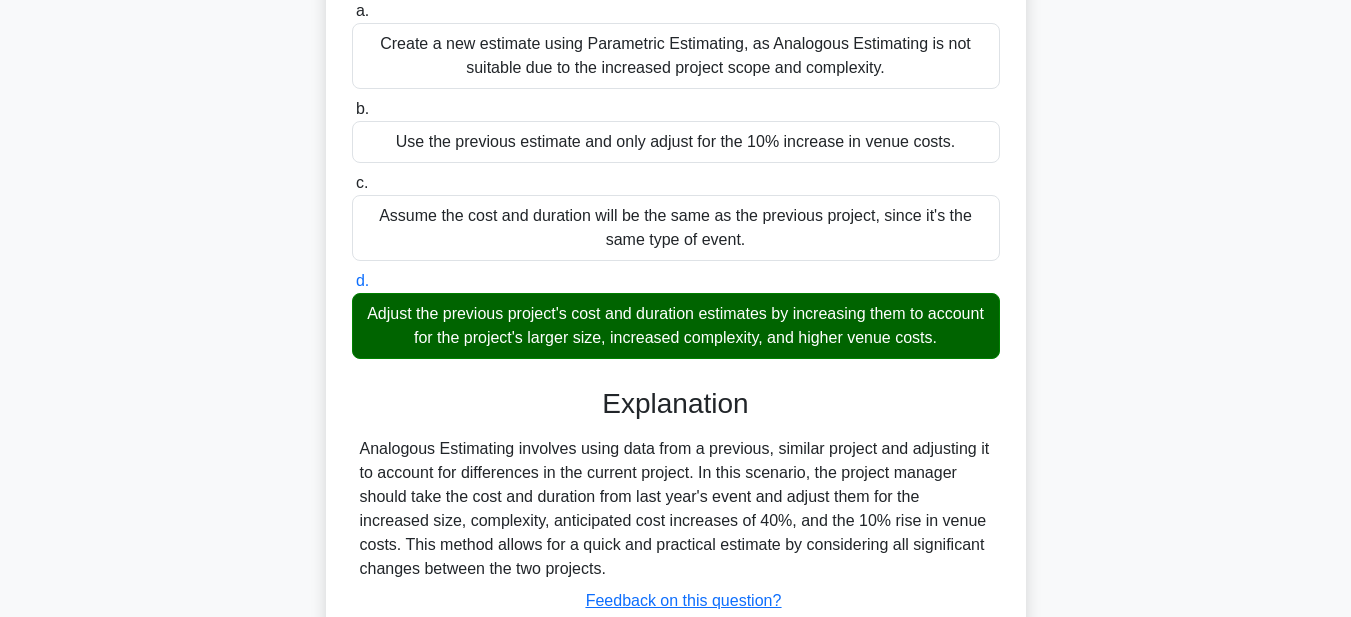 scroll, scrollTop: 497, scrollLeft: 0, axis: vertical 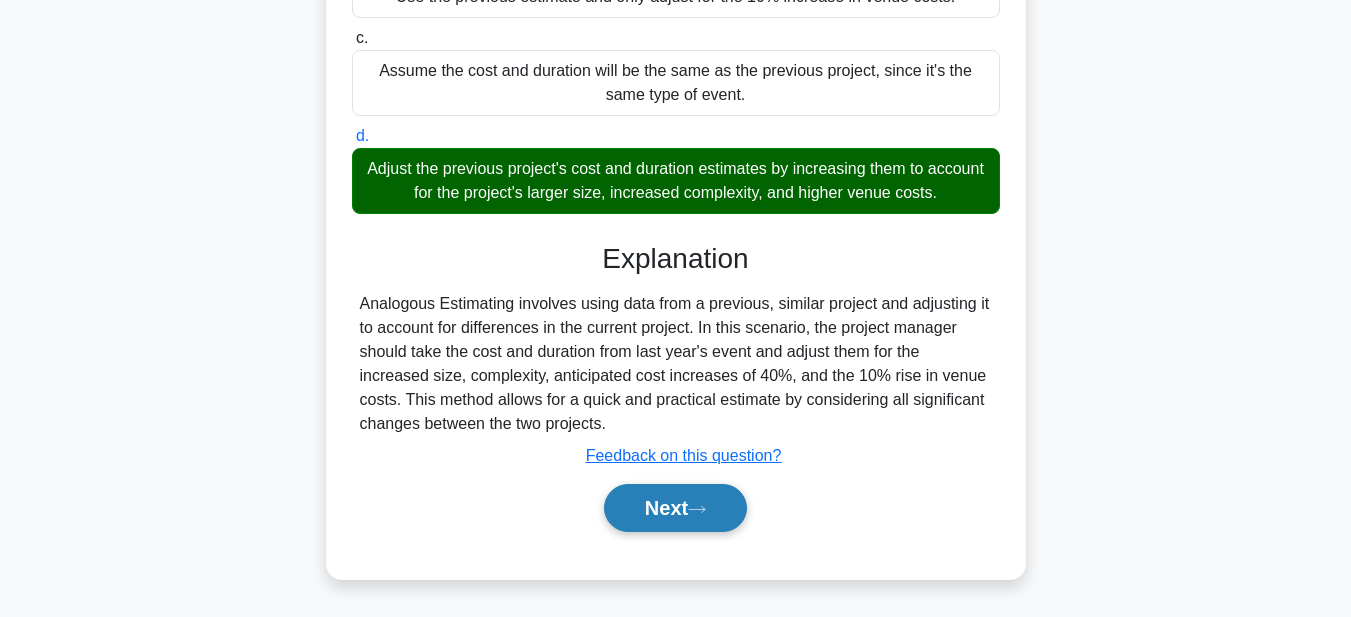 click on "Next" at bounding box center [675, 508] 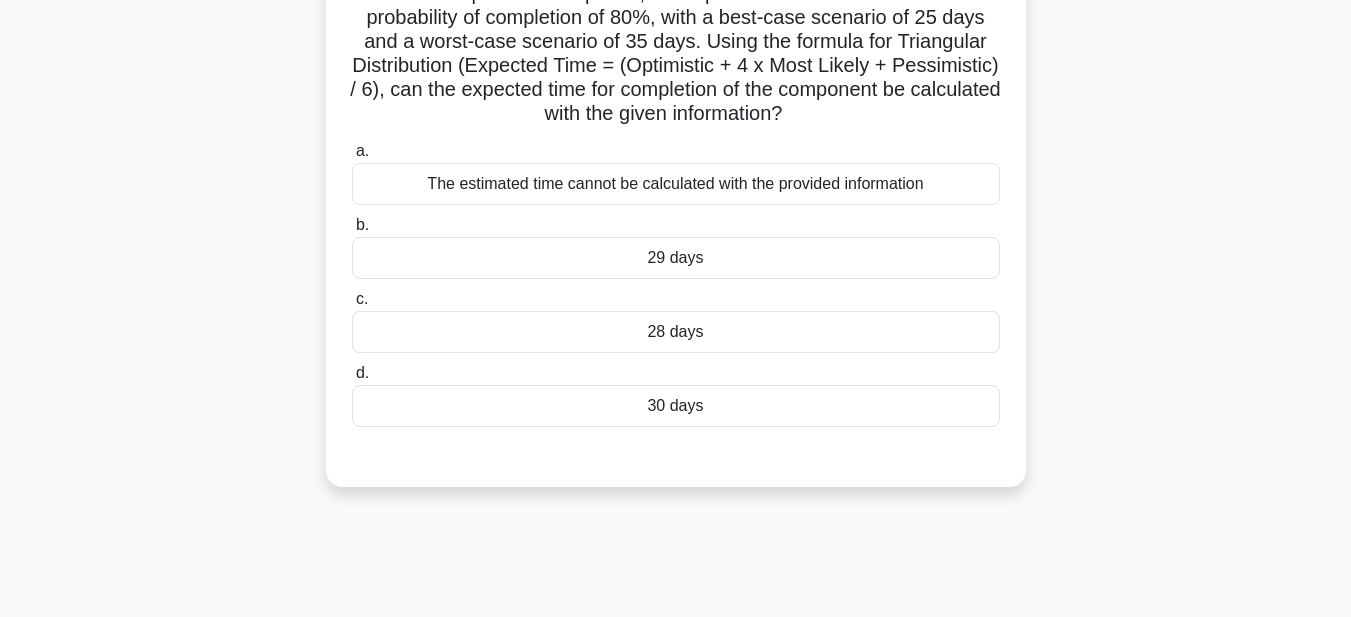 scroll, scrollTop: 63, scrollLeft: 0, axis: vertical 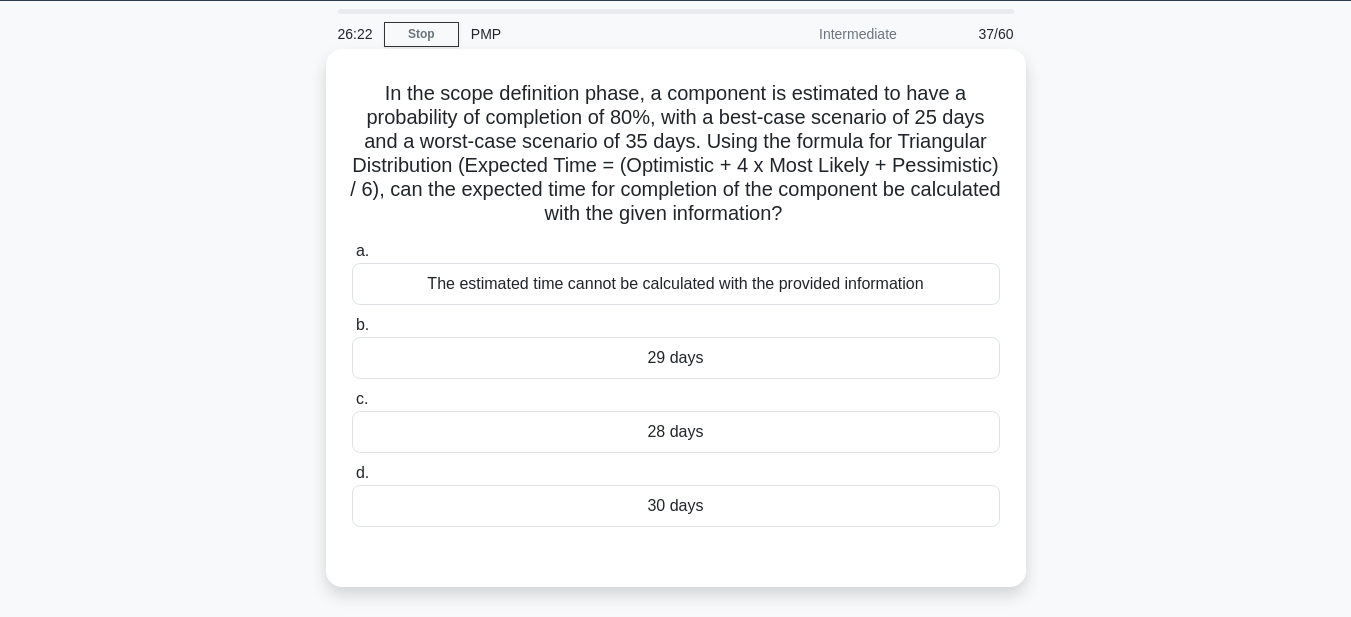 drag, startPoint x: 427, startPoint y: 98, endPoint x: 842, endPoint y: 517, distance: 589.7338 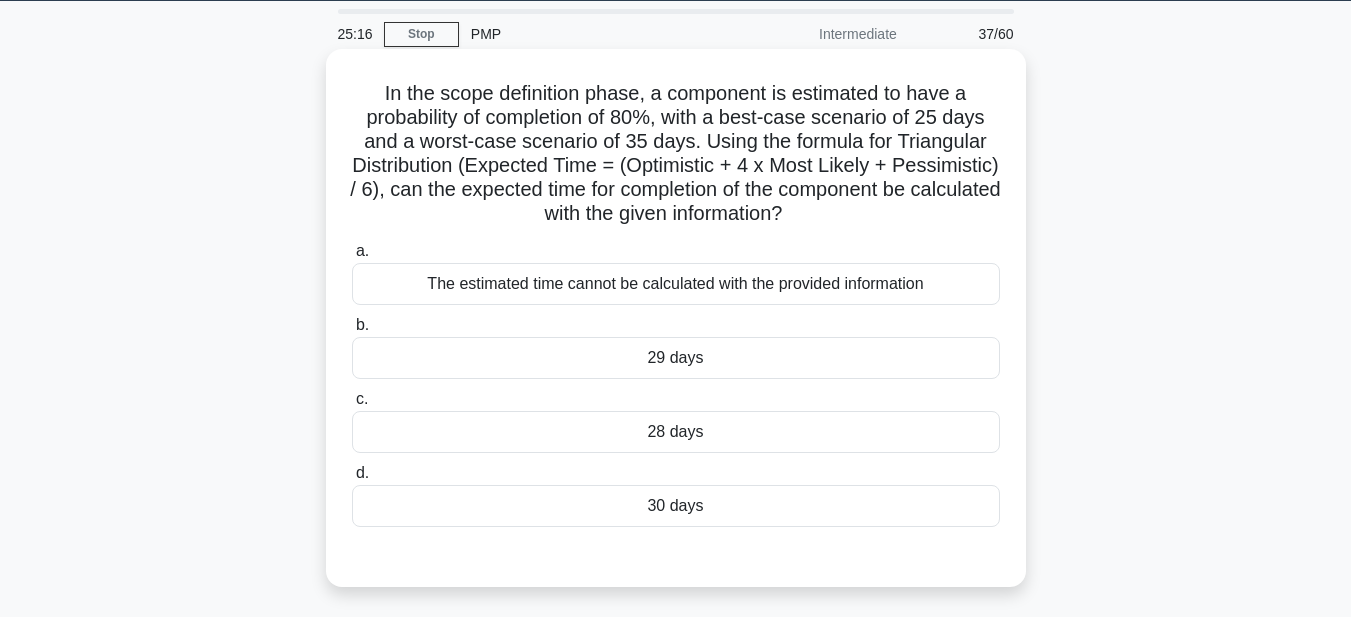 click on "The estimated time cannot be calculated with the provided information" at bounding box center (676, 284) 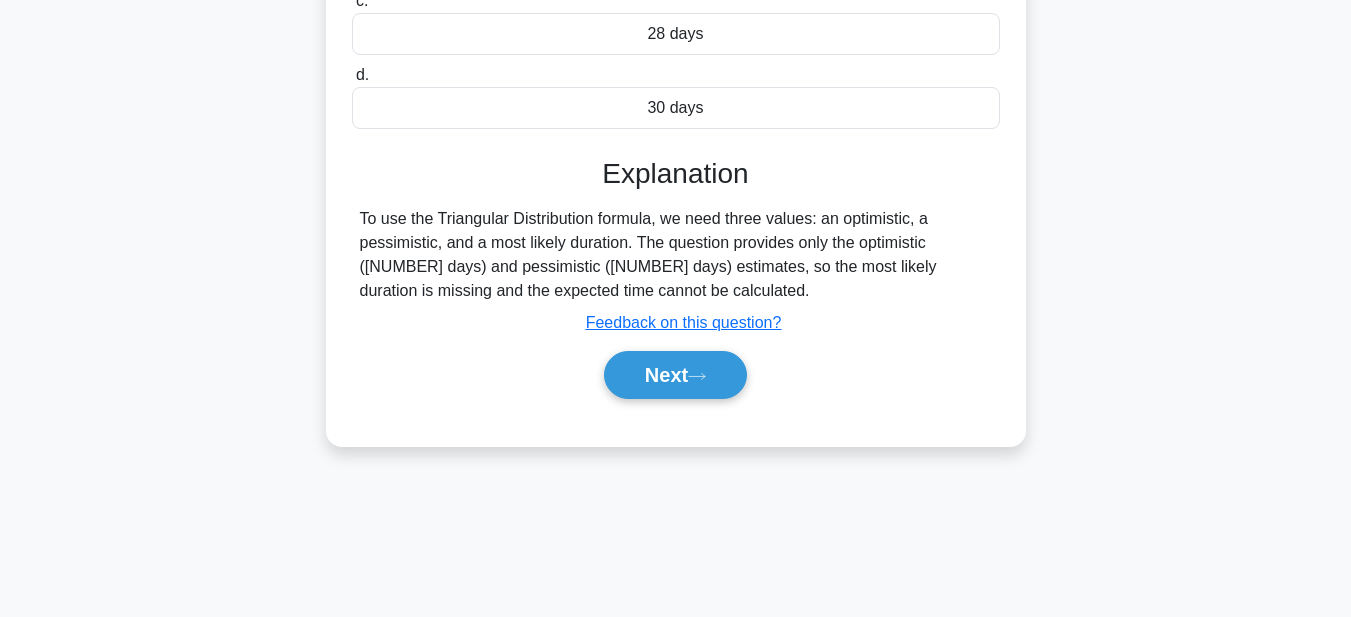 scroll, scrollTop: 463, scrollLeft: 0, axis: vertical 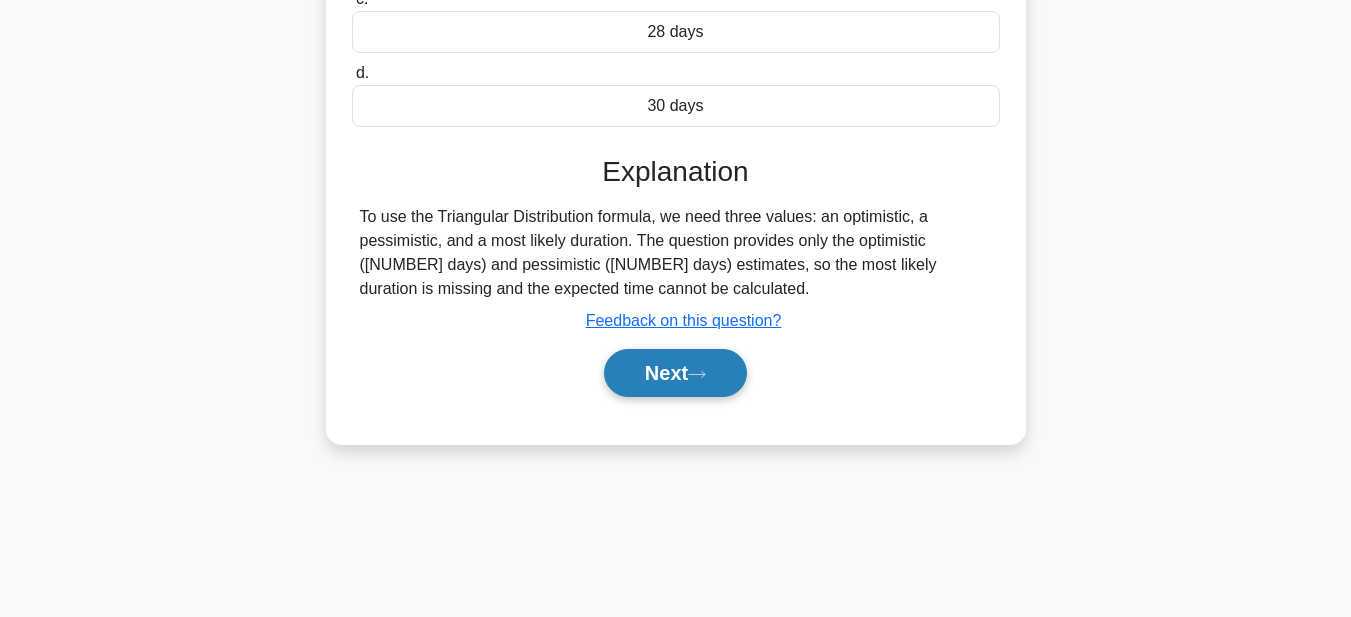 click on "Next" at bounding box center (675, 373) 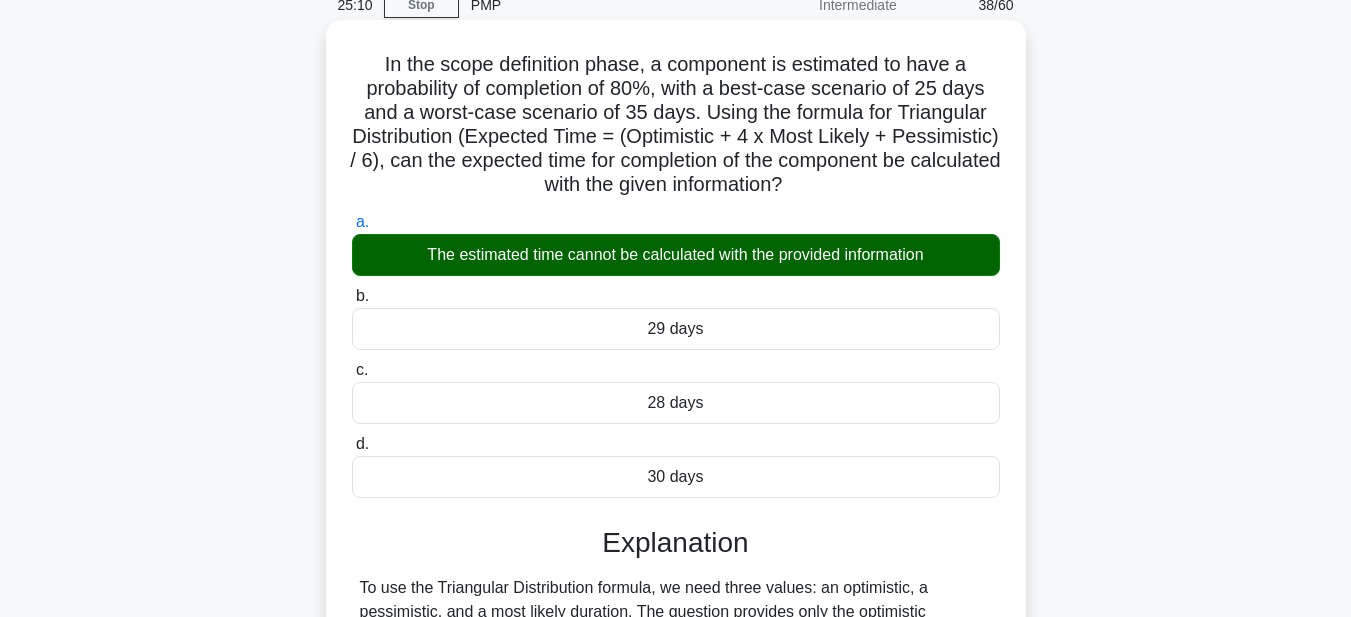 scroll, scrollTop: 0, scrollLeft: 0, axis: both 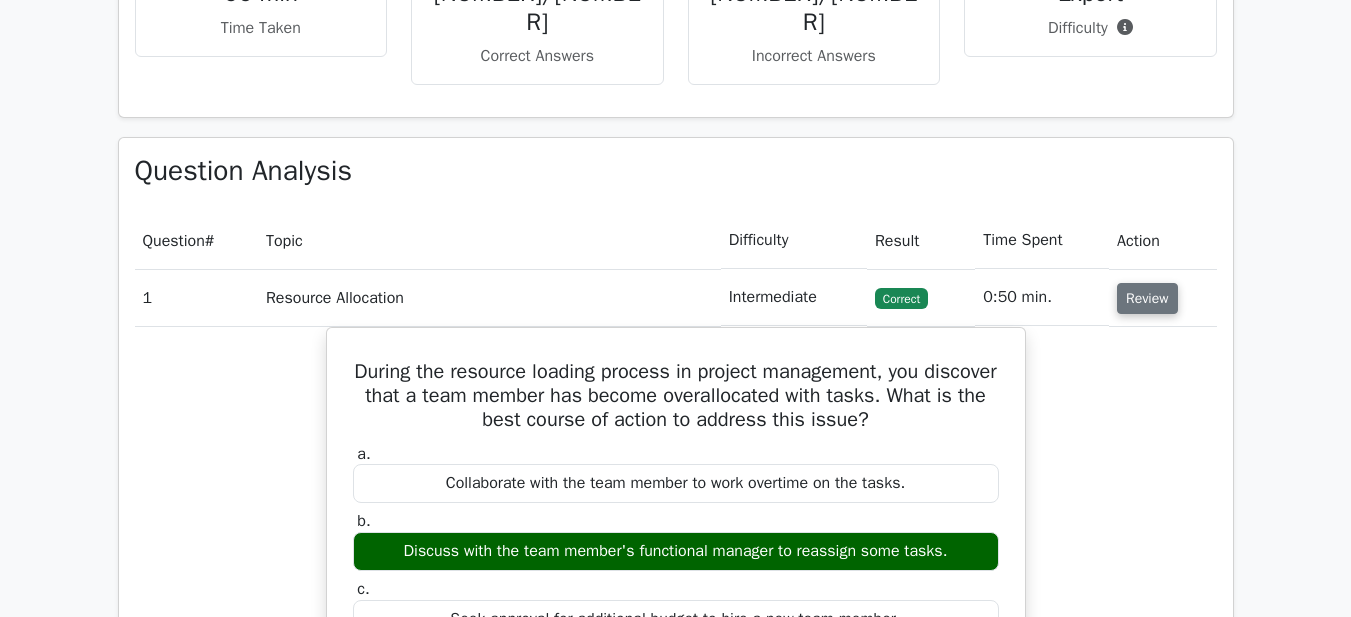 click on "Review" at bounding box center [1147, 298] 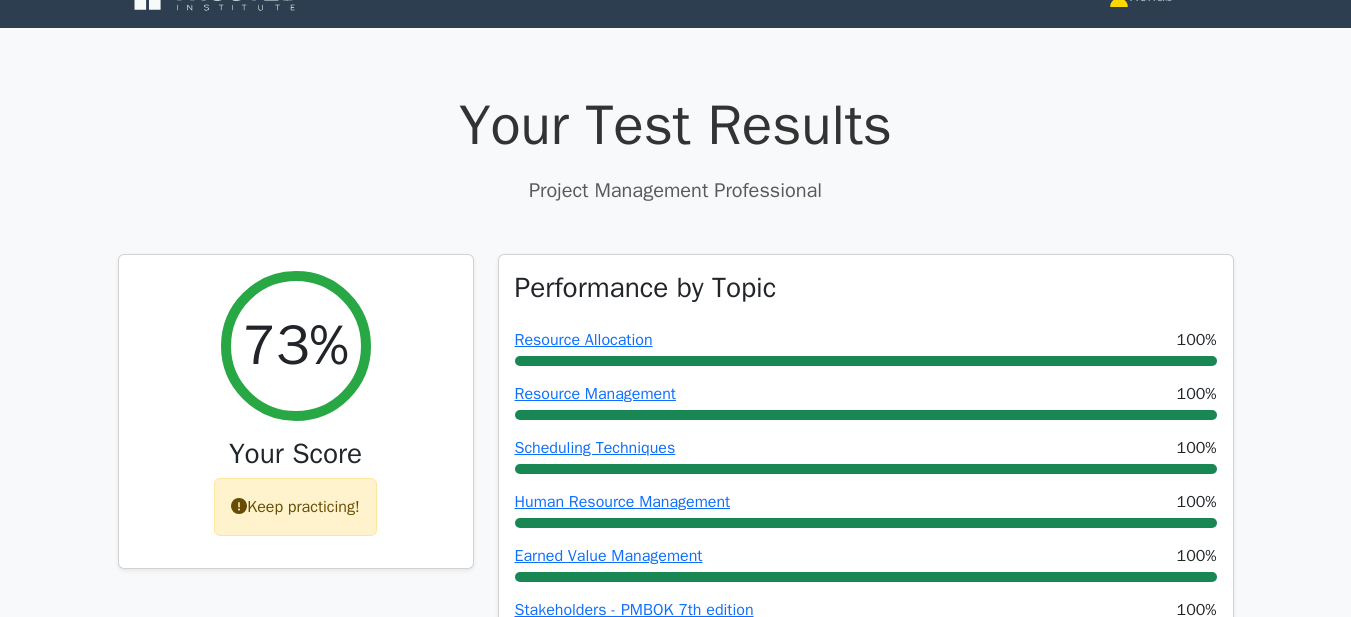 scroll, scrollTop: 0, scrollLeft: 0, axis: both 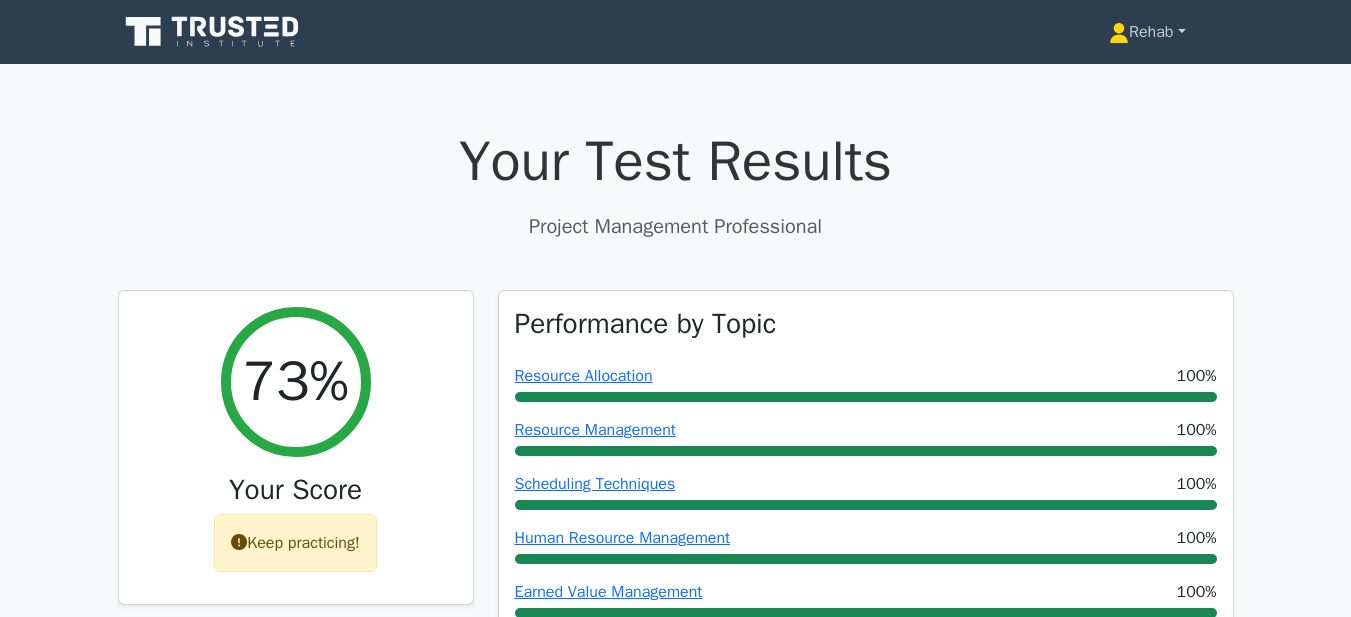 click on "Rehab" at bounding box center (1147, 32) 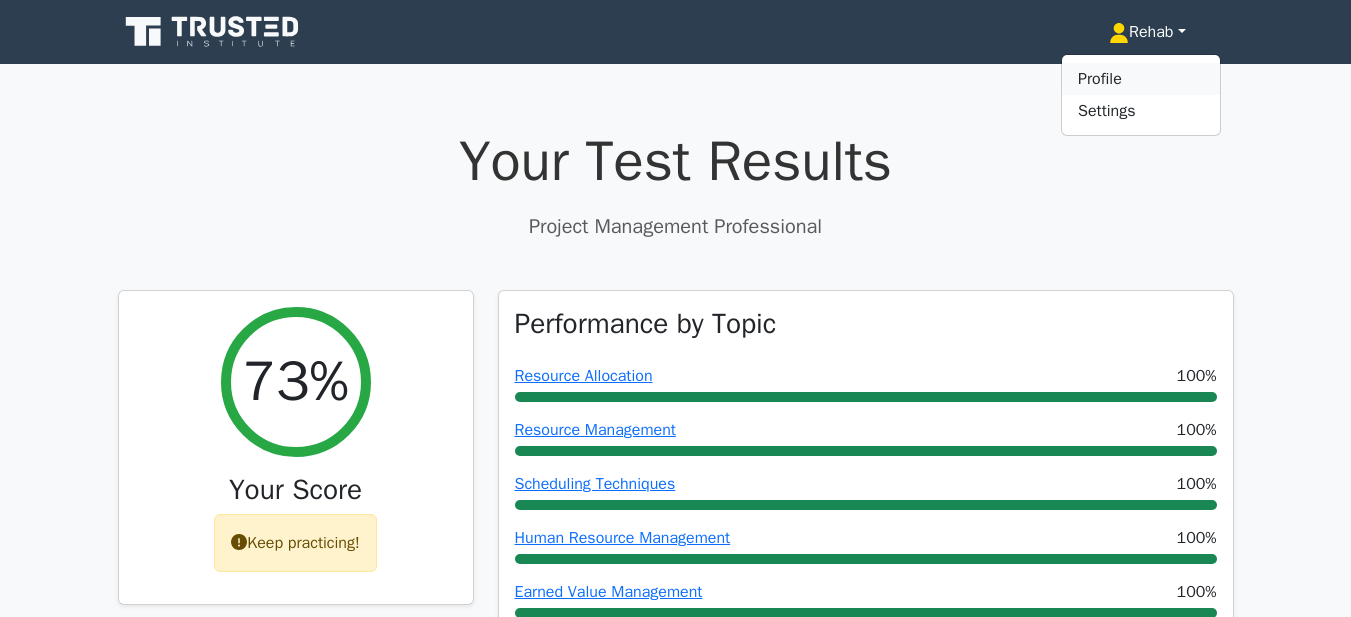 click on "Profile" at bounding box center [1141, 79] 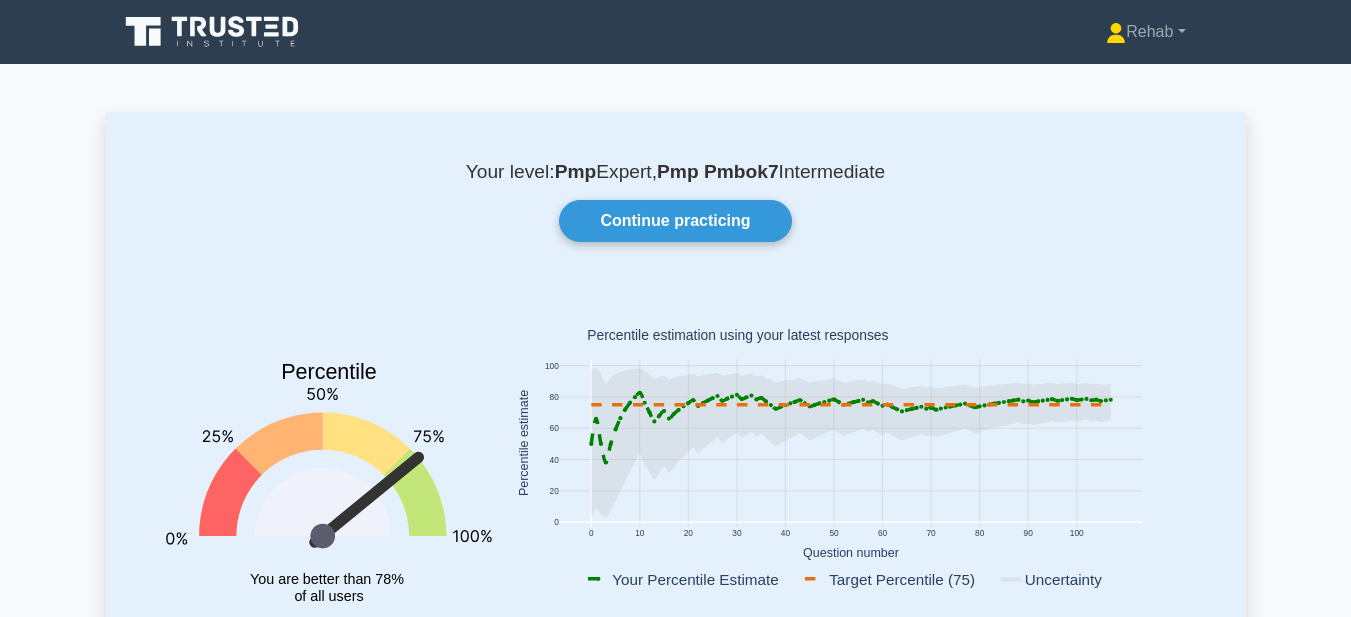 scroll, scrollTop: 0, scrollLeft: 0, axis: both 